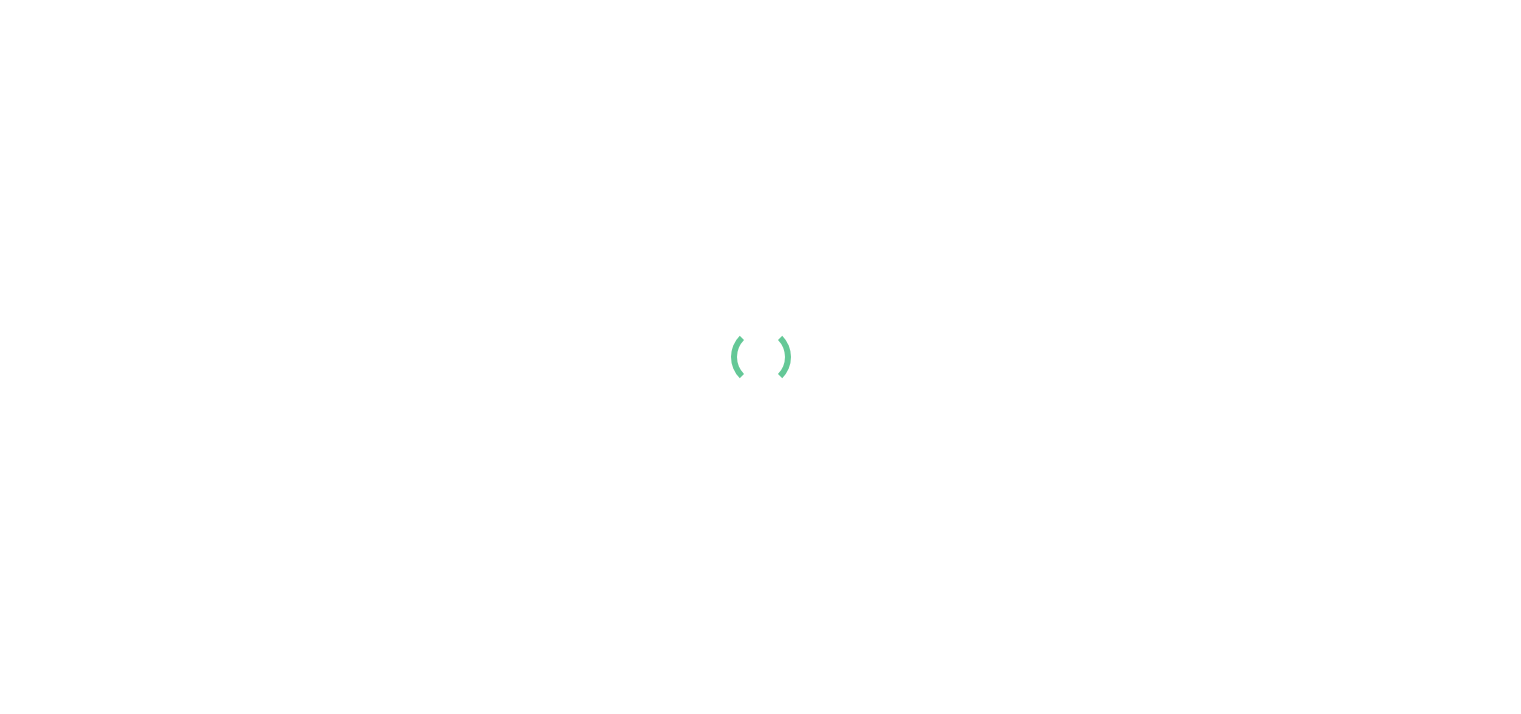 scroll, scrollTop: 0, scrollLeft: 0, axis: both 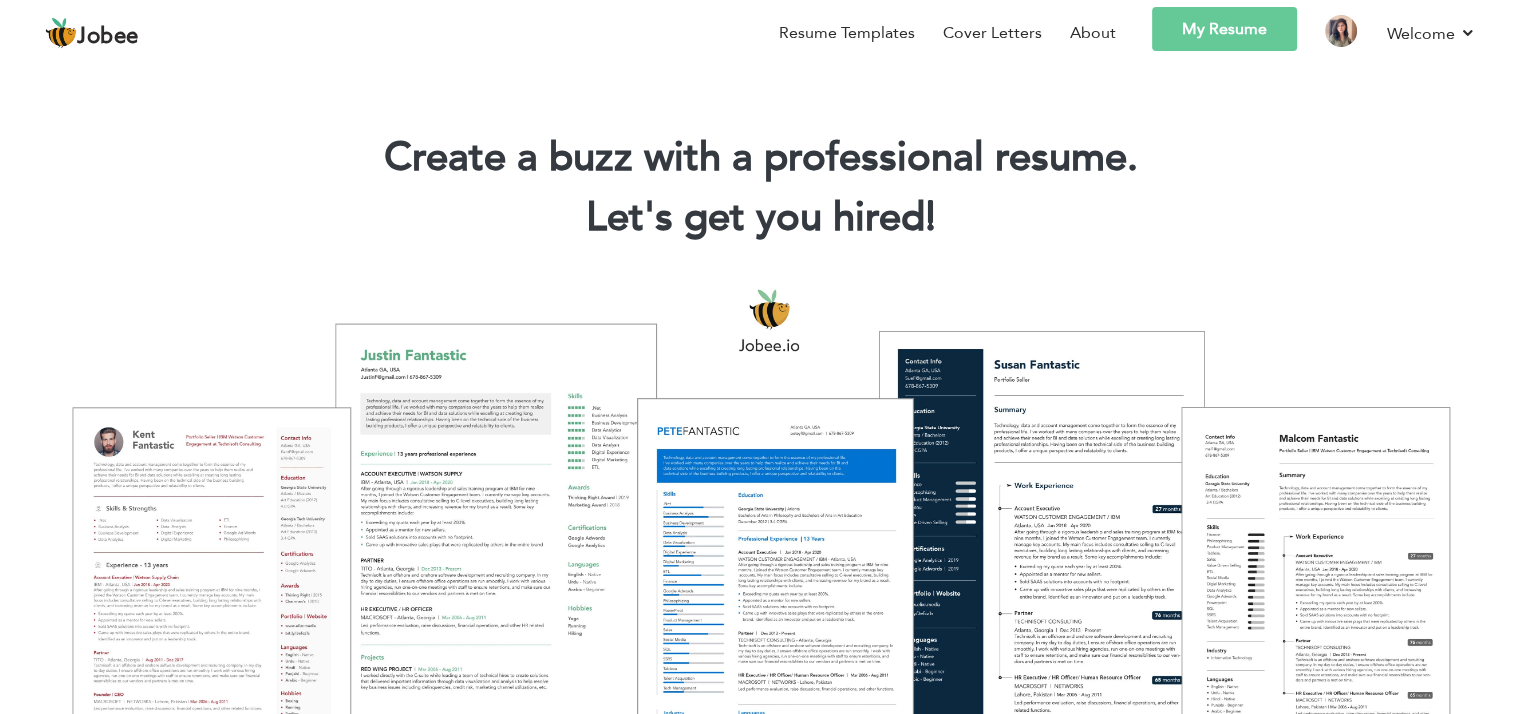 click on "My Resume" at bounding box center [1224, 29] 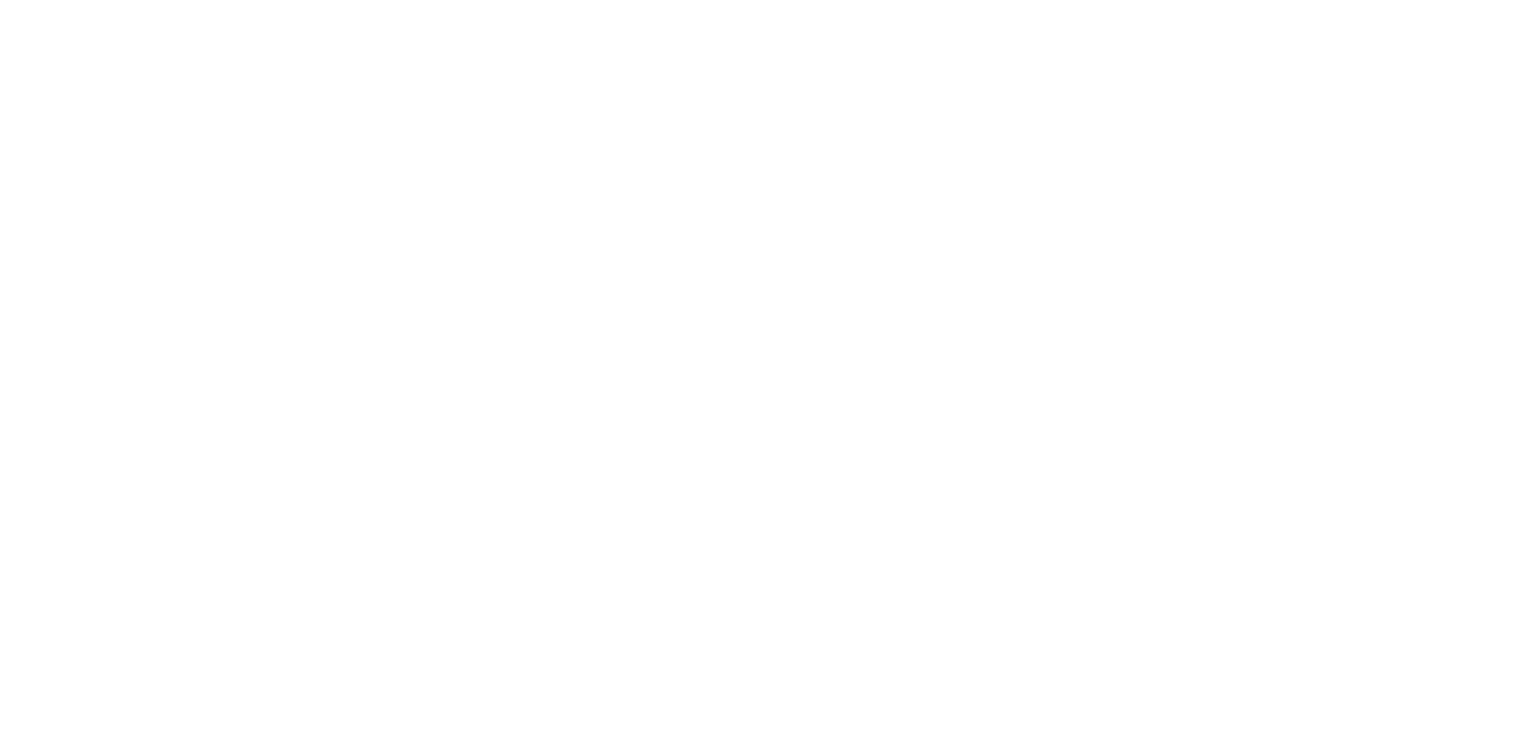 scroll, scrollTop: 0, scrollLeft: 0, axis: both 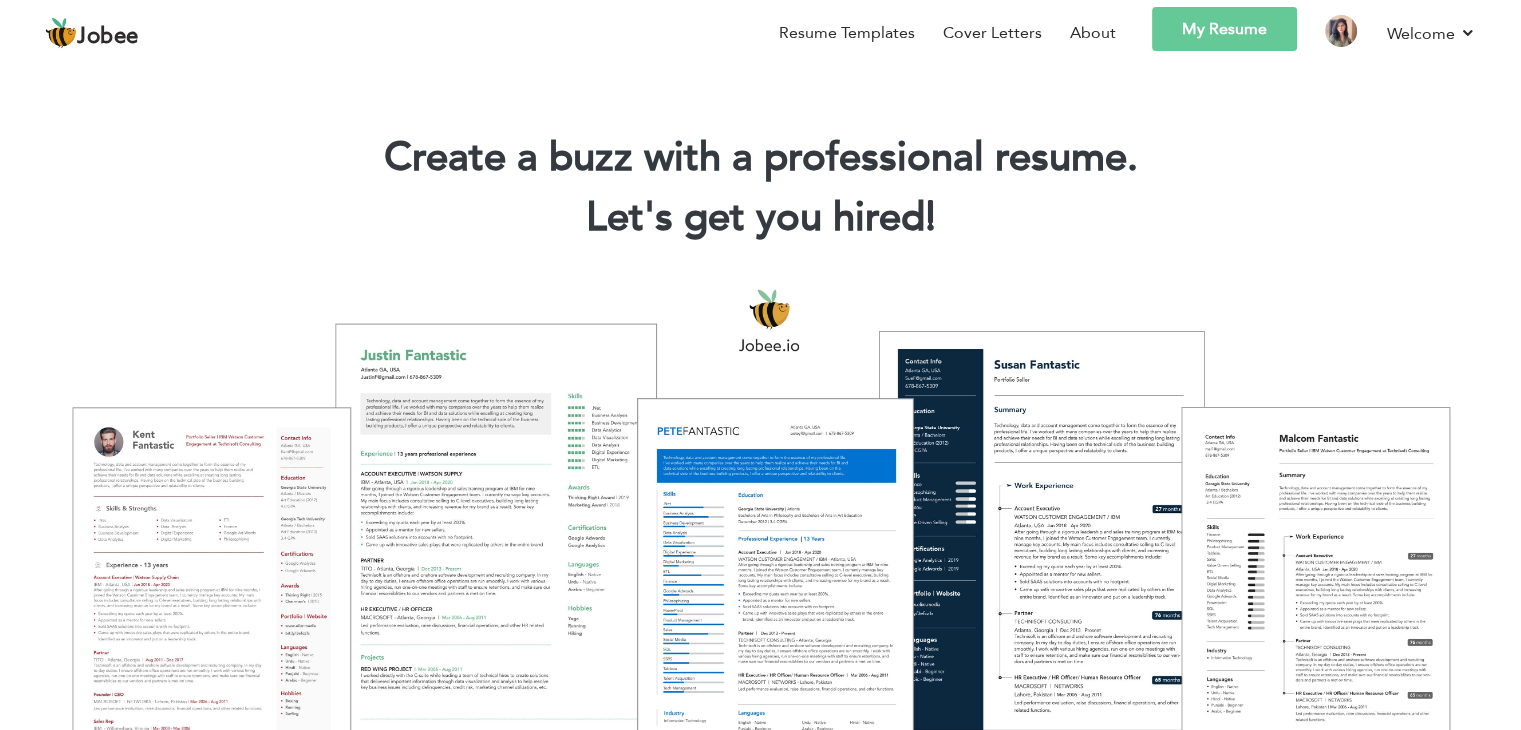 click on "My Resume" at bounding box center (1224, 29) 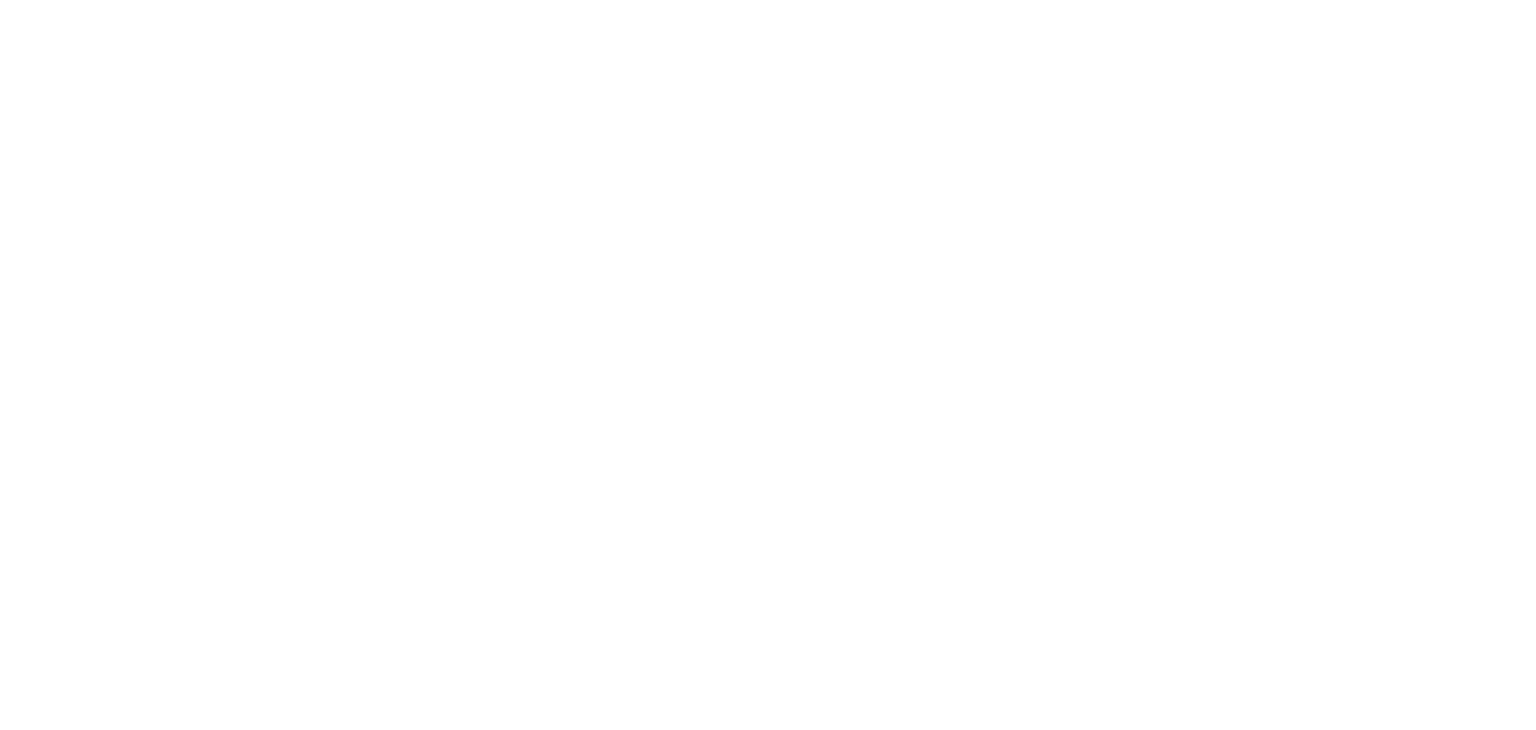 scroll, scrollTop: 0, scrollLeft: 0, axis: both 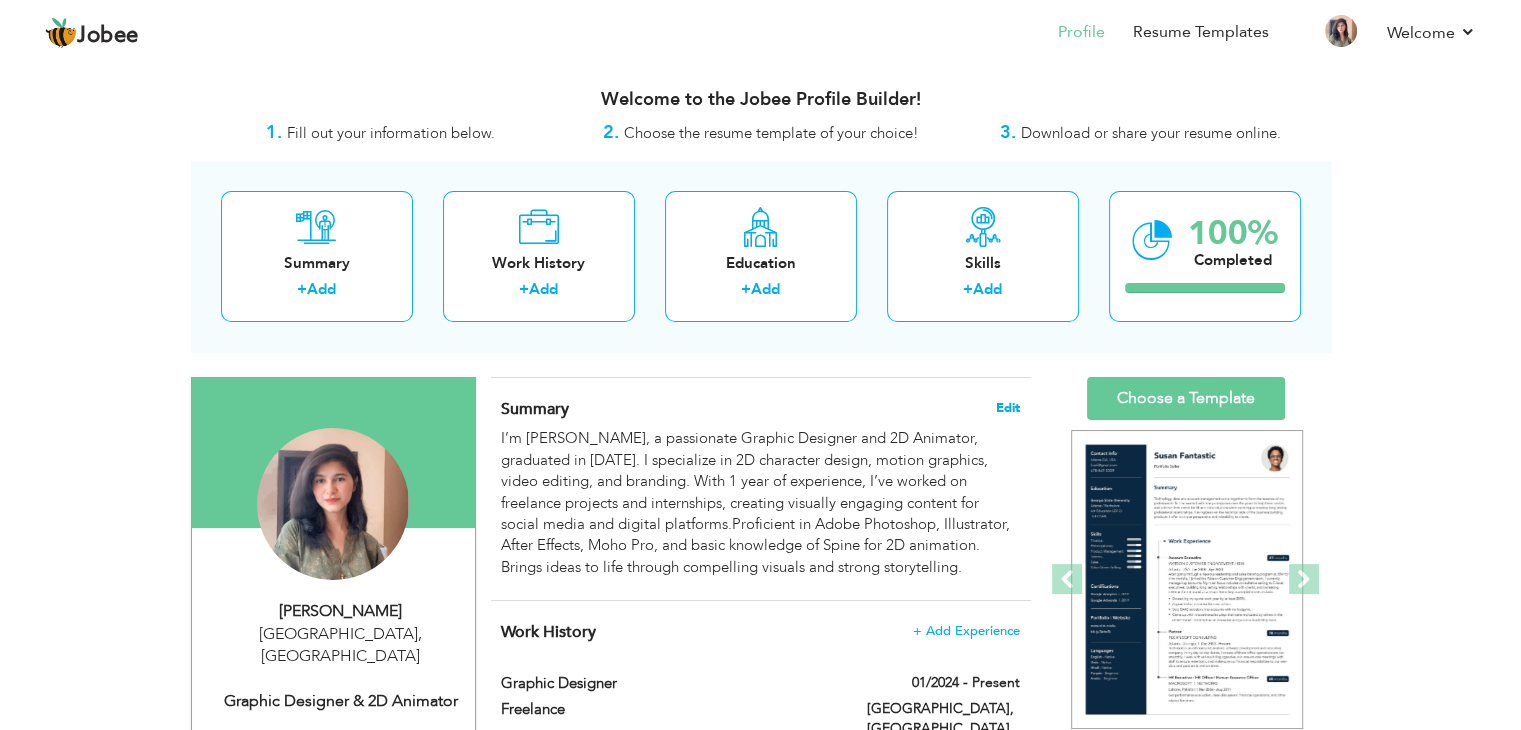 click on "Edit" at bounding box center (1008, 408) 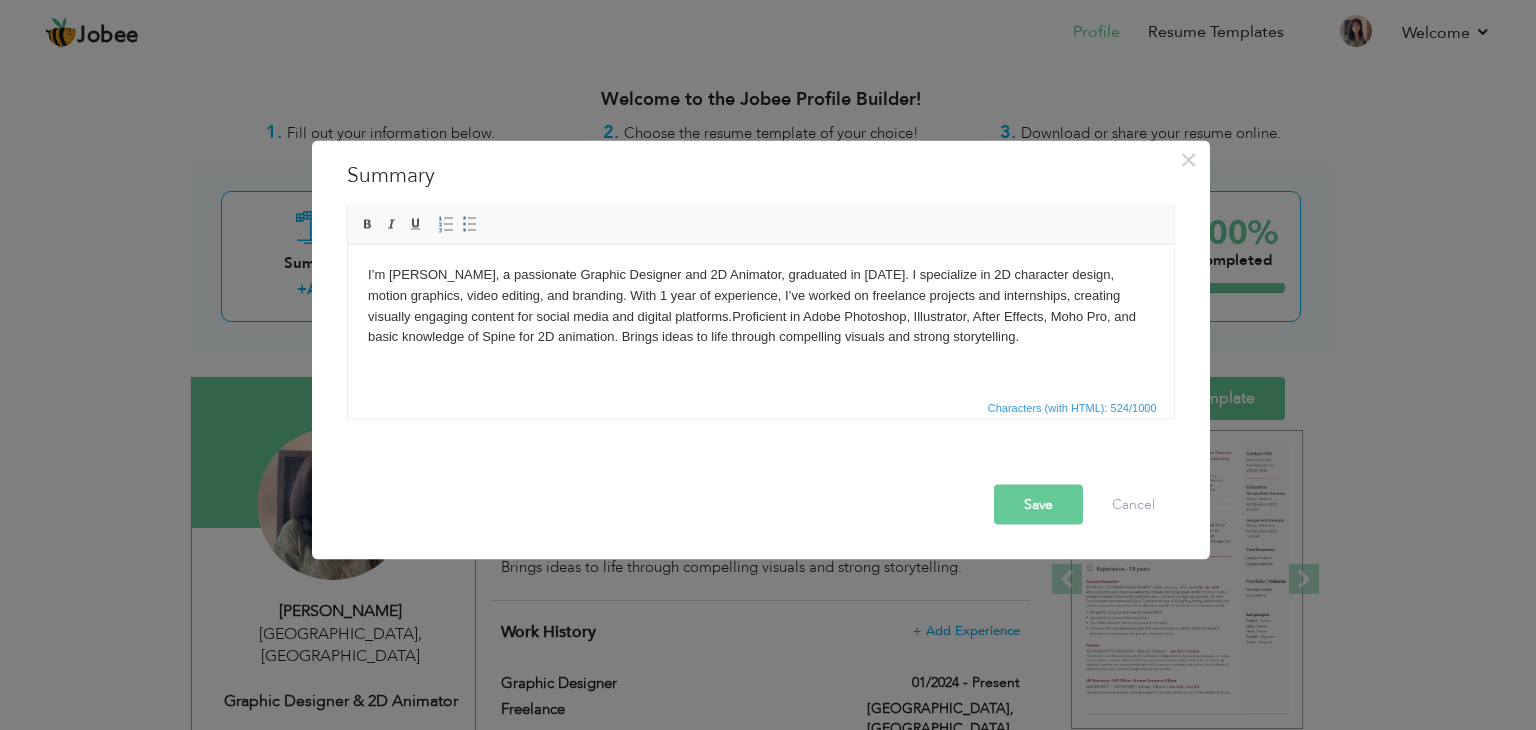 drag, startPoint x: 364, startPoint y: 275, endPoint x: 1041, endPoint y: 345, distance: 680.6093 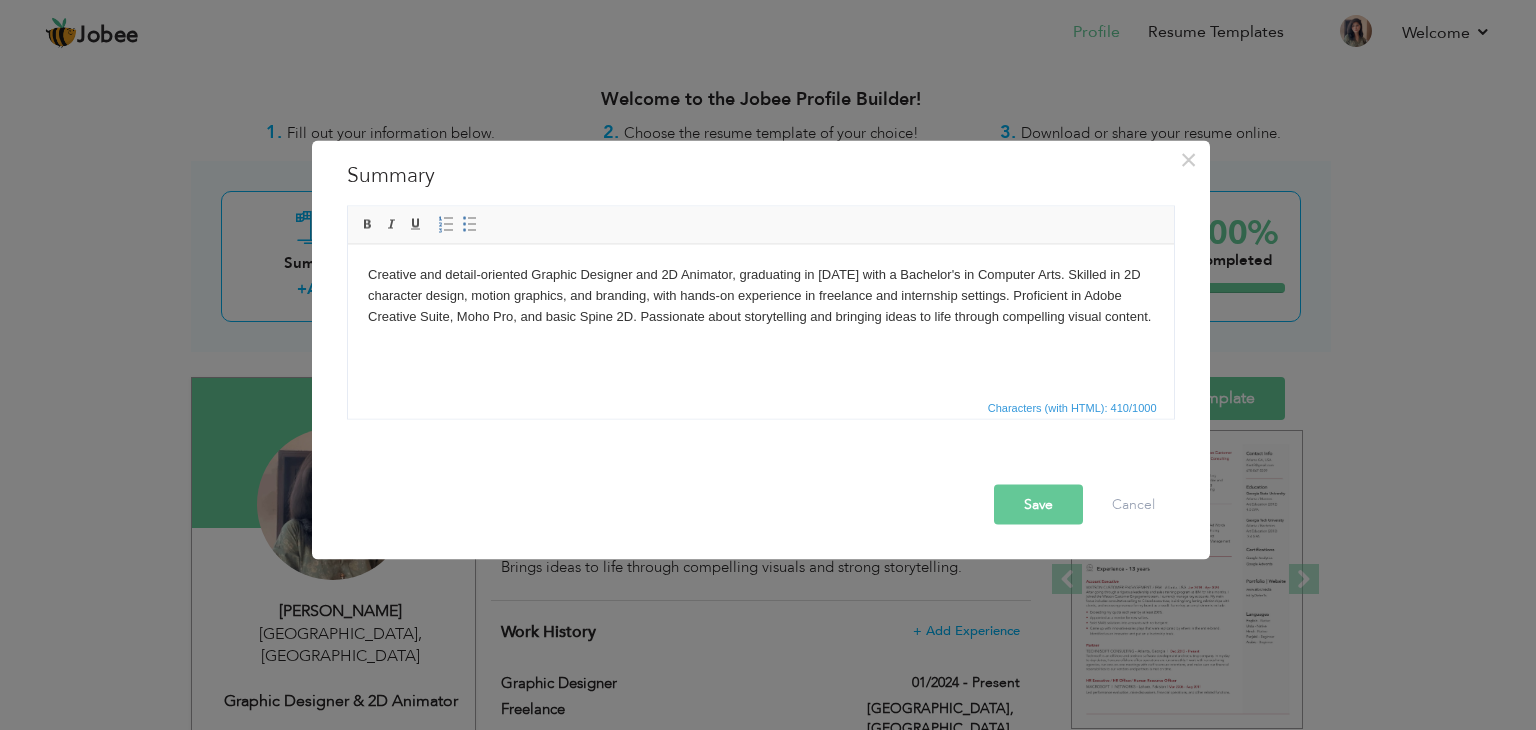drag, startPoint x: 1042, startPoint y: 501, endPoint x: 1035, endPoint y: 490, distance: 13.038404 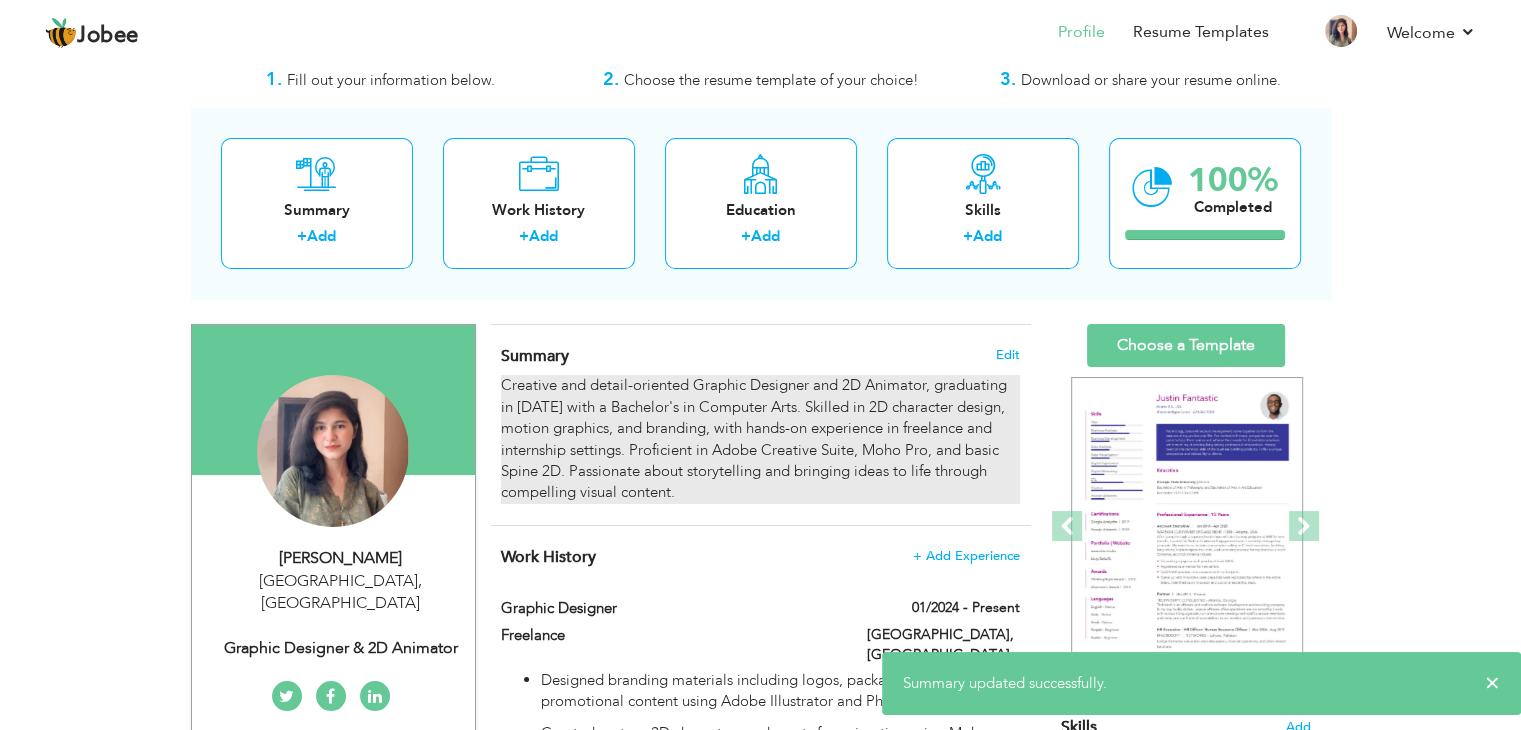 scroll, scrollTop: 100, scrollLeft: 0, axis: vertical 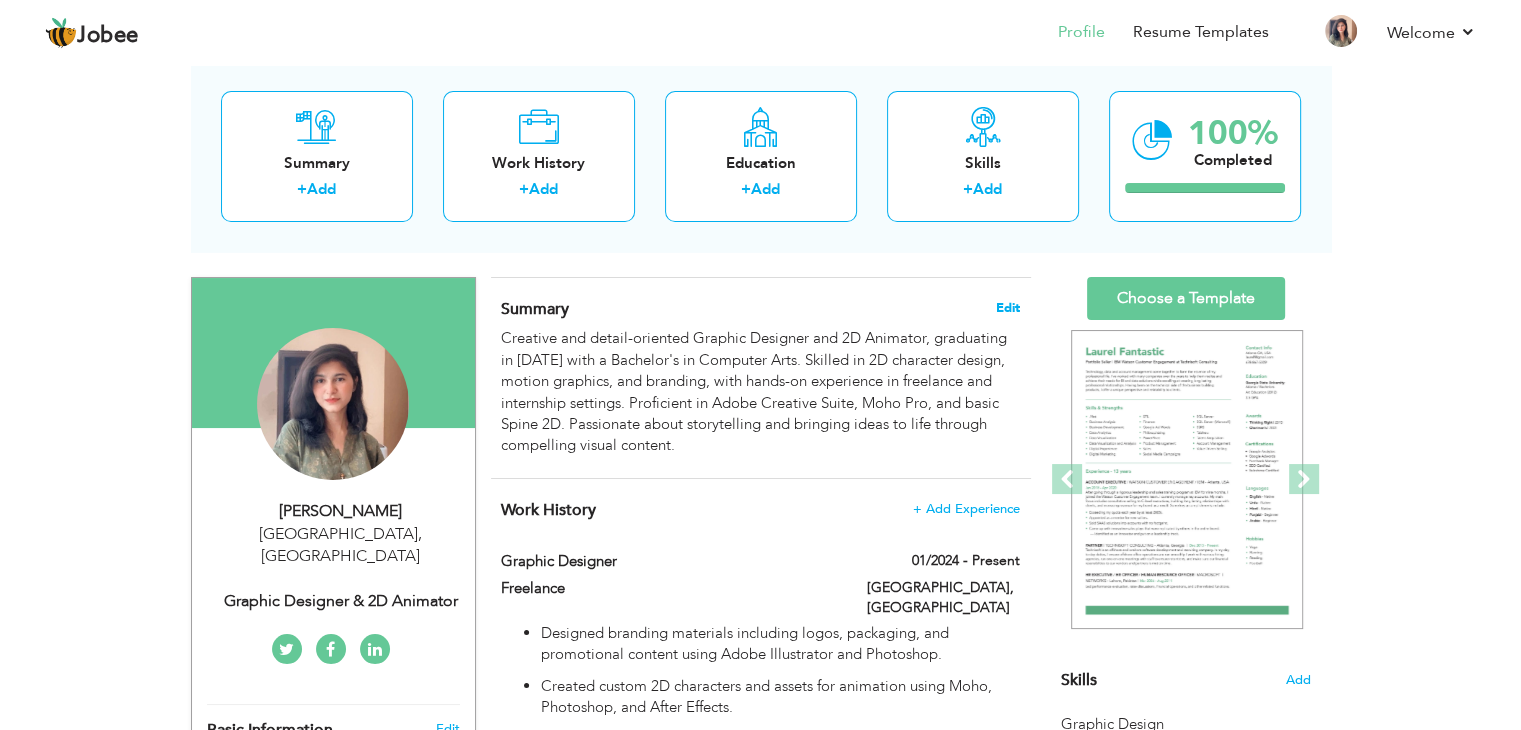 click on "Edit" at bounding box center [1008, 308] 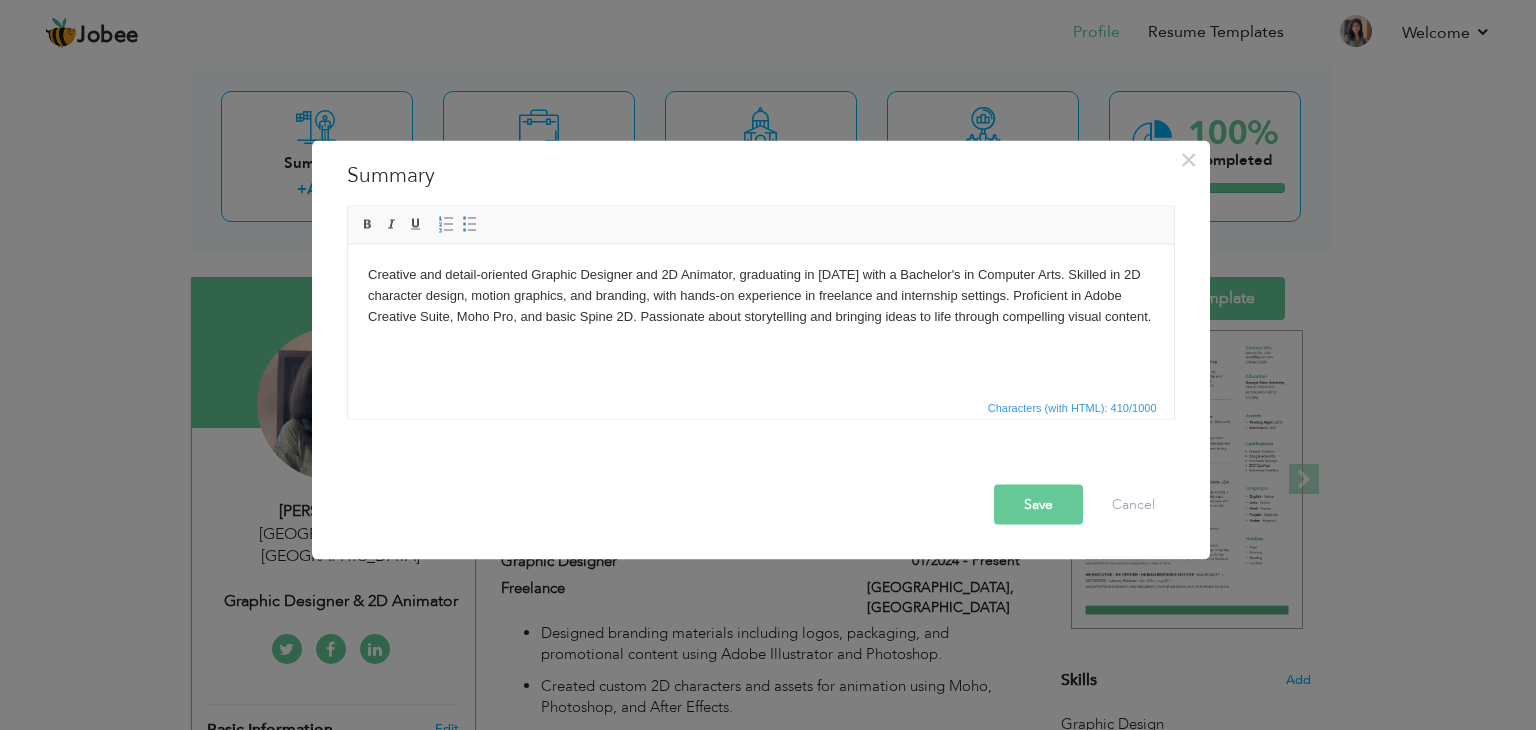 click on "Creative and detail-oriented Graphic Designer and 2D Animator, graduating in June 2025 with a Bachelor's in Computer Arts. Skilled in 2D character design, motion graphics, and branding, with hands-on experience in freelance and internship settings. Proficient in Adobe Creative Suite, Moho Pro, and basic Spine 2D. Passionate about storytelling and bringing ideas to life through compelling visual content." at bounding box center (760, 295) 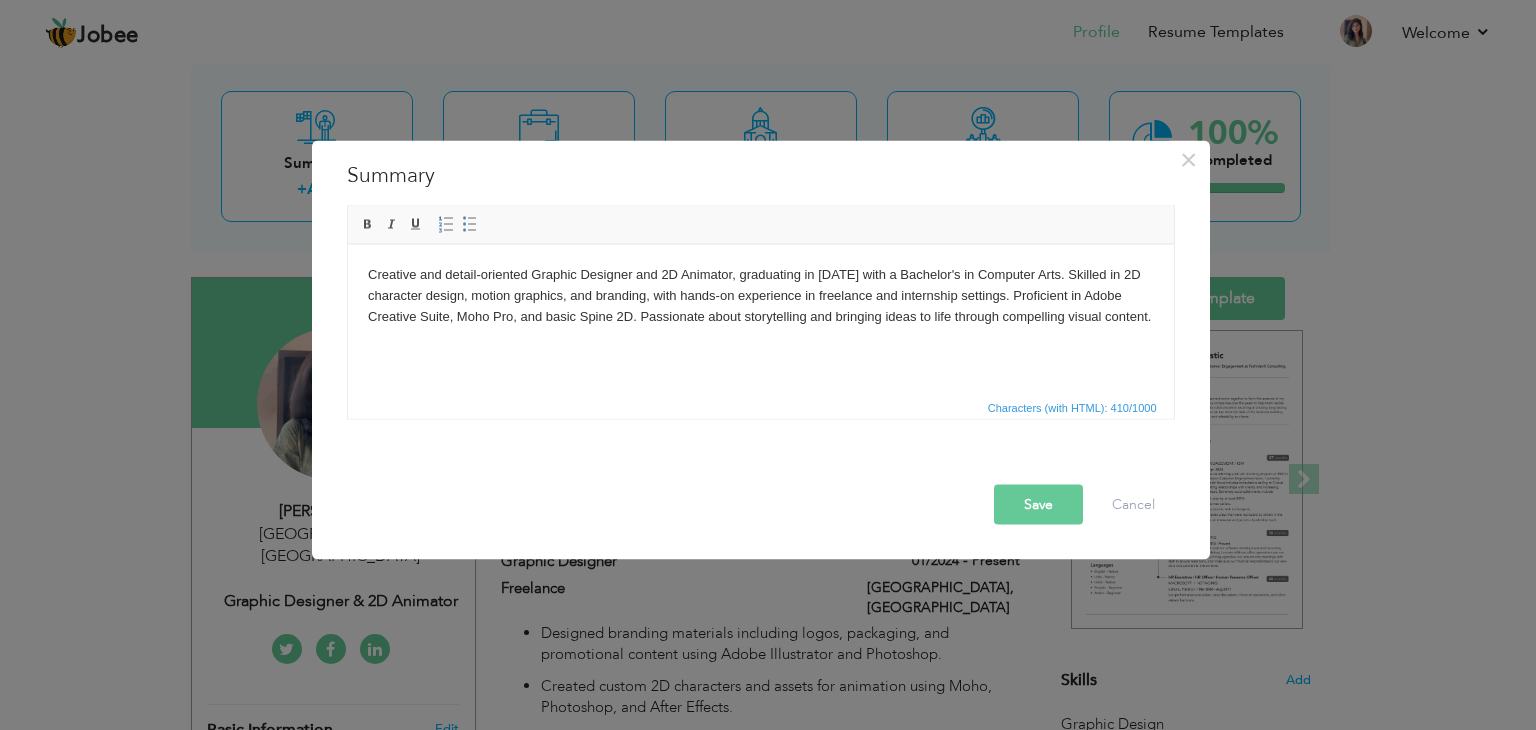 type 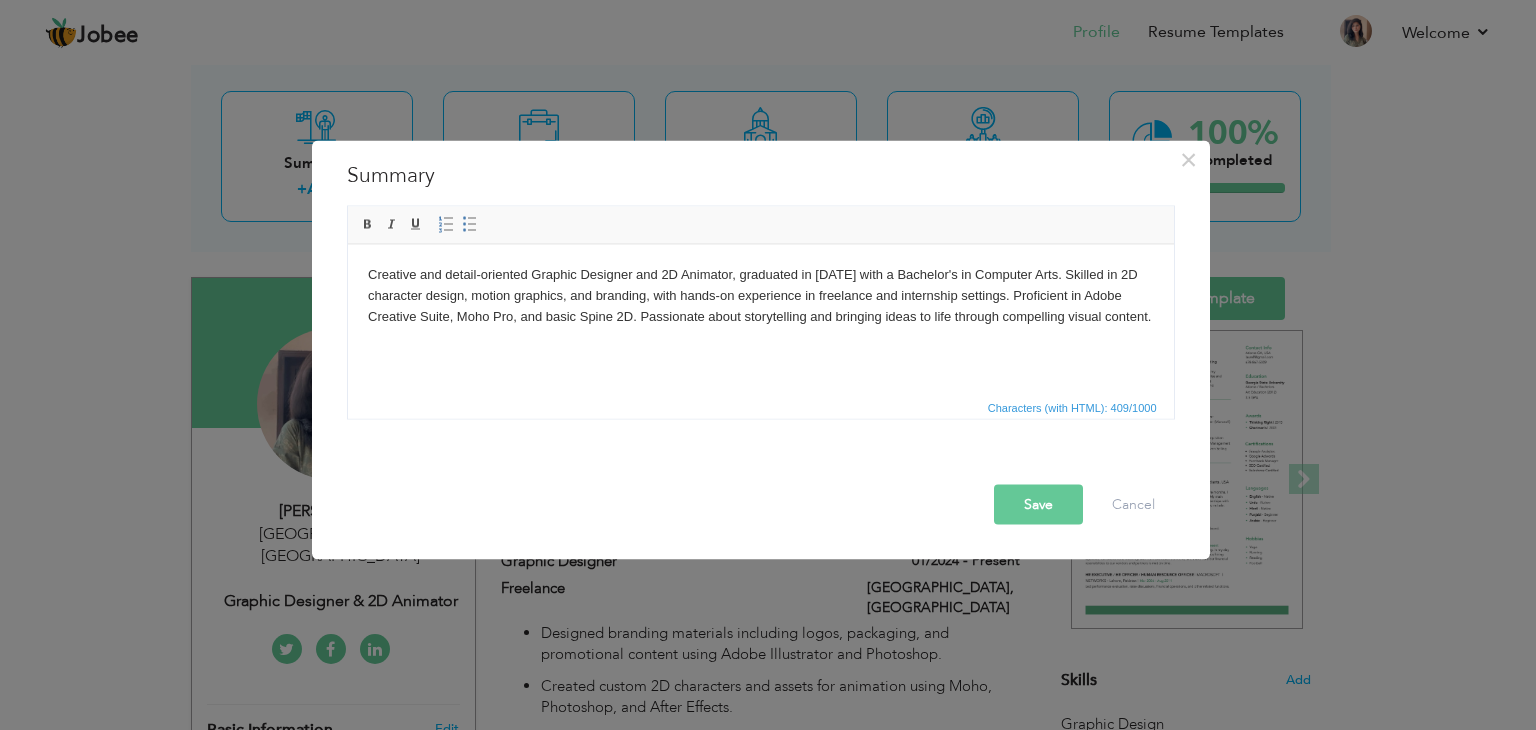 click on "Creative and detail-oriented Graphic Designer and 2D Animator, graduated in June 2025 with a Bachelor's in Computer Arts. Skilled in 2D character design, motion graphics, and branding, with hands-on experience in freelance and internship settings. Proficient in Adobe Creative Suite, Moho Pro, and basic Spine 2D. Passionate about storytelling and bringing ideas to life through compelling visual content." at bounding box center [760, 295] 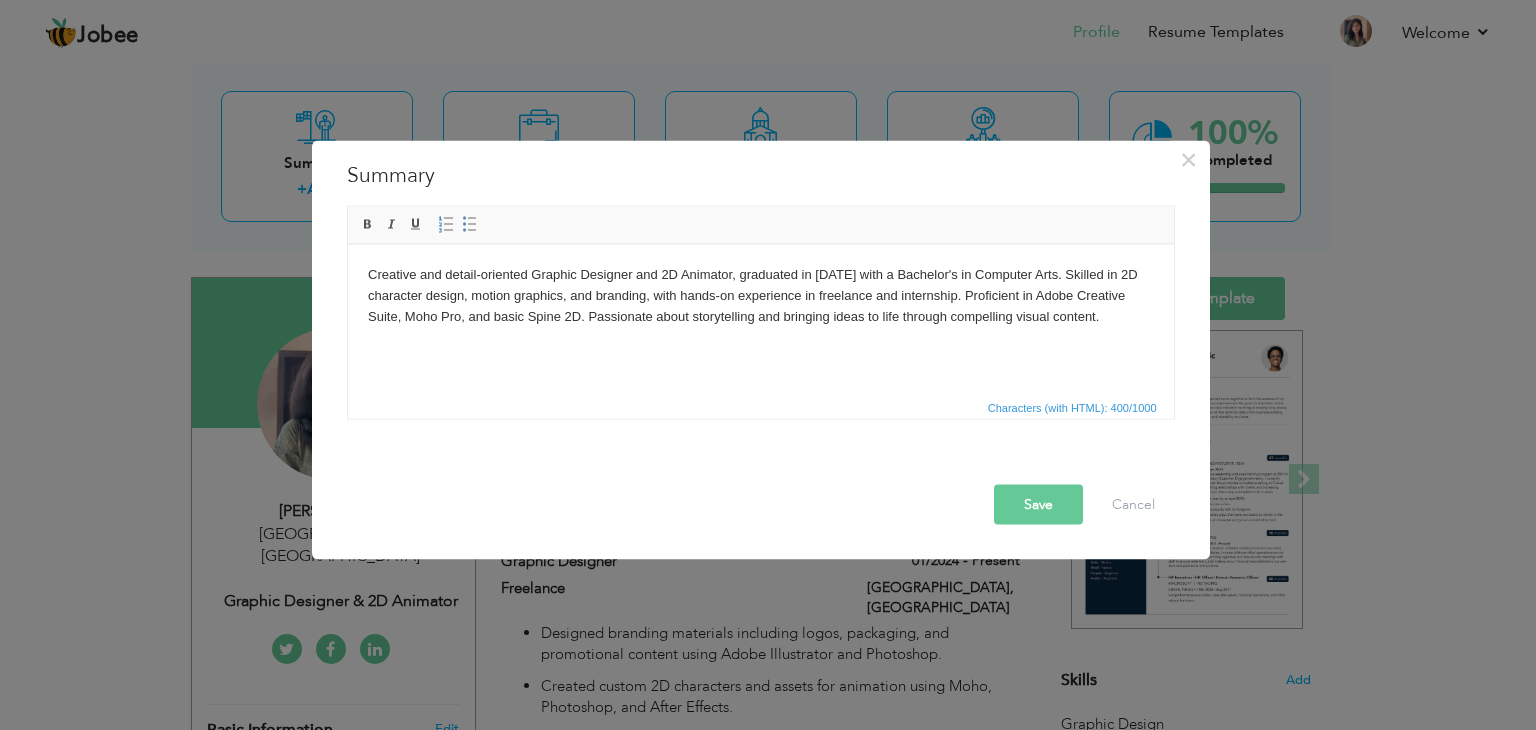 click on "Creative and detail-oriented Graphic Designer and 2D Animator, graduated in June 2025 with a Bachelor's in Computer Arts. Skilled in 2D character design, motion graphics, and branding, with hands-on experience in freelance and internship. Proficient in Adobe Creative Suite, Moho Pro, and basic Spine 2D. Passionate about storytelling and bringing ideas to life through compelling visual content." at bounding box center [760, 295] 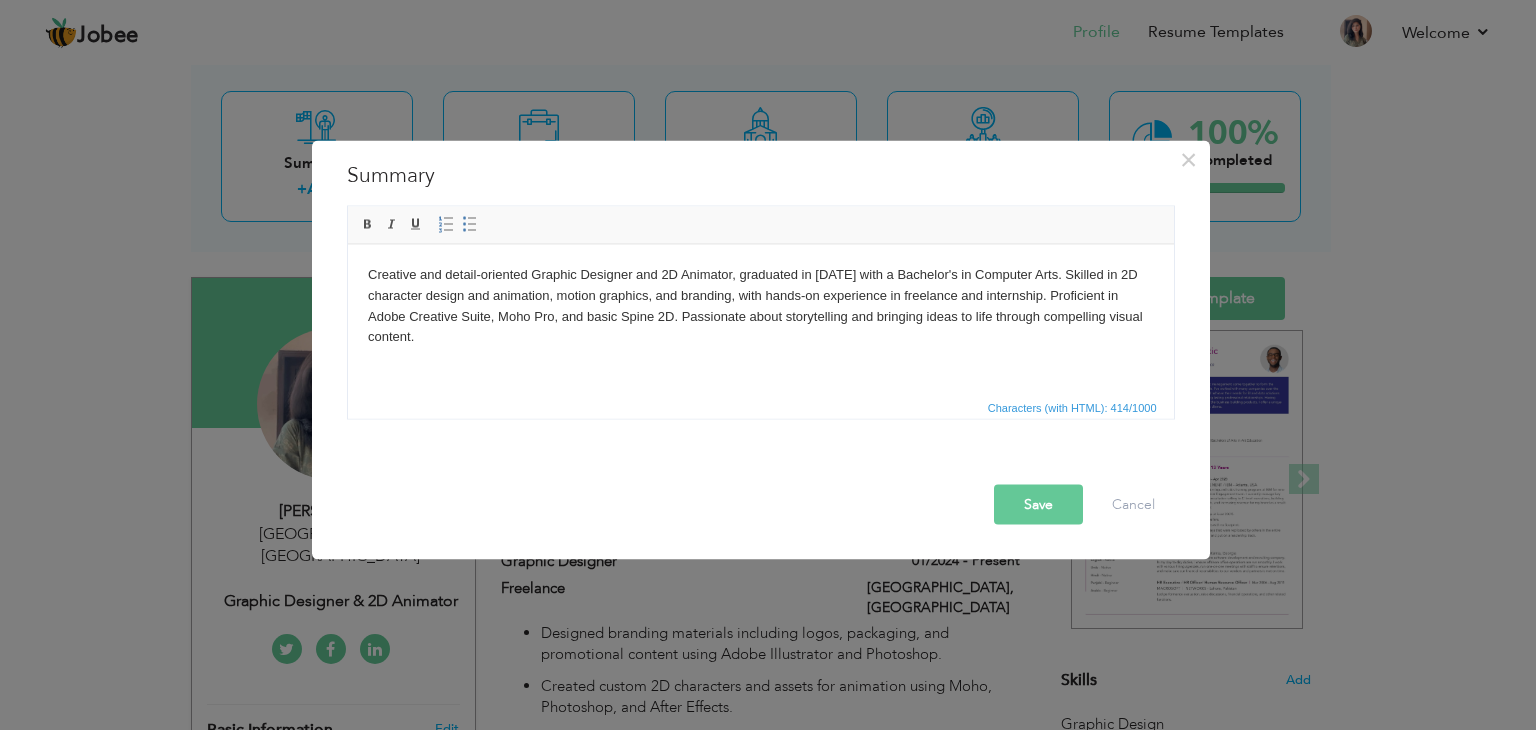 click on "Save" at bounding box center (1038, 505) 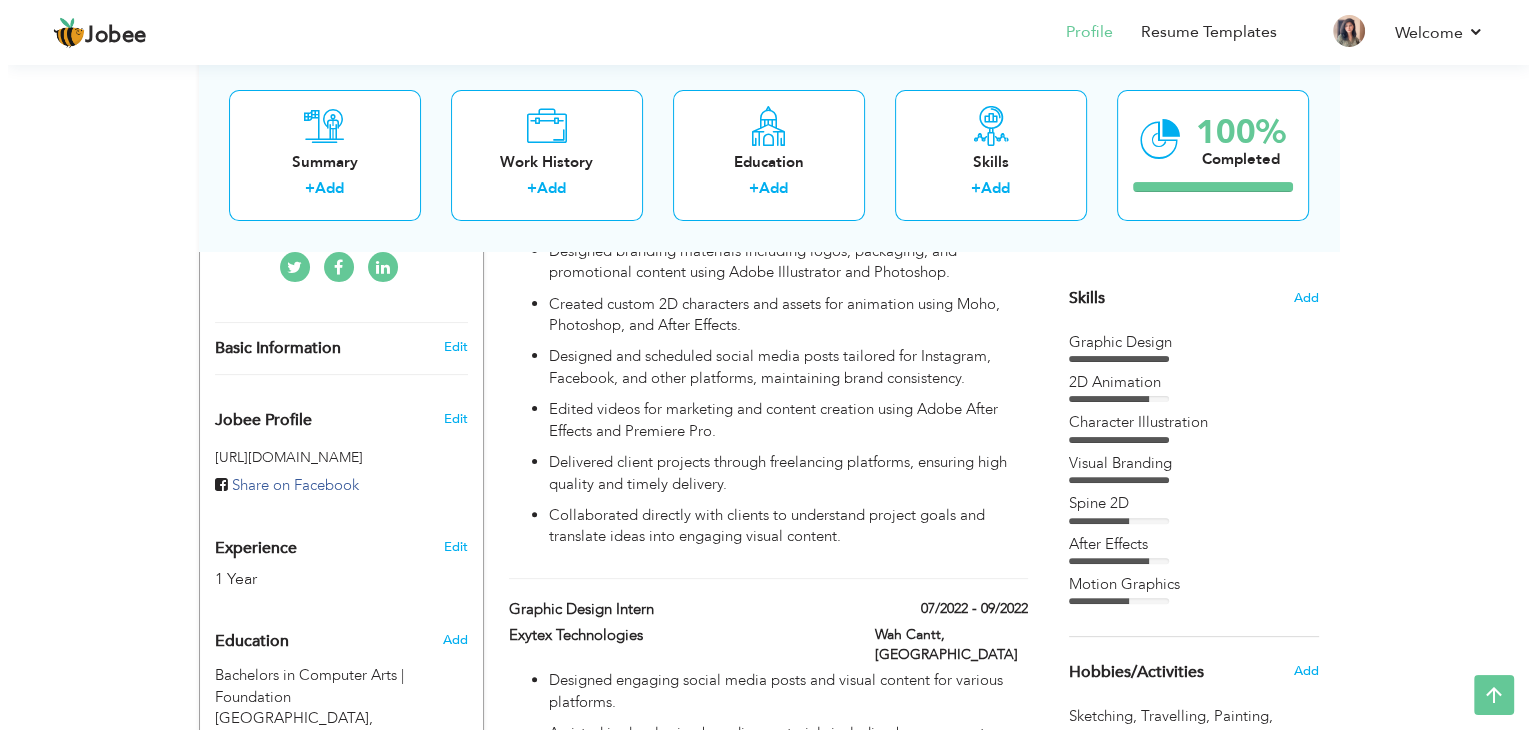 scroll, scrollTop: 600, scrollLeft: 0, axis: vertical 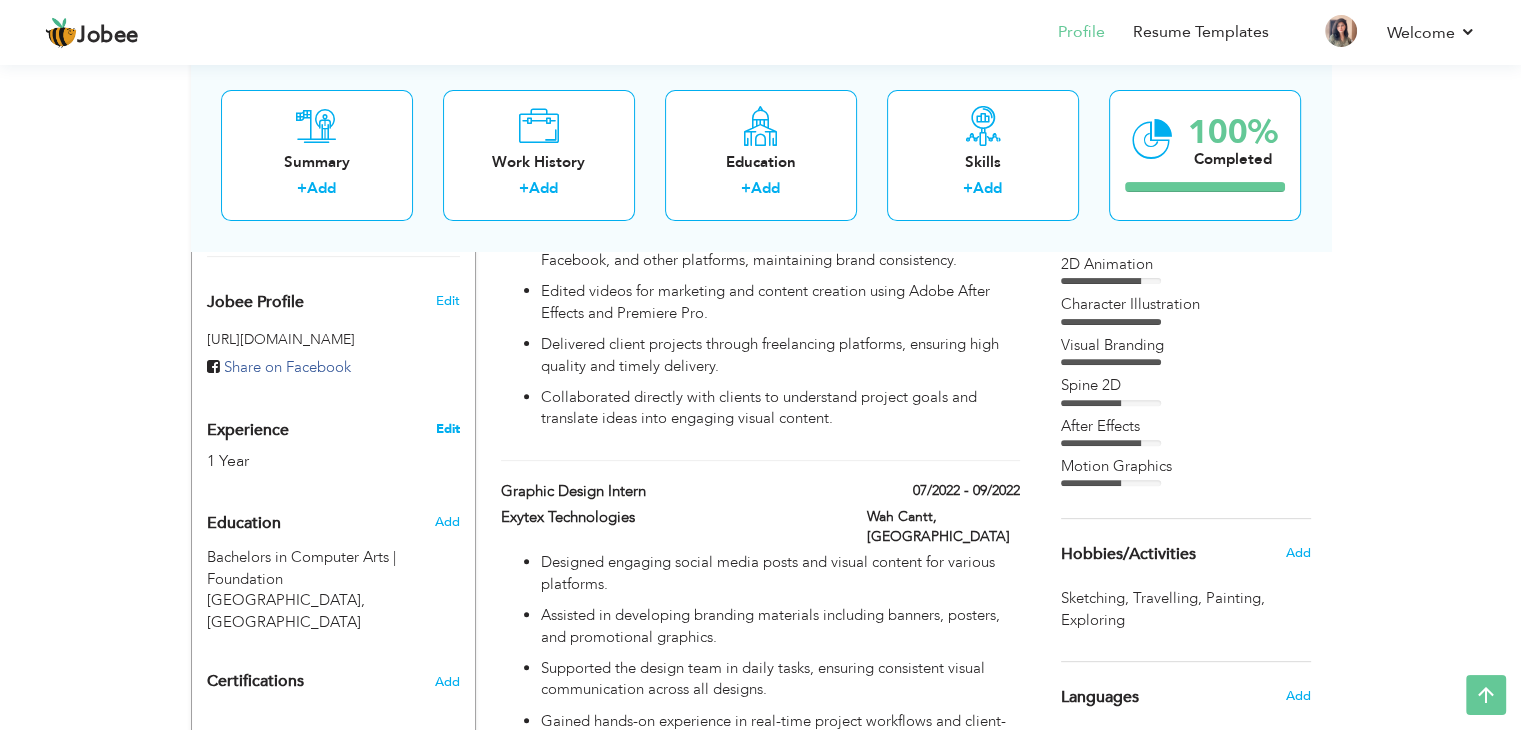 click on "Edit" at bounding box center (447, 429) 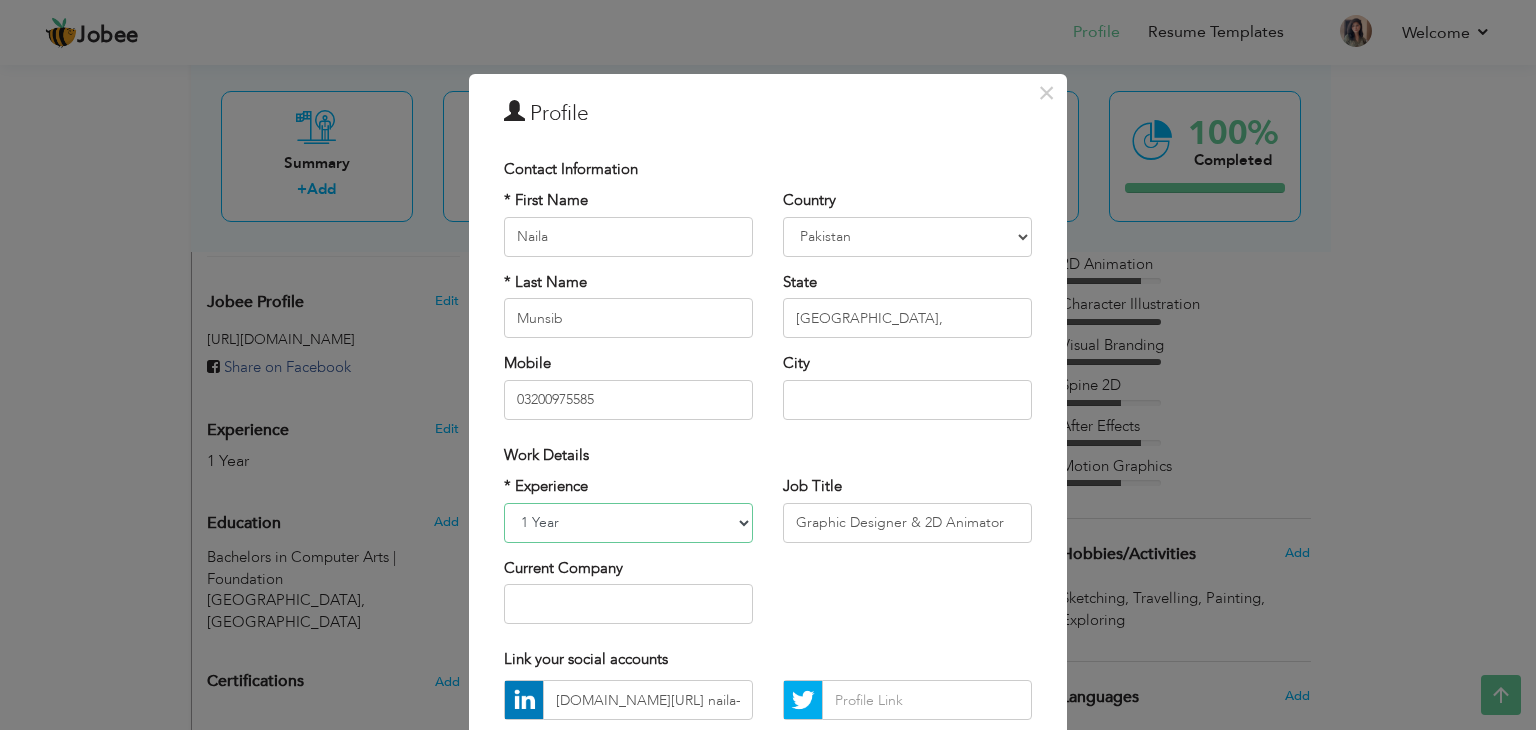 click on "Entry Level Less than 1 Year 1 Year 2 Years 3 Years 4 Years 5 Years 6 Years 7 Years 8 Years 9 Years 10 Years 11 Years 12 Years 13 Years 14 Years 15 Years 16 Years 17 Years 18 Years 19 Years 20 Years 21 Years 22 Years 23 Years 24 Years 25 Years 26 Years 27 Years 28 Years 29 Years 30 Years 31 Years 32 Years 33 Years 34 Years 35 Years More than 35 Years" at bounding box center [628, 523] 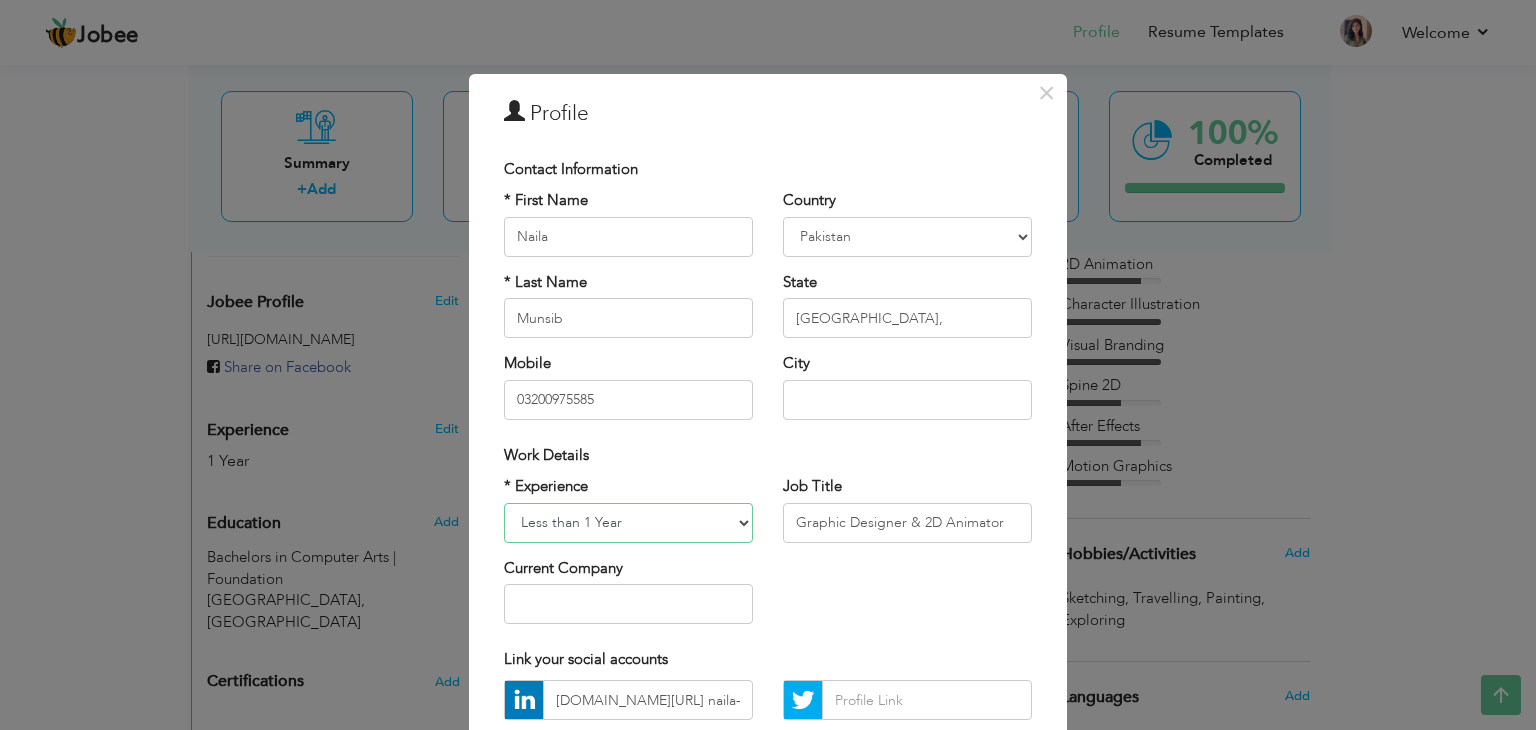 click on "Entry Level Less than 1 Year 1 Year 2 Years 3 Years 4 Years 5 Years 6 Years 7 Years 8 Years 9 Years 10 Years 11 Years 12 Years 13 Years 14 Years 15 Years 16 Years 17 Years 18 Years 19 Years 20 Years 21 Years 22 Years 23 Years 24 Years 25 Years 26 Years 27 Years 28 Years 29 Years 30 Years 31 Years 32 Years 33 Years 34 Years 35 Years More than 35 Years" at bounding box center [628, 523] 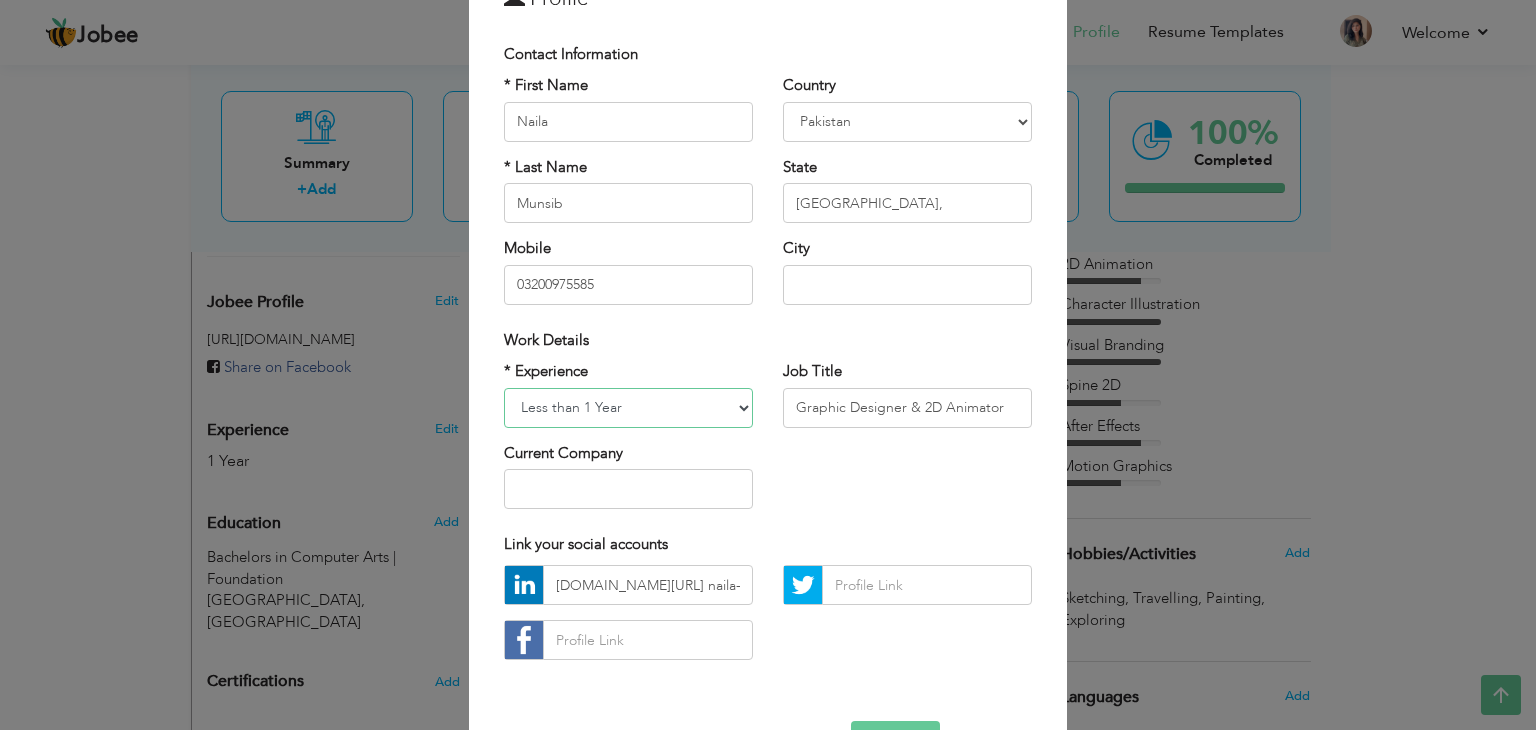 scroll, scrollTop: 181, scrollLeft: 0, axis: vertical 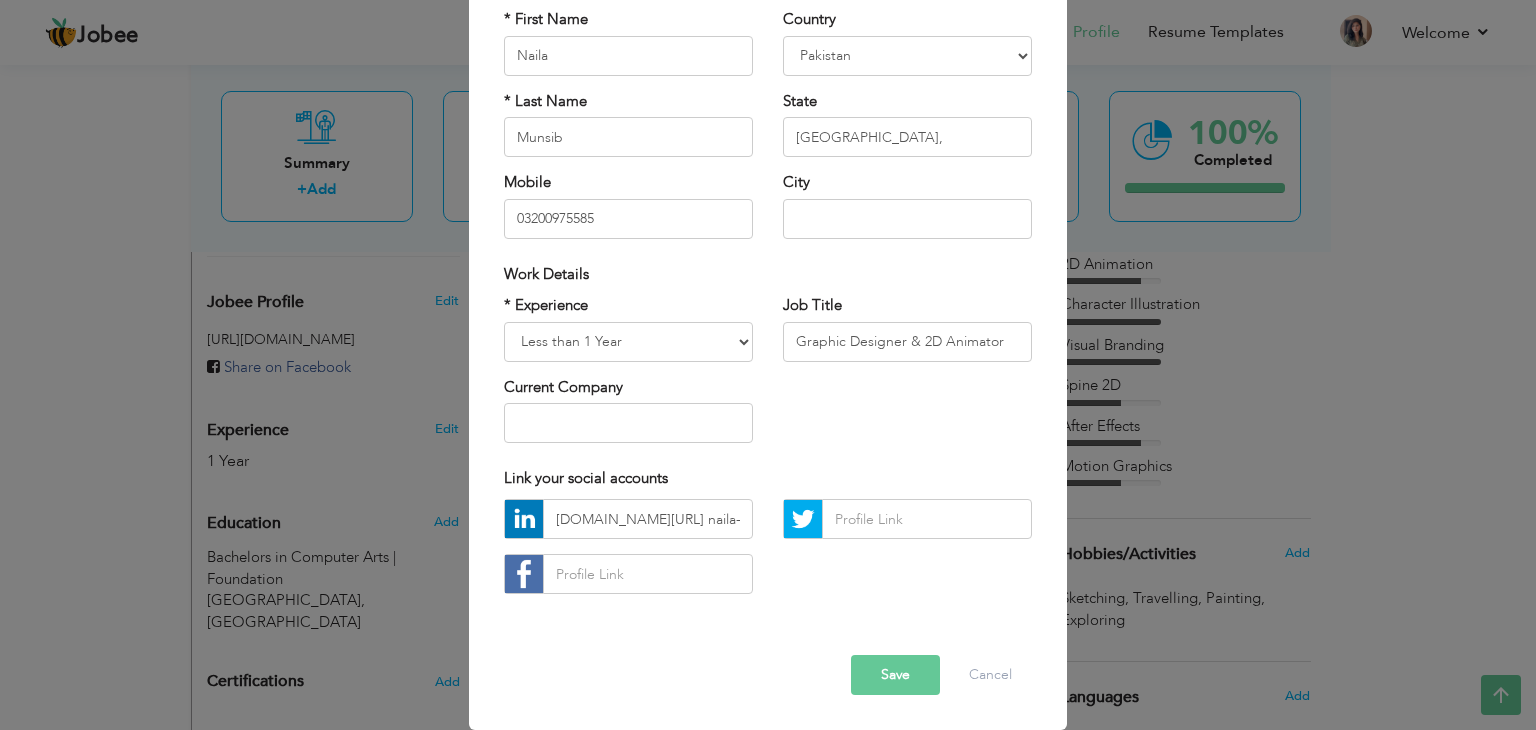 click on "Save" at bounding box center [895, 675] 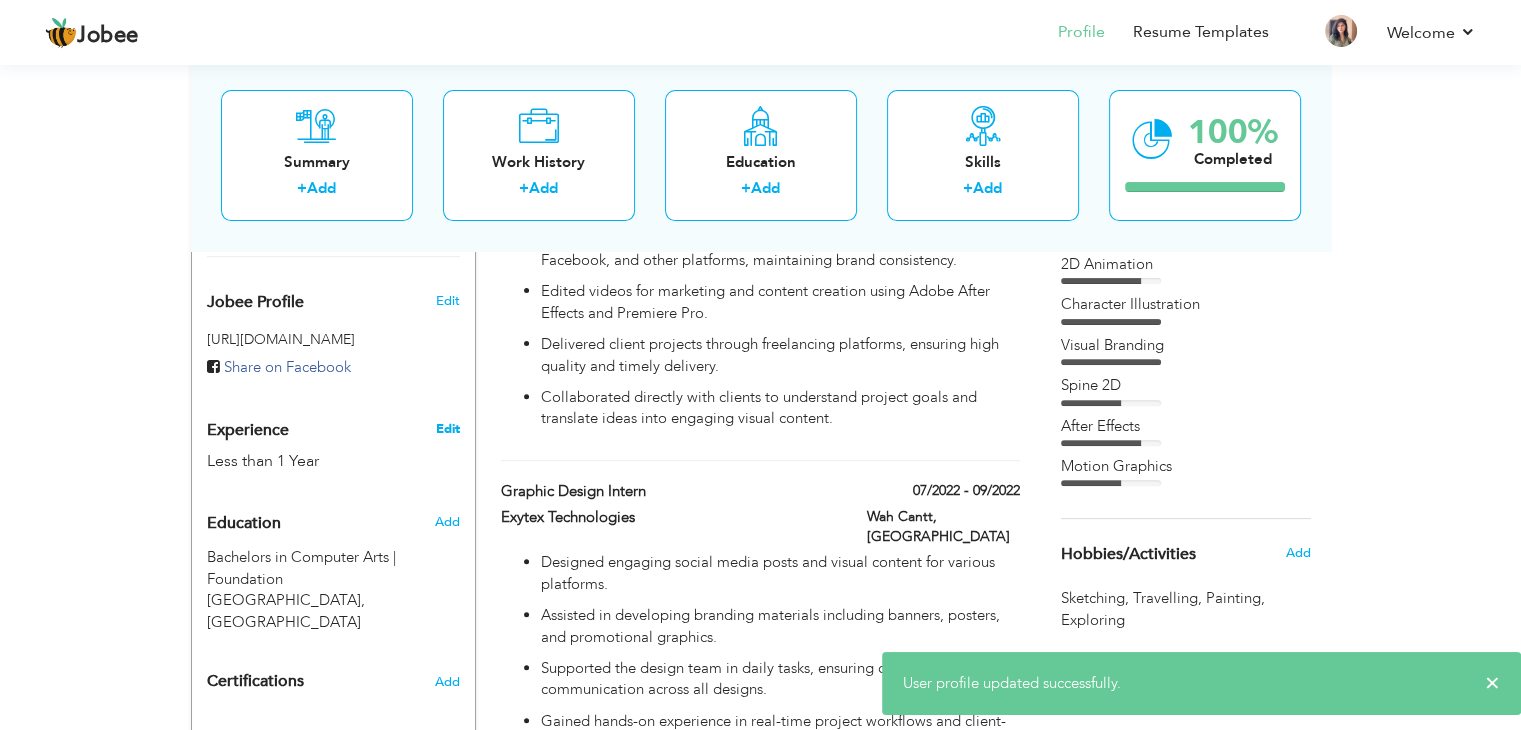 click on "Edit" at bounding box center [447, 429] 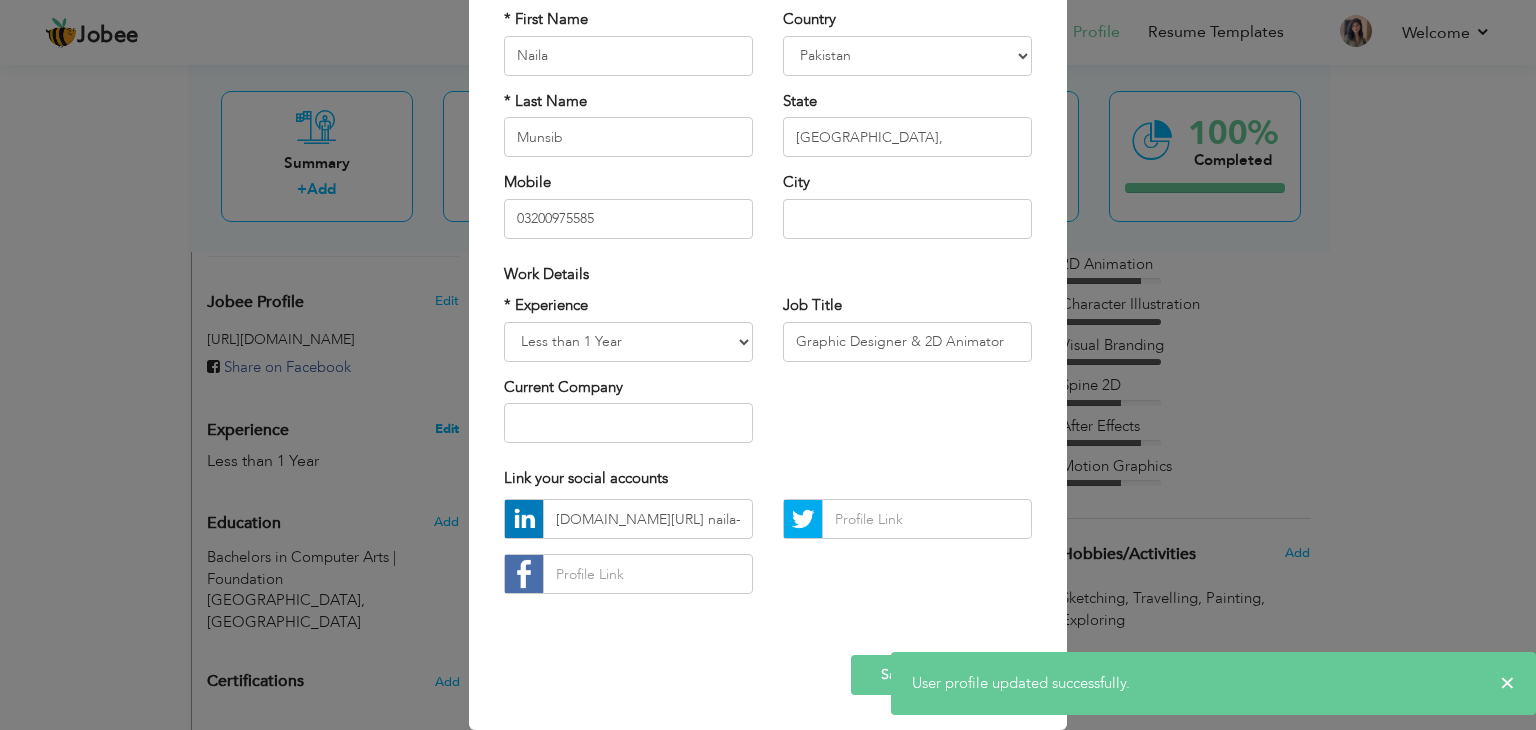 scroll, scrollTop: 0, scrollLeft: 0, axis: both 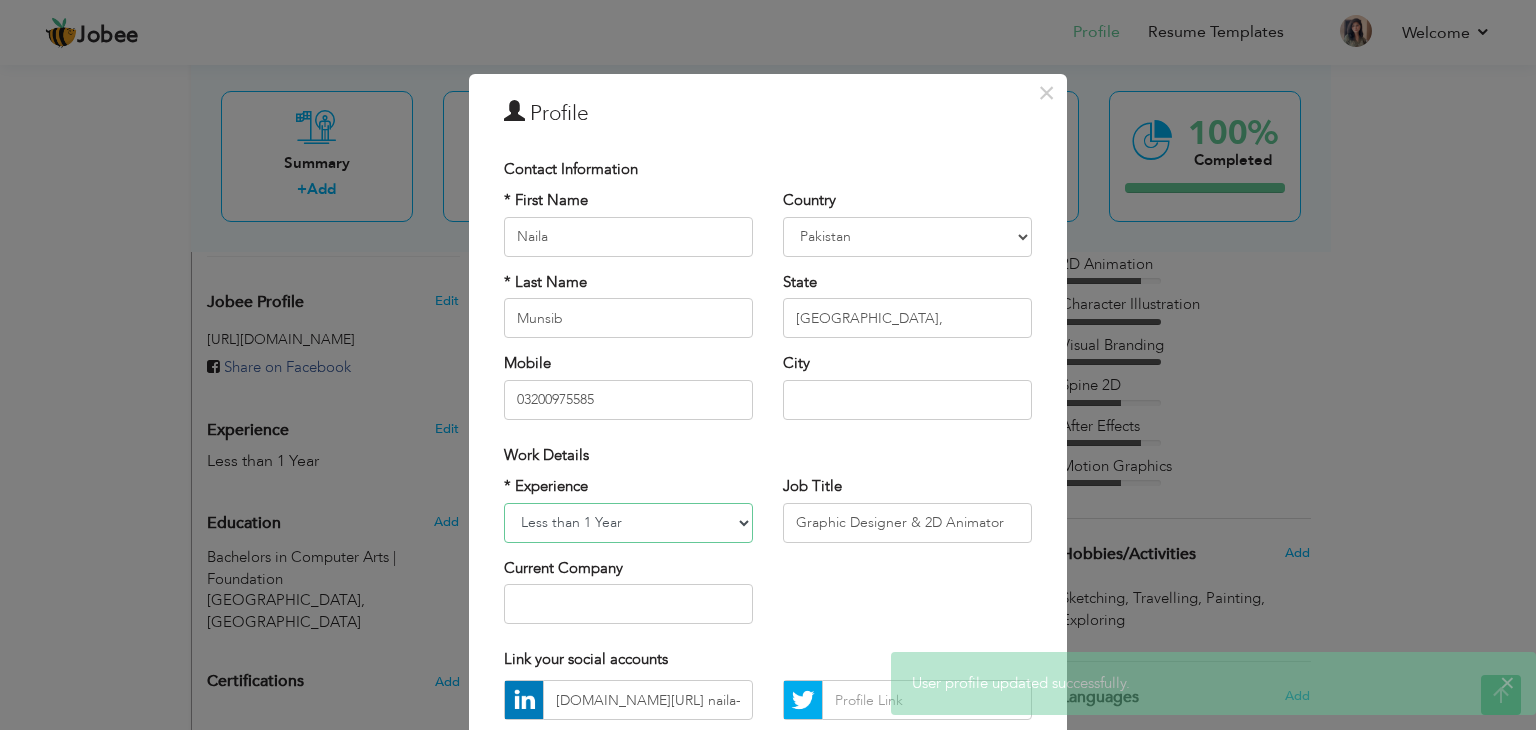click on "Entry Level Less than 1 Year 1 Year 2 Years 3 Years 4 Years 5 Years 6 Years 7 Years 8 Years 9 Years 10 Years 11 Years 12 Years 13 Years 14 Years 15 Years 16 Years 17 Years 18 Years 19 Years 20 Years 21 Years 22 Years 23 Years 24 Years 25 Years 26 Years 27 Years 28 Years 29 Years 30 Years 31 Years 32 Years 33 Years 34 Years 35 Years More than 35 Years" at bounding box center (628, 523) 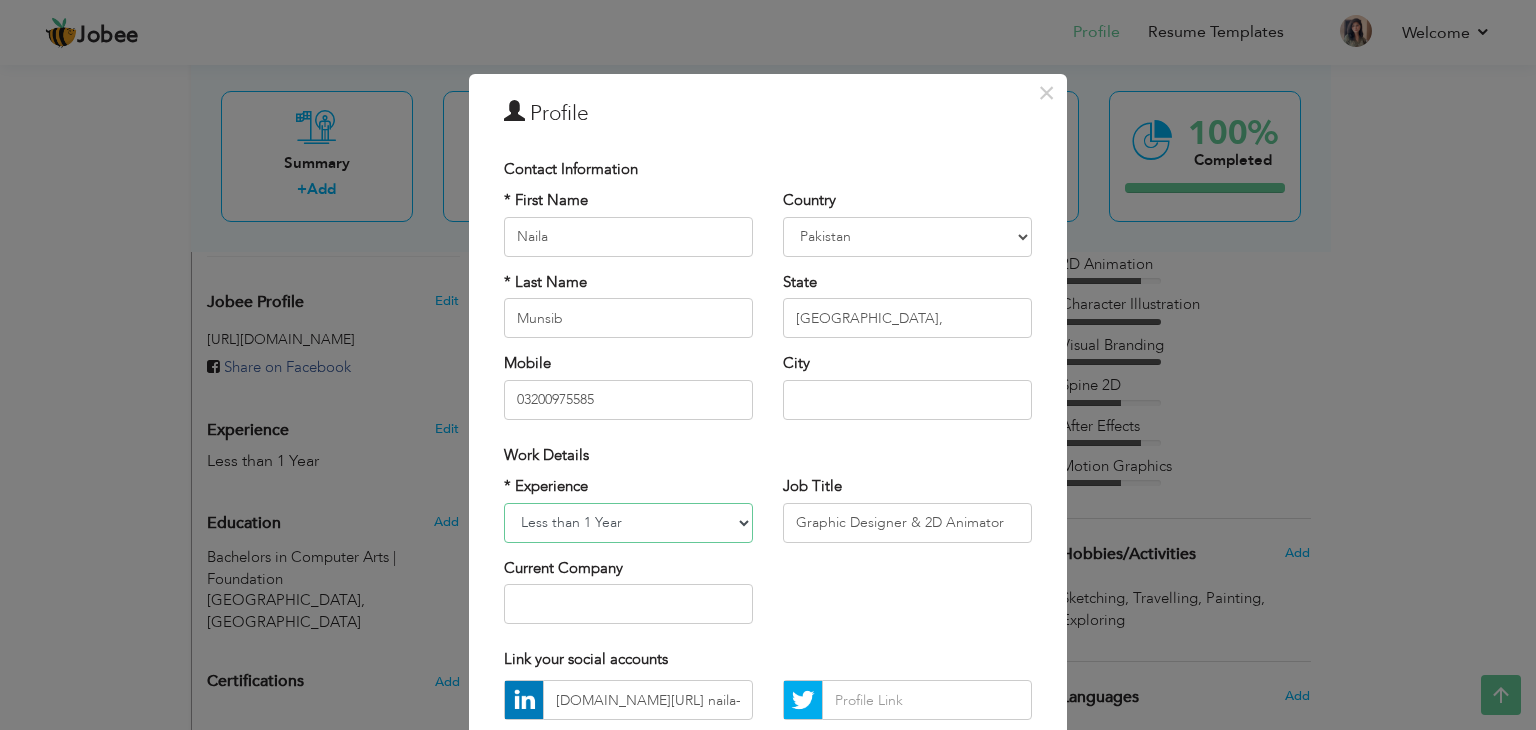 click on "Entry Level Less than 1 Year 1 Year 2 Years 3 Years 4 Years 5 Years 6 Years 7 Years 8 Years 9 Years 10 Years 11 Years 12 Years 13 Years 14 Years 15 Years 16 Years 17 Years 18 Years 19 Years 20 Years 21 Years 22 Years 23 Years 24 Years 25 Years 26 Years 27 Years 28 Years 29 Years 30 Years 31 Years 32 Years 33 Years 34 Years 35 Years More than 35 Years" at bounding box center (628, 523) 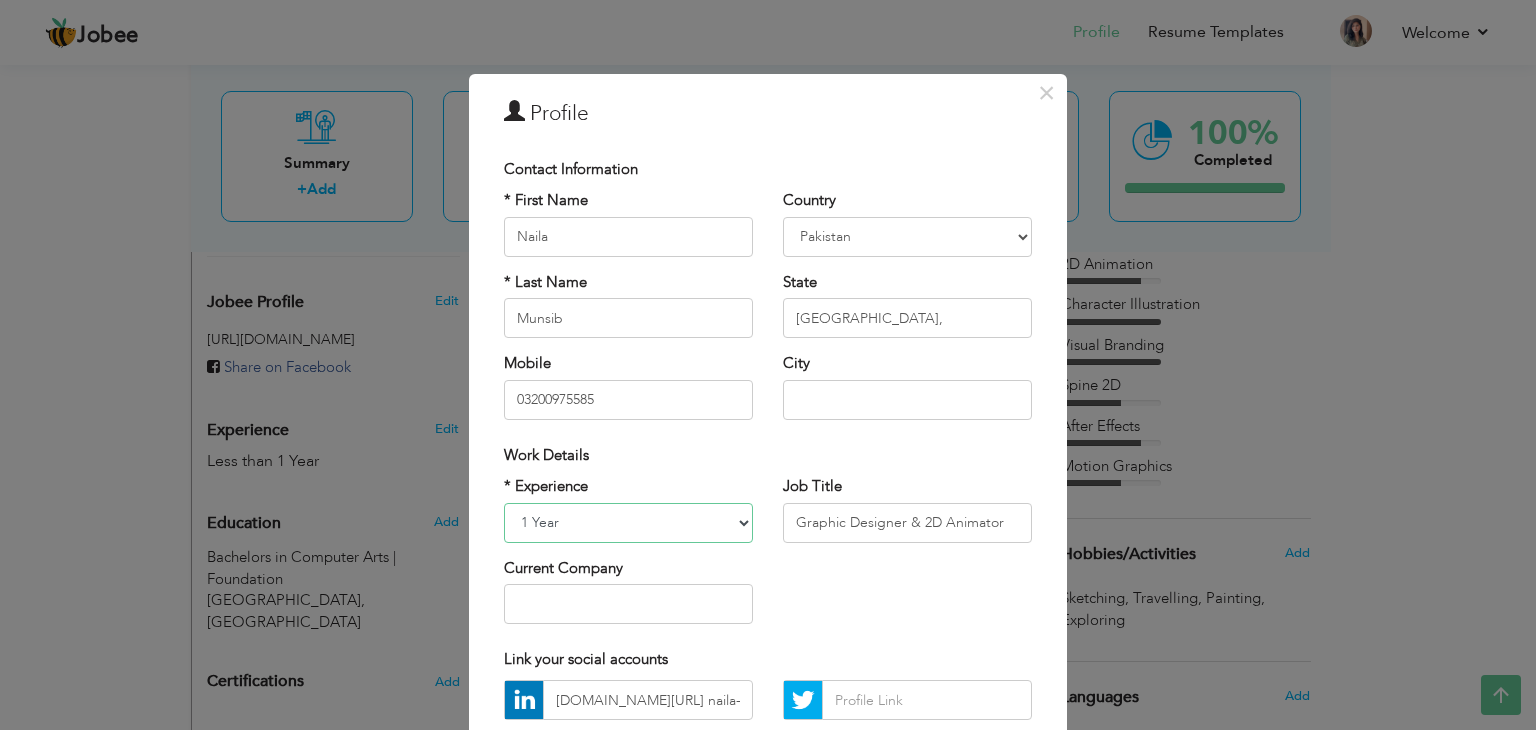 click on "Entry Level Less than 1 Year 1 Year 2 Years 3 Years 4 Years 5 Years 6 Years 7 Years 8 Years 9 Years 10 Years 11 Years 12 Years 13 Years 14 Years 15 Years 16 Years 17 Years 18 Years 19 Years 20 Years 21 Years 22 Years 23 Years 24 Years 25 Years 26 Years 27 Years 28 Years 29 Years 30 Years 31 Years 32 Years 33 Years 34 Years 35 Years More than 35 Years" at bounding box center [628, 523] 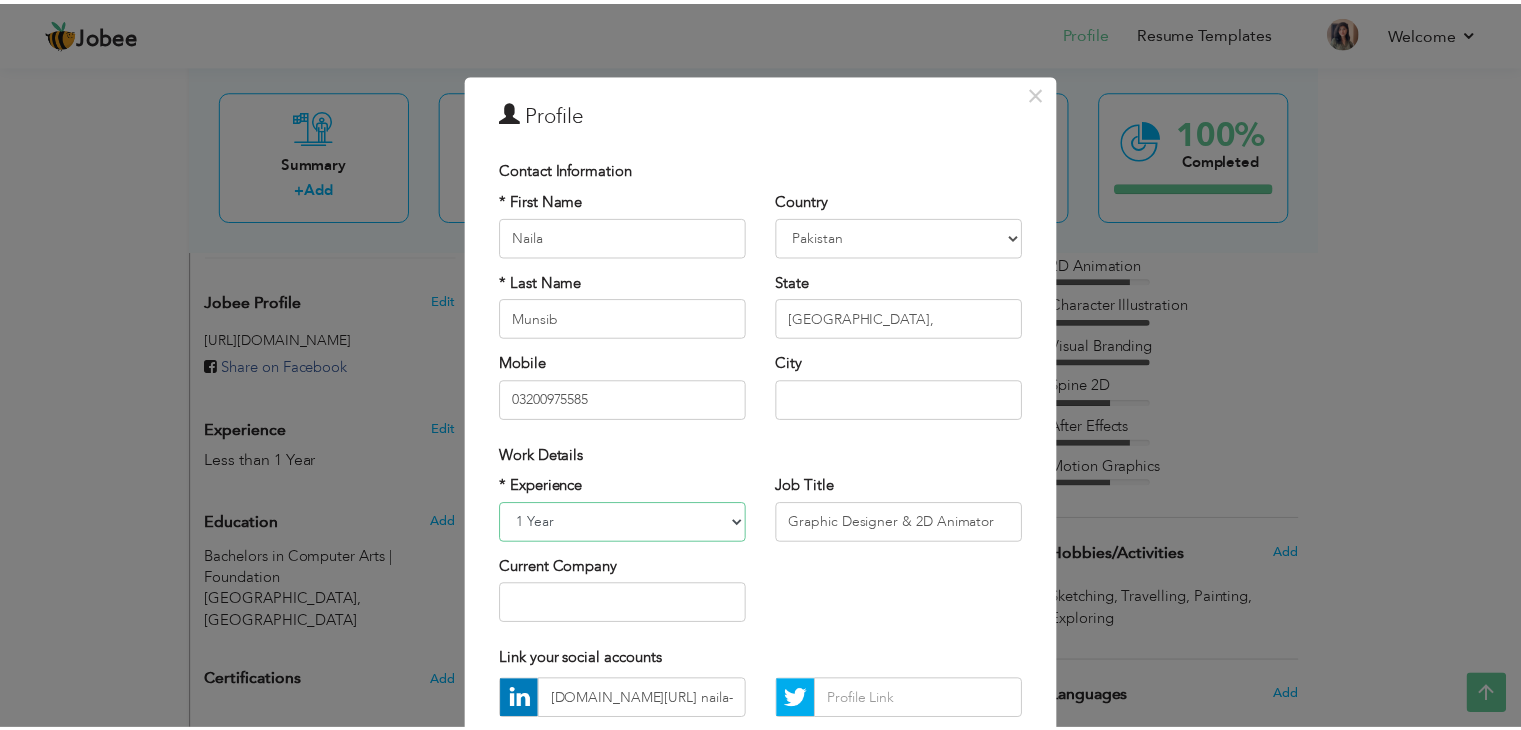scroll, scrollTop: 181, scrollLeft: 0, axis: vertical 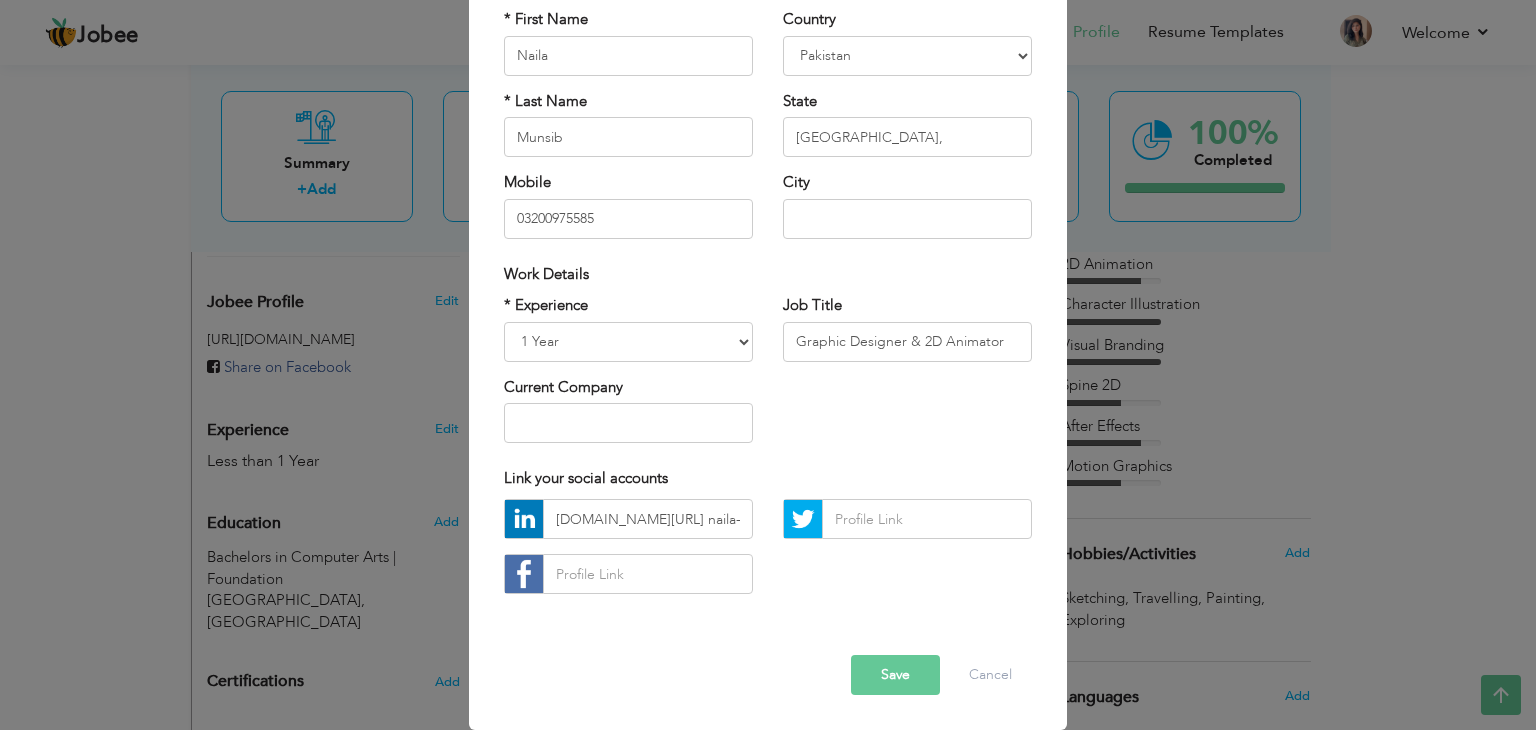 click on "Save" at bounding box center (895, 675) 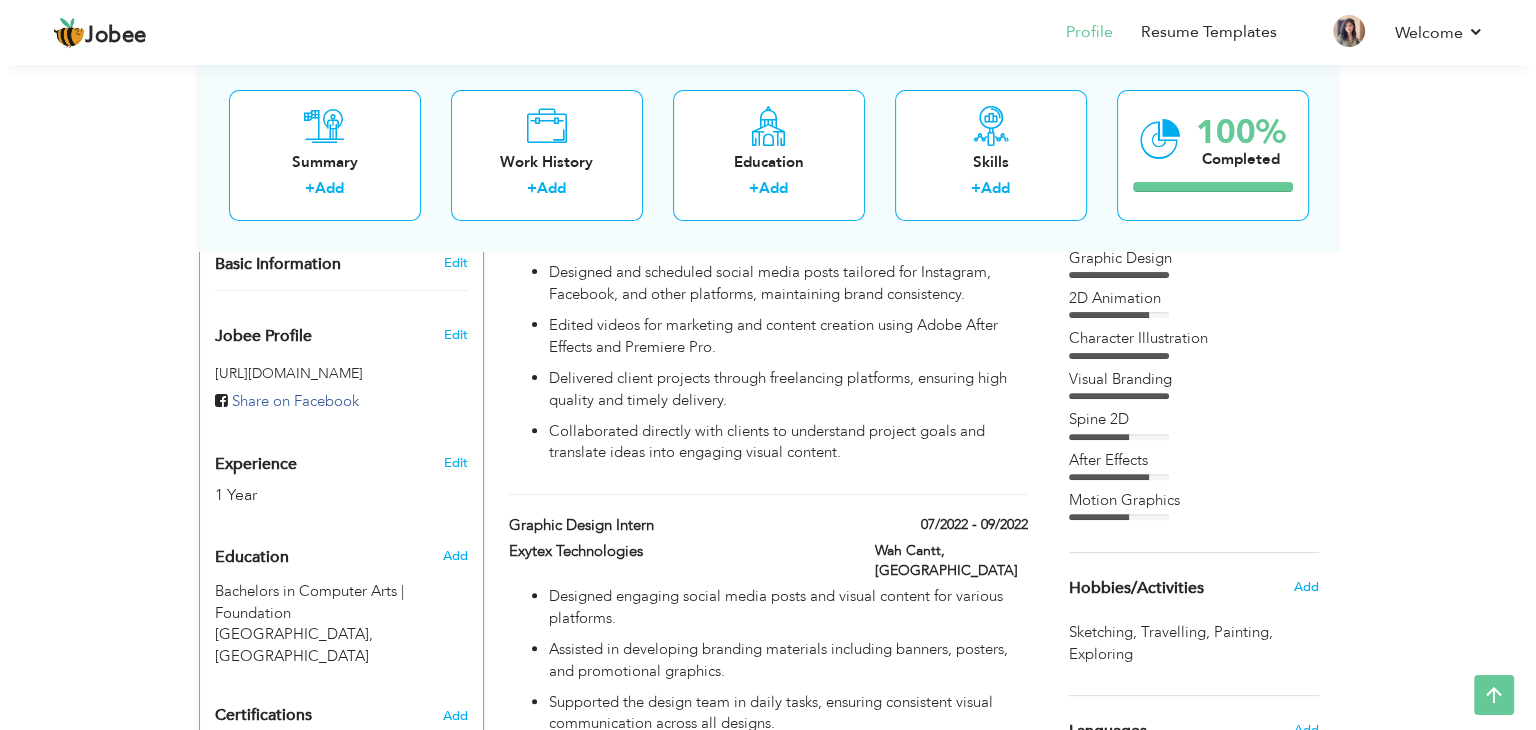 scroll, scrollTop: 600, scrollLeft: 0, axis: vertical 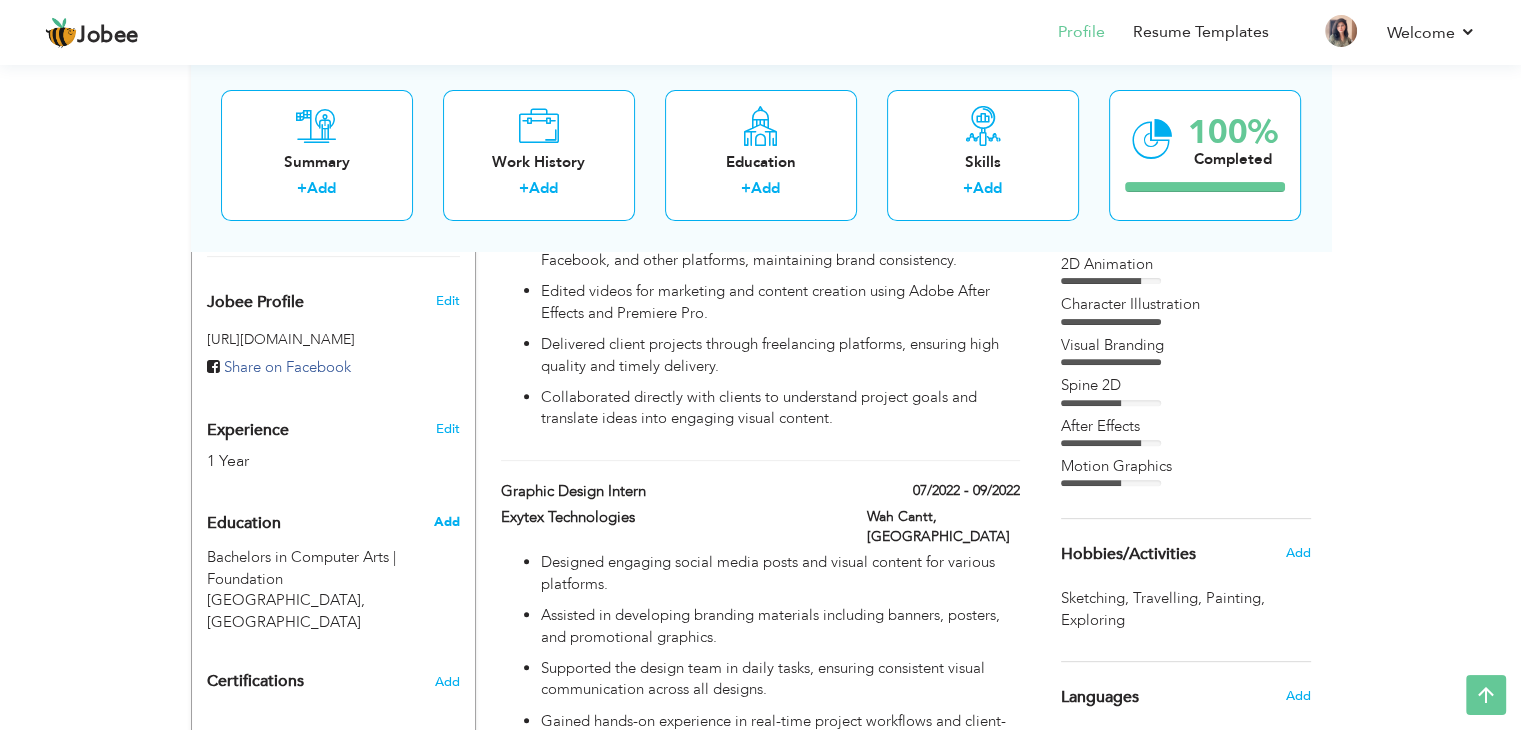 click on "Add" at bounding box center [446, 522] 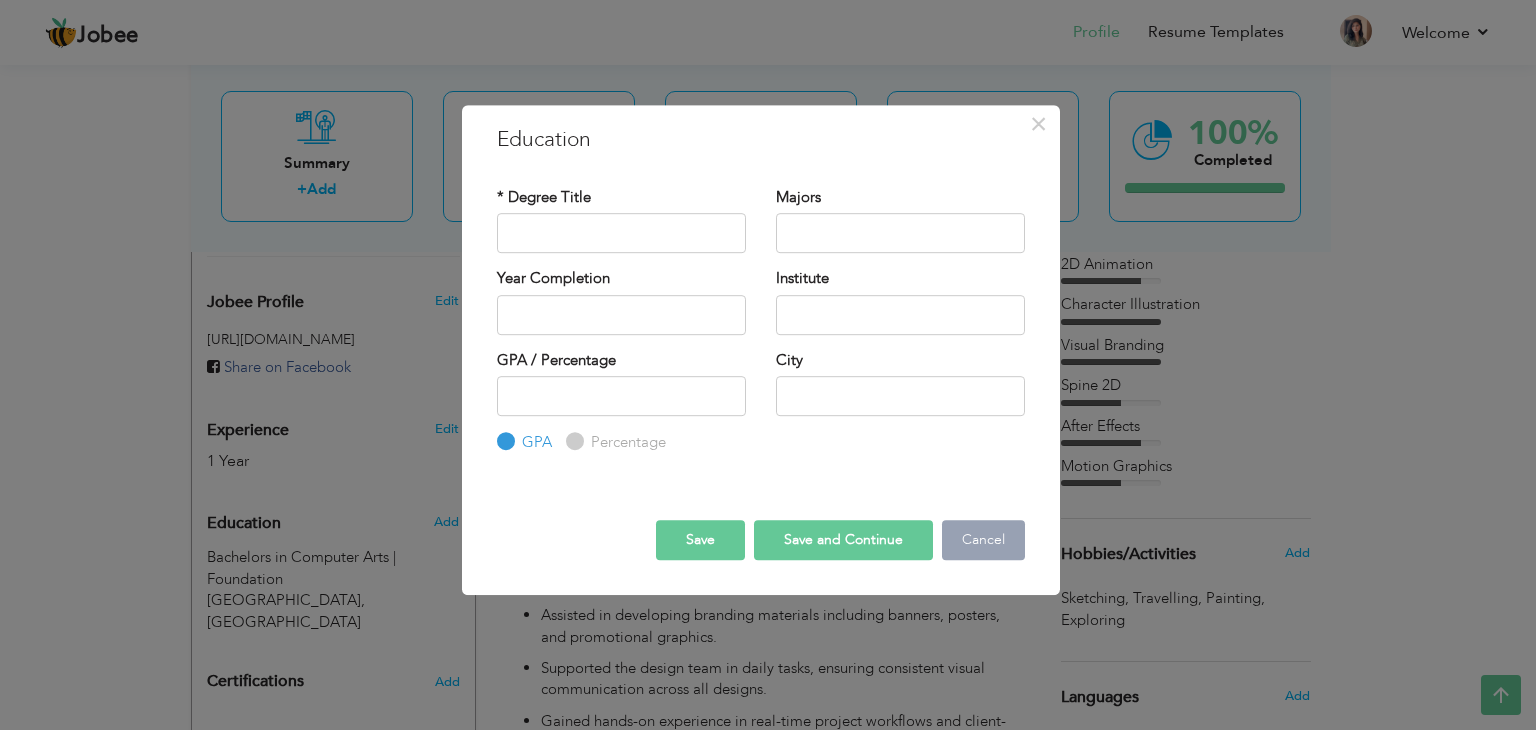 click on "Cancel" at bounding box center (983, 540) 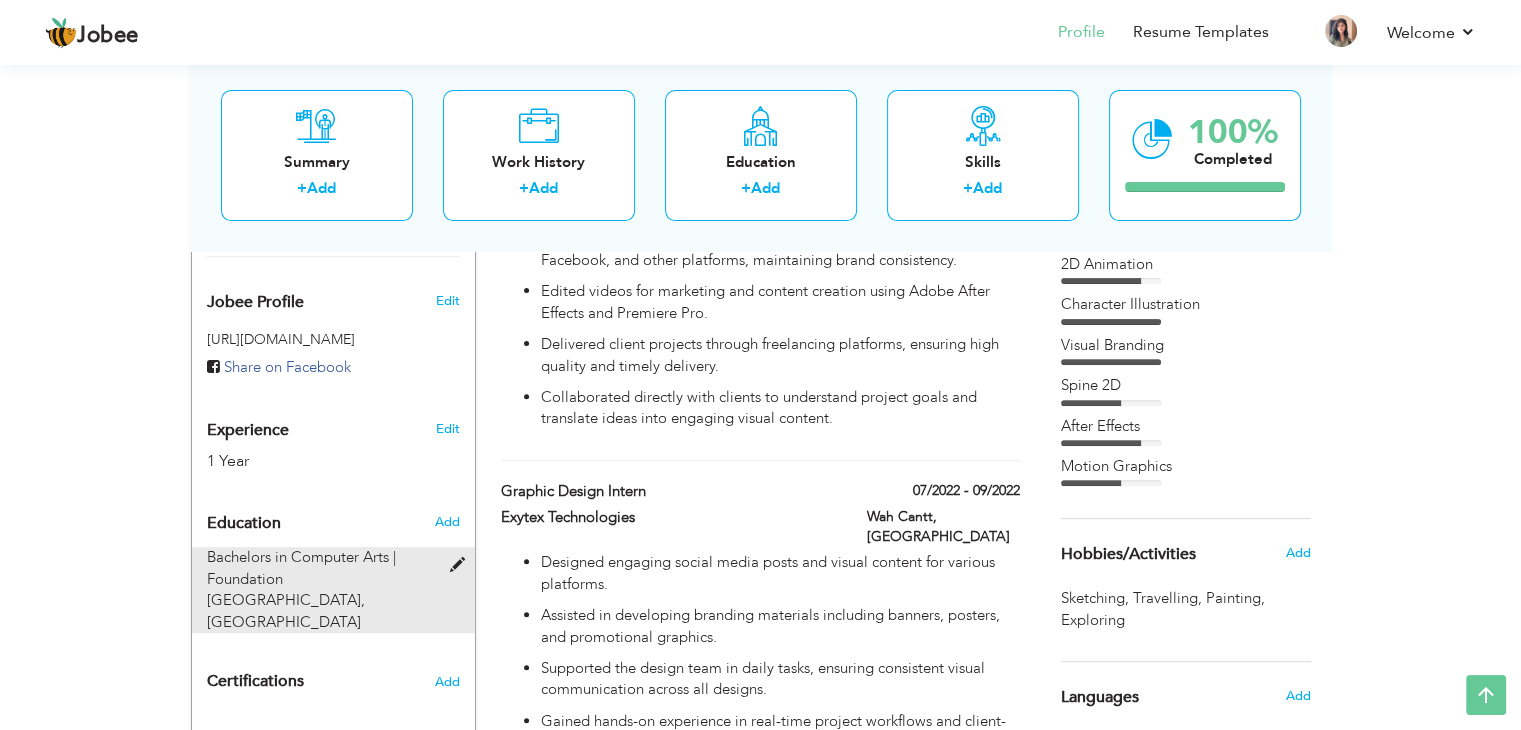 click at bounding box center (461, 565) 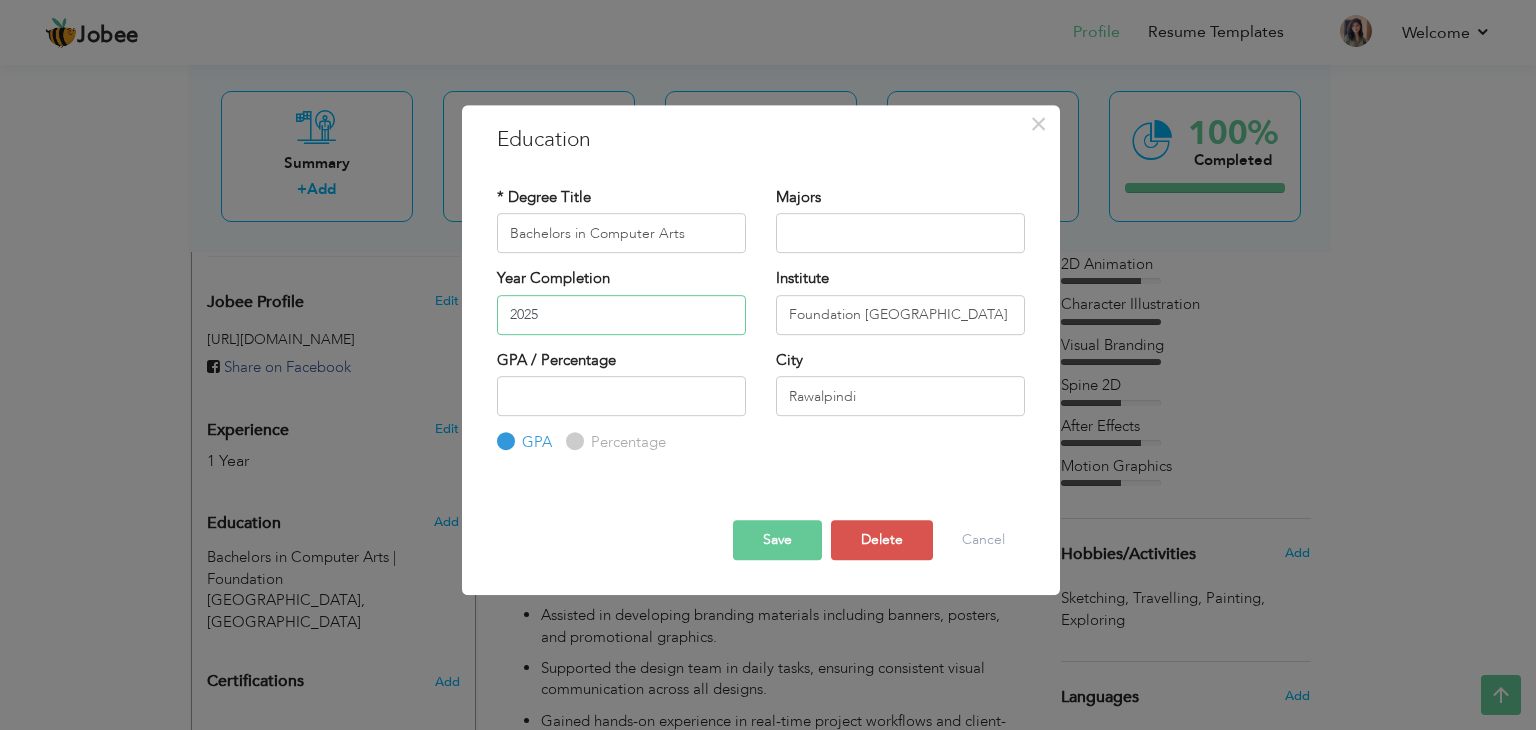 click on "2025" at bounding box center [621, 315] 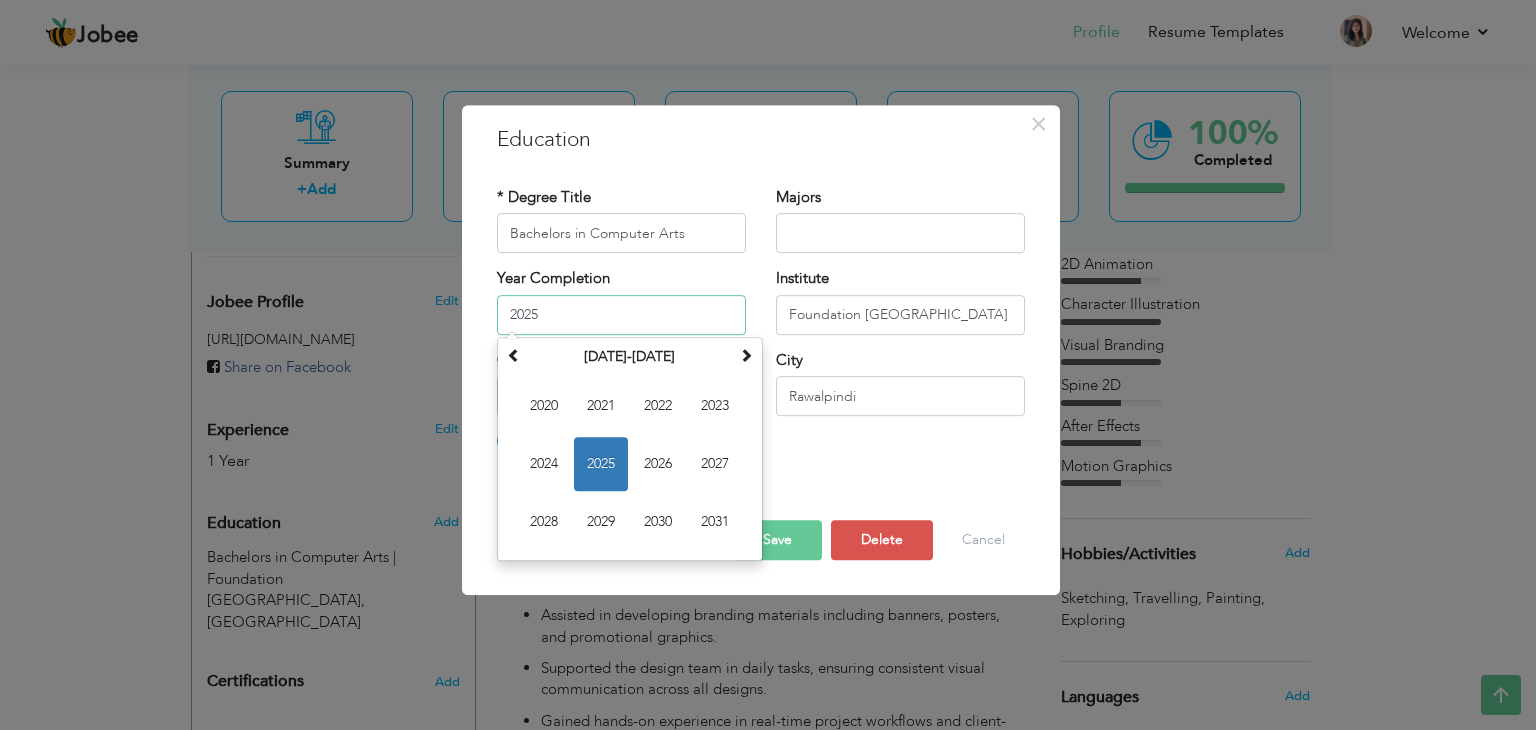 click on "2021" at bounding box center [601, 406] 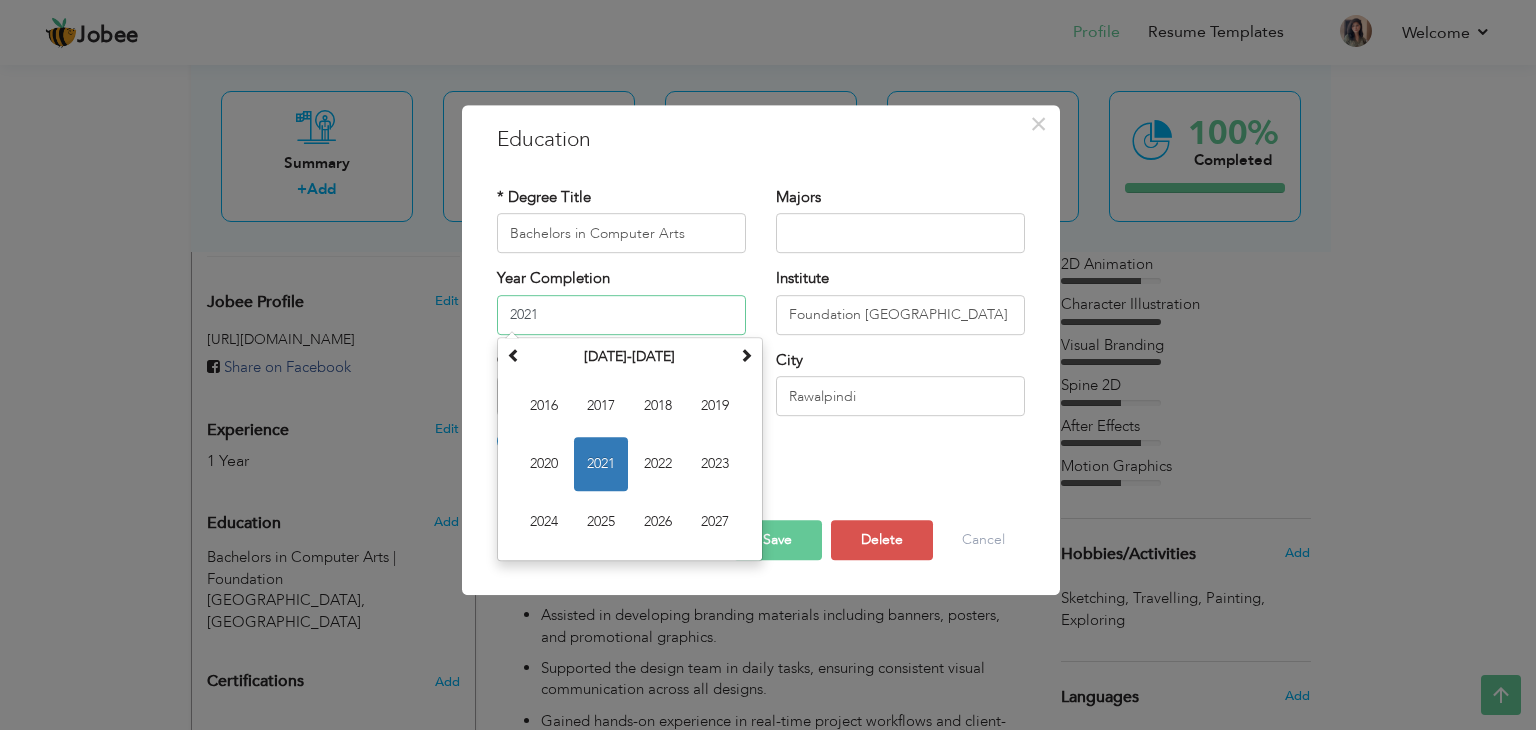 click on "2021" at bounding box center (621, 315) 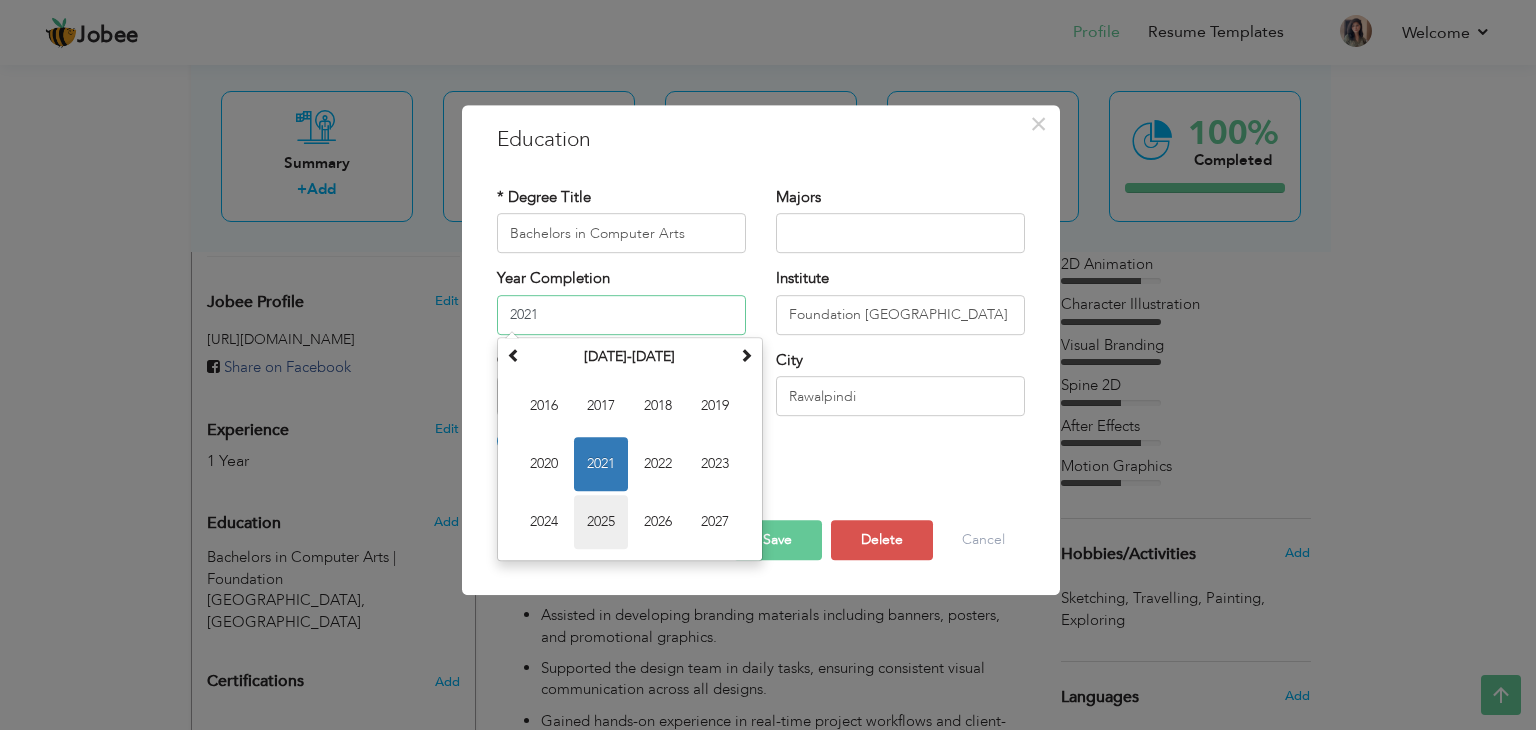 click on "2025" at bounding box center (601, 522) 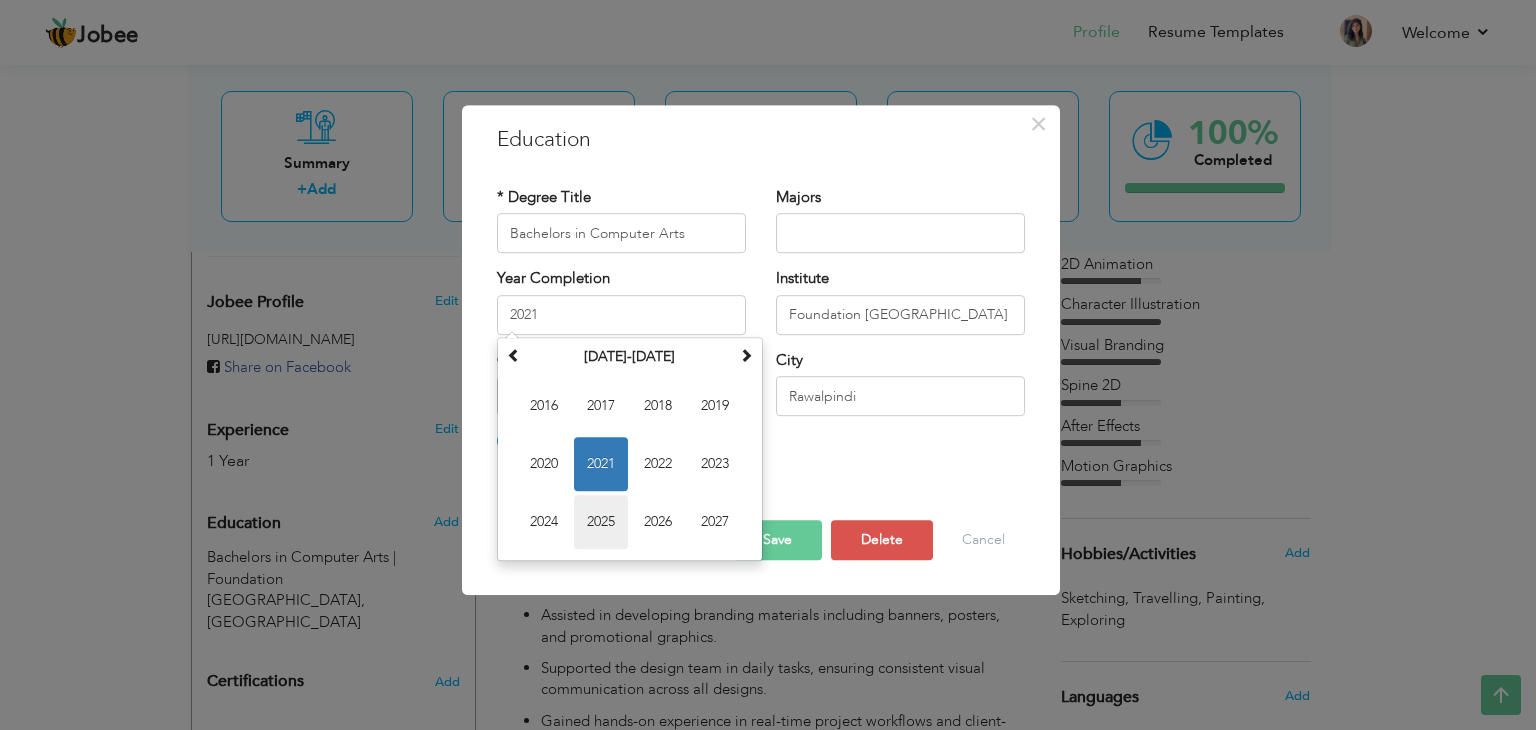 type on "2025" 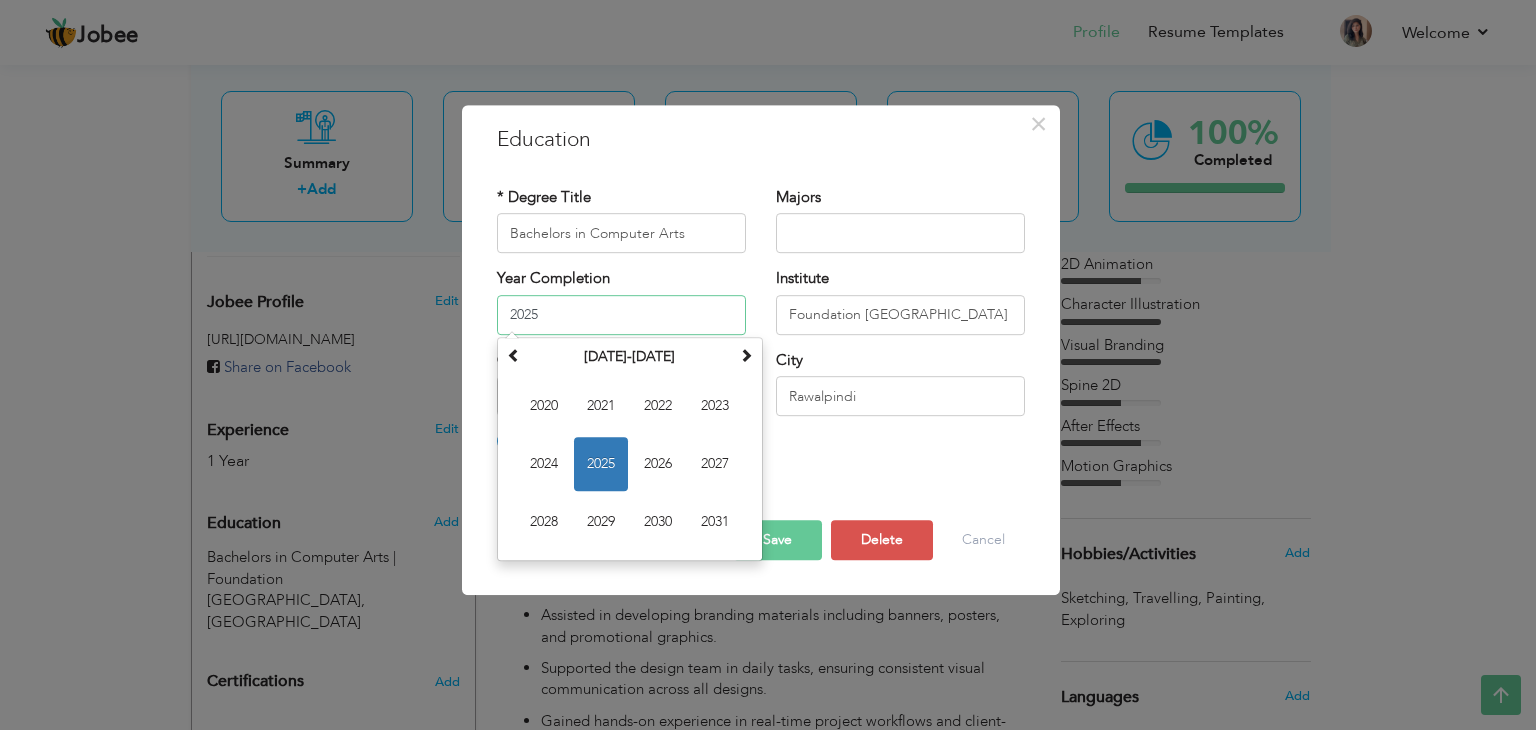 click on "2025" at bounding box center (621, 315) 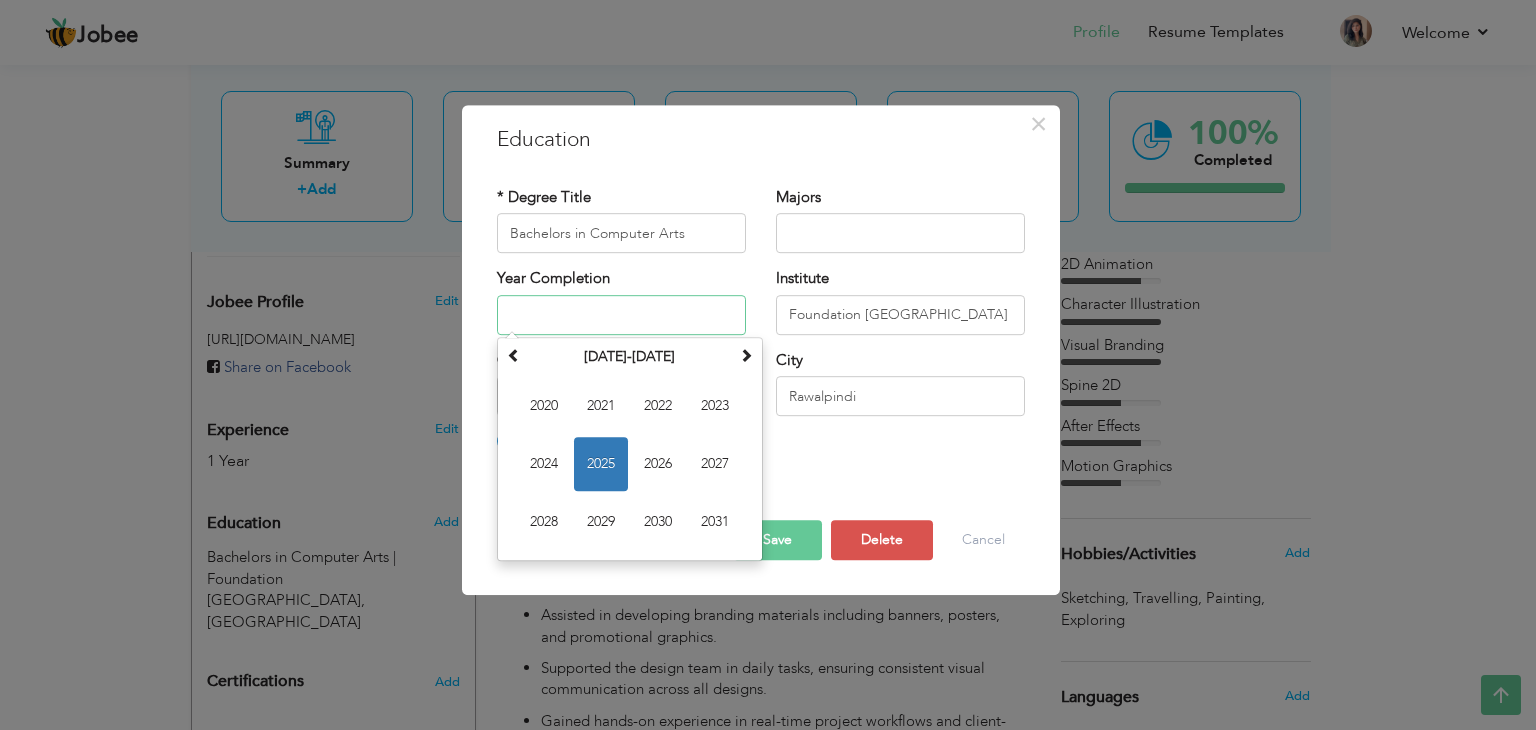 type 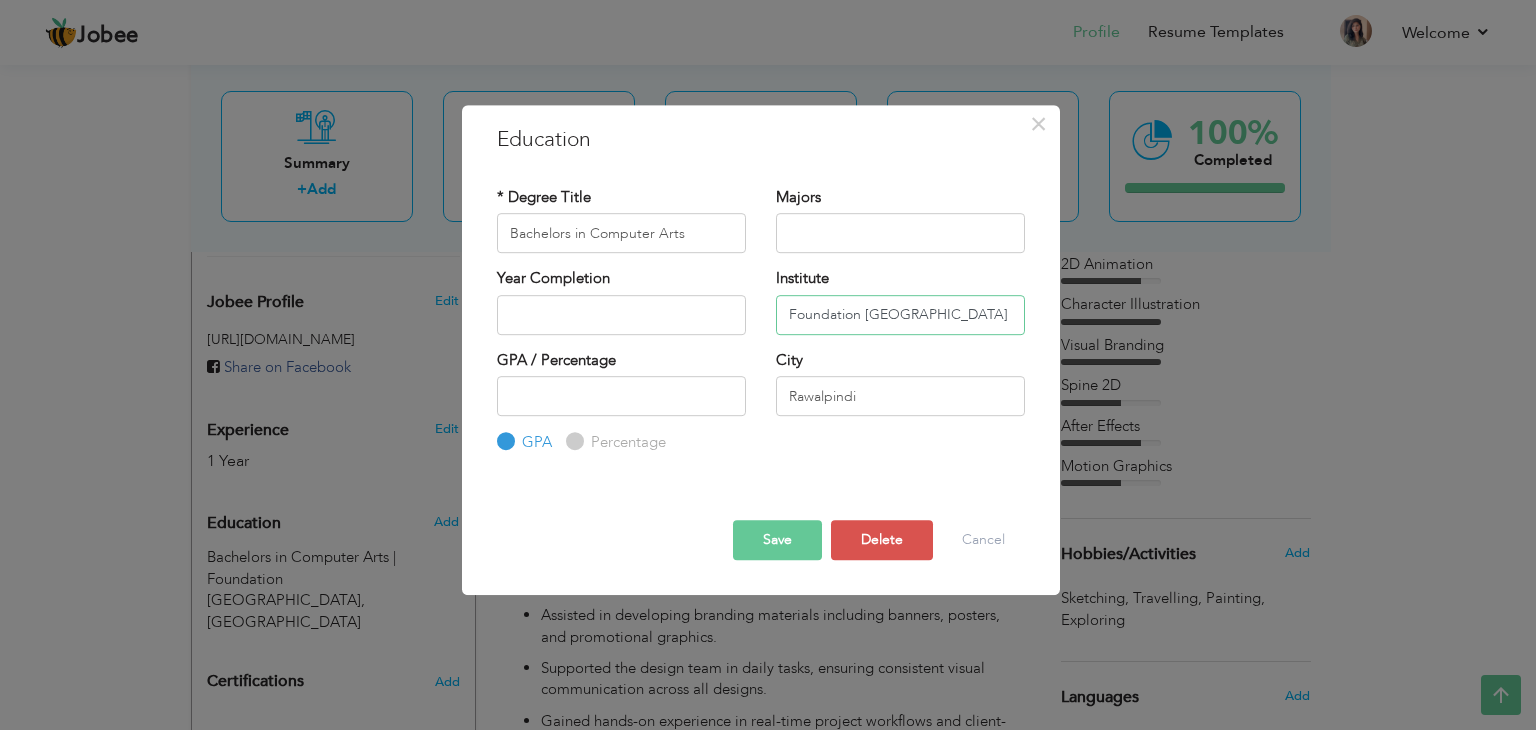 scroll, scrollTop: 0, scrollLeft: 127, axis: horizontal 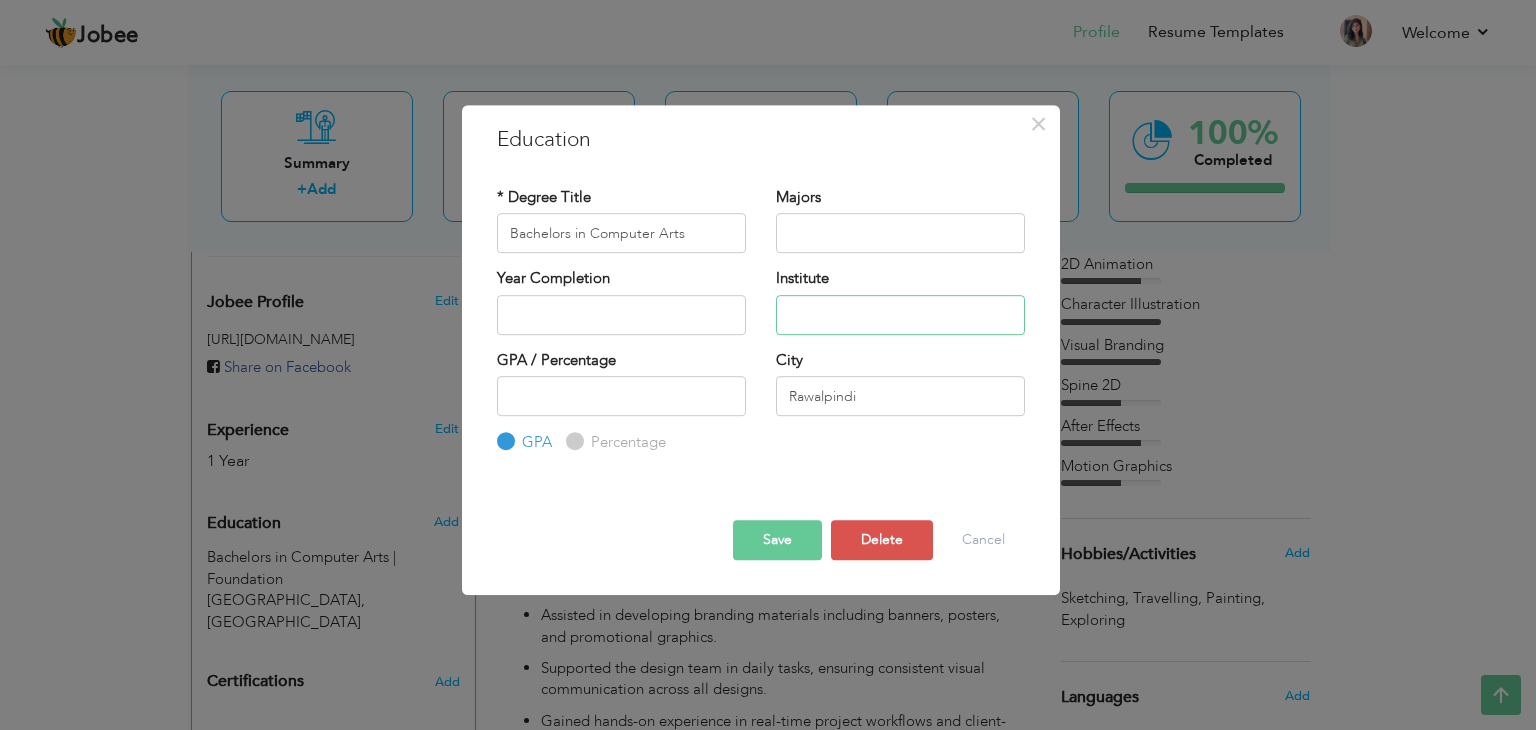 paste on "Foundation [GEOGRAPHIC_DATA]" 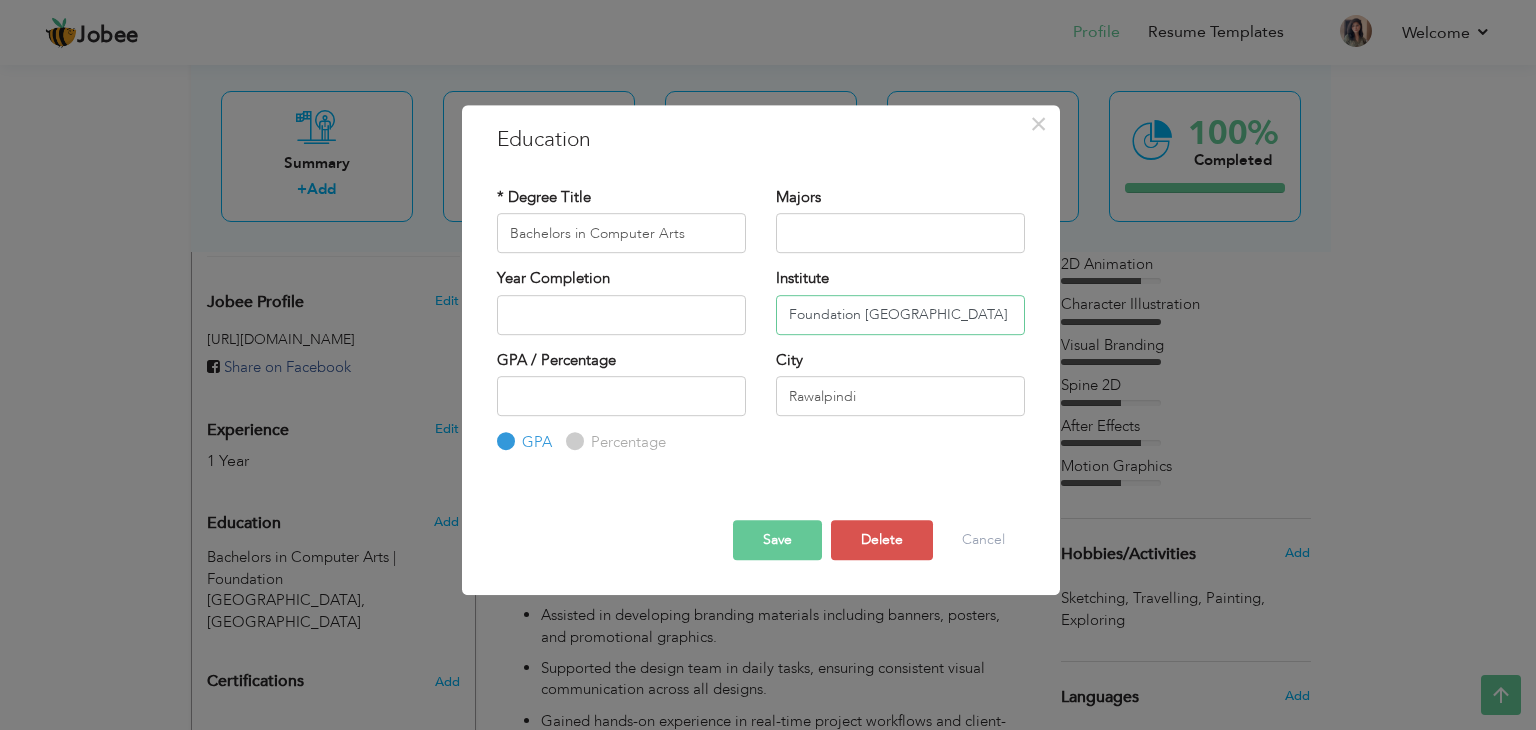 scroll, scrollTop: 0, scrollLeft: 127, axis: horizontal 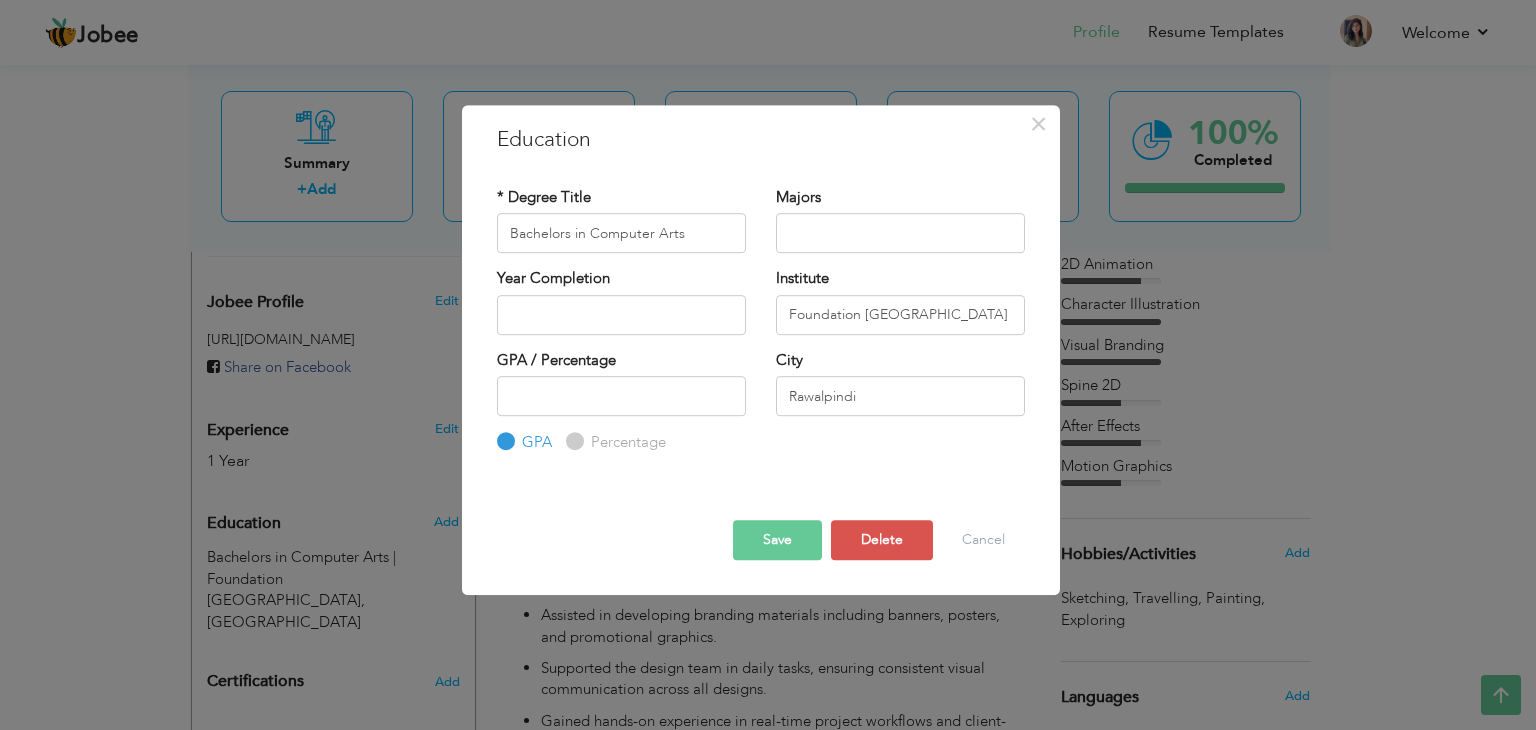 click on "Save" at bounding box center (777, 540) 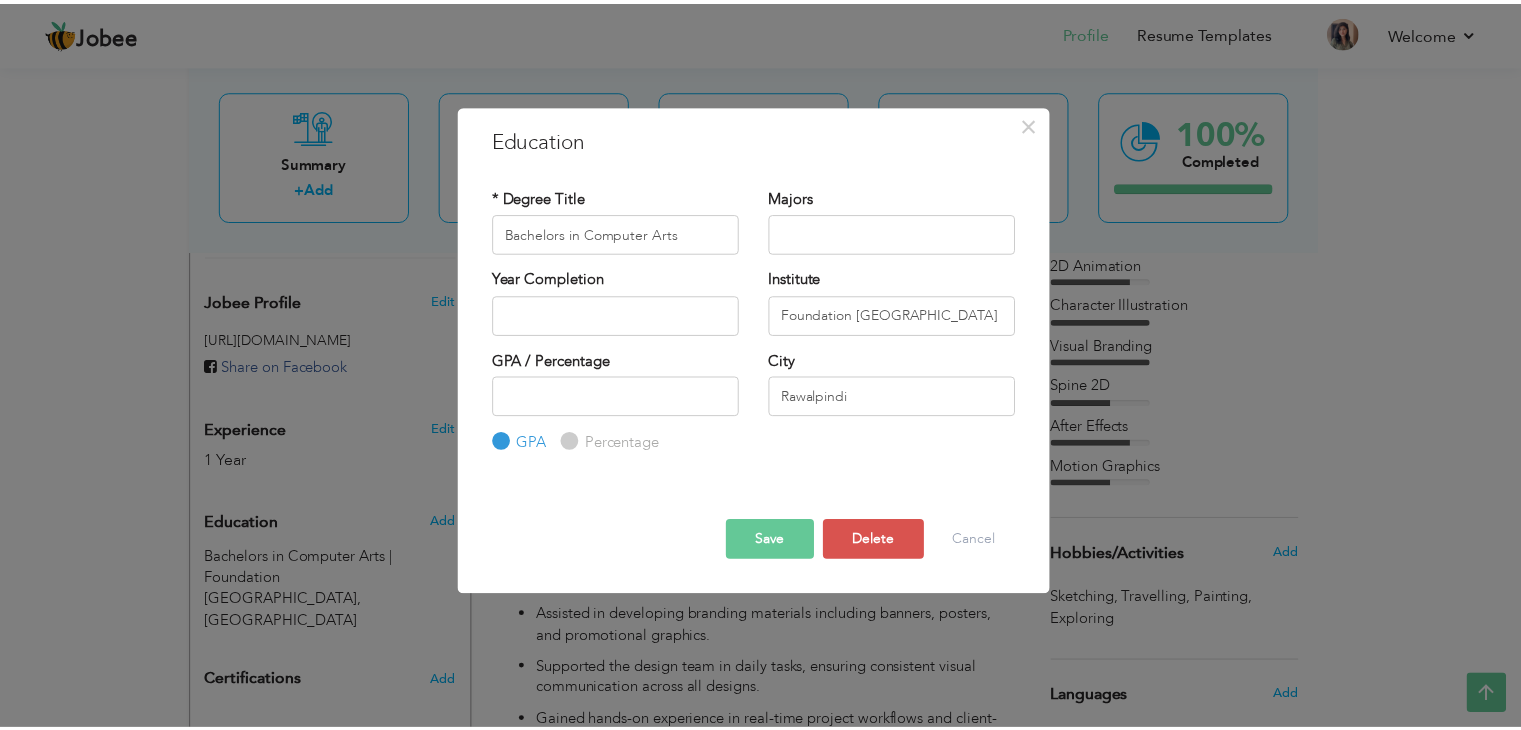 scroll, scrollTop: 0, scrollLeft: 0, axis: both 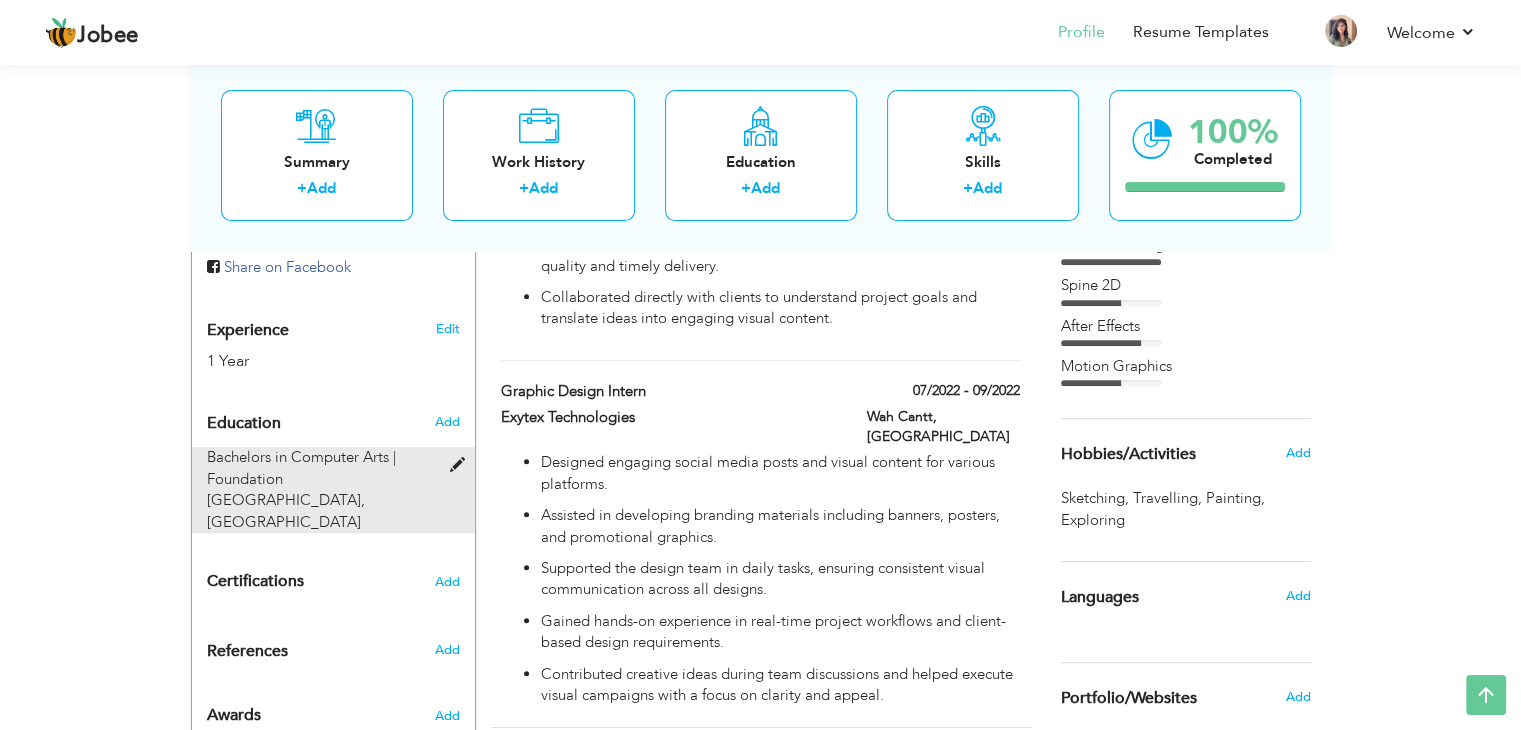 click at bounding box center [461, 465] 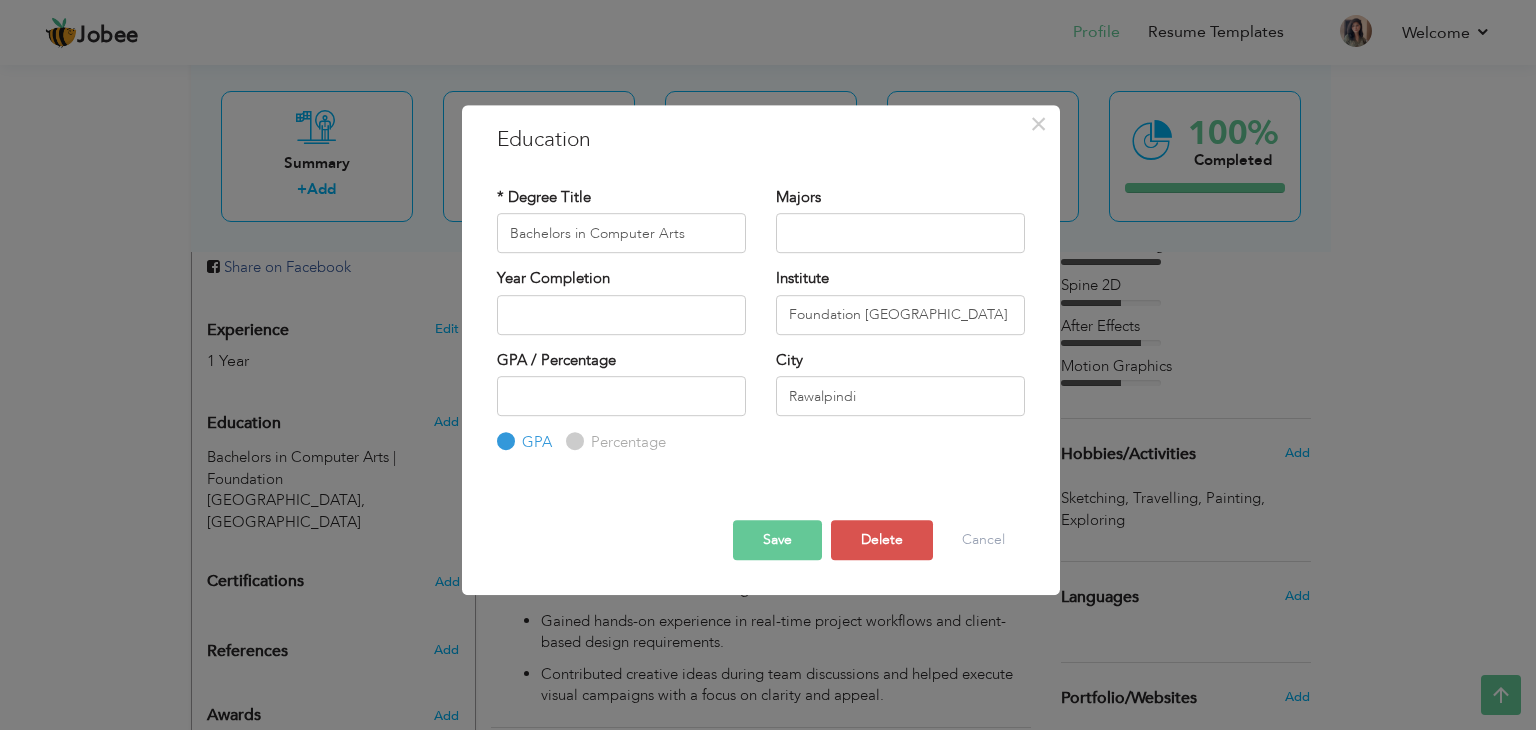 click on "Save" at bounding box center (777, 540) 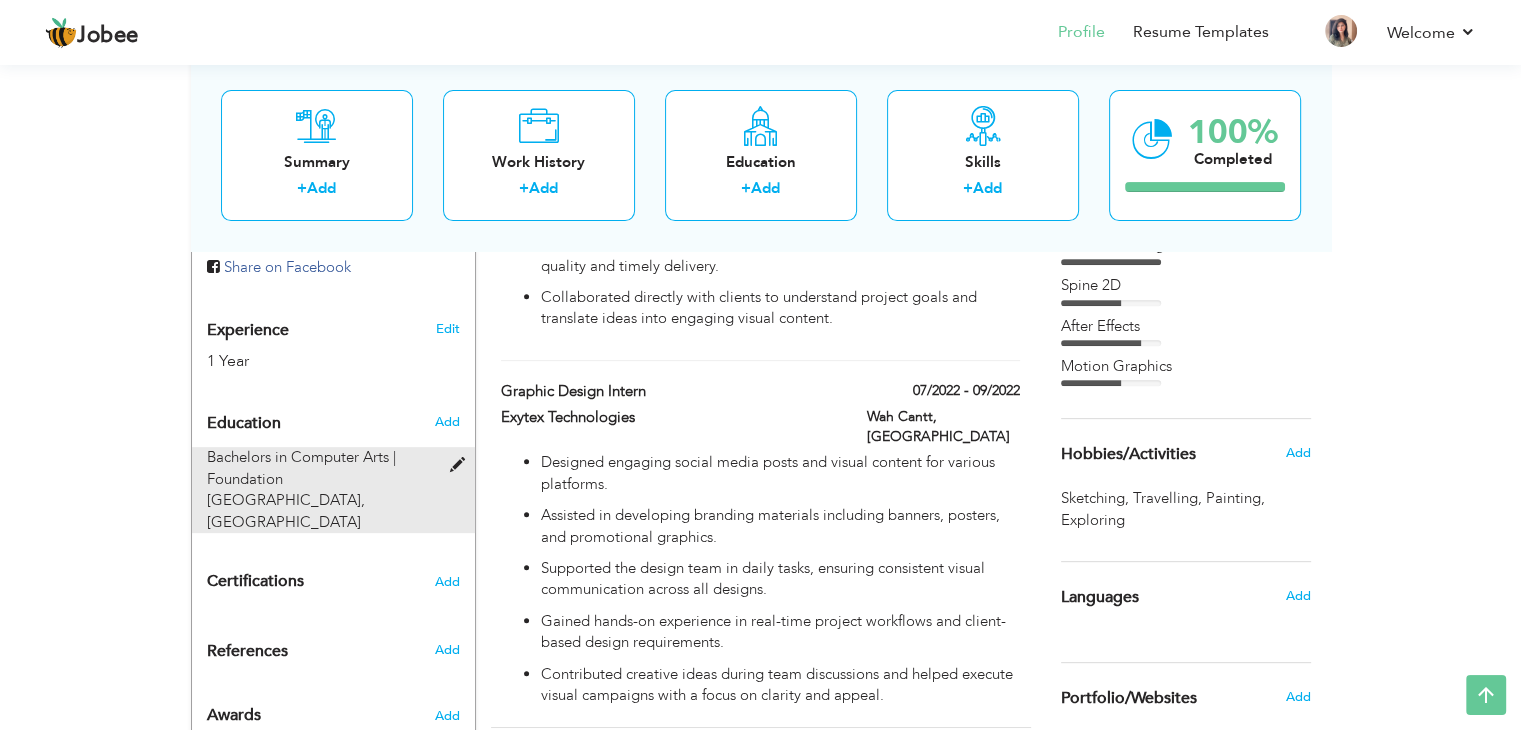 click at bounding box center (461, 465) 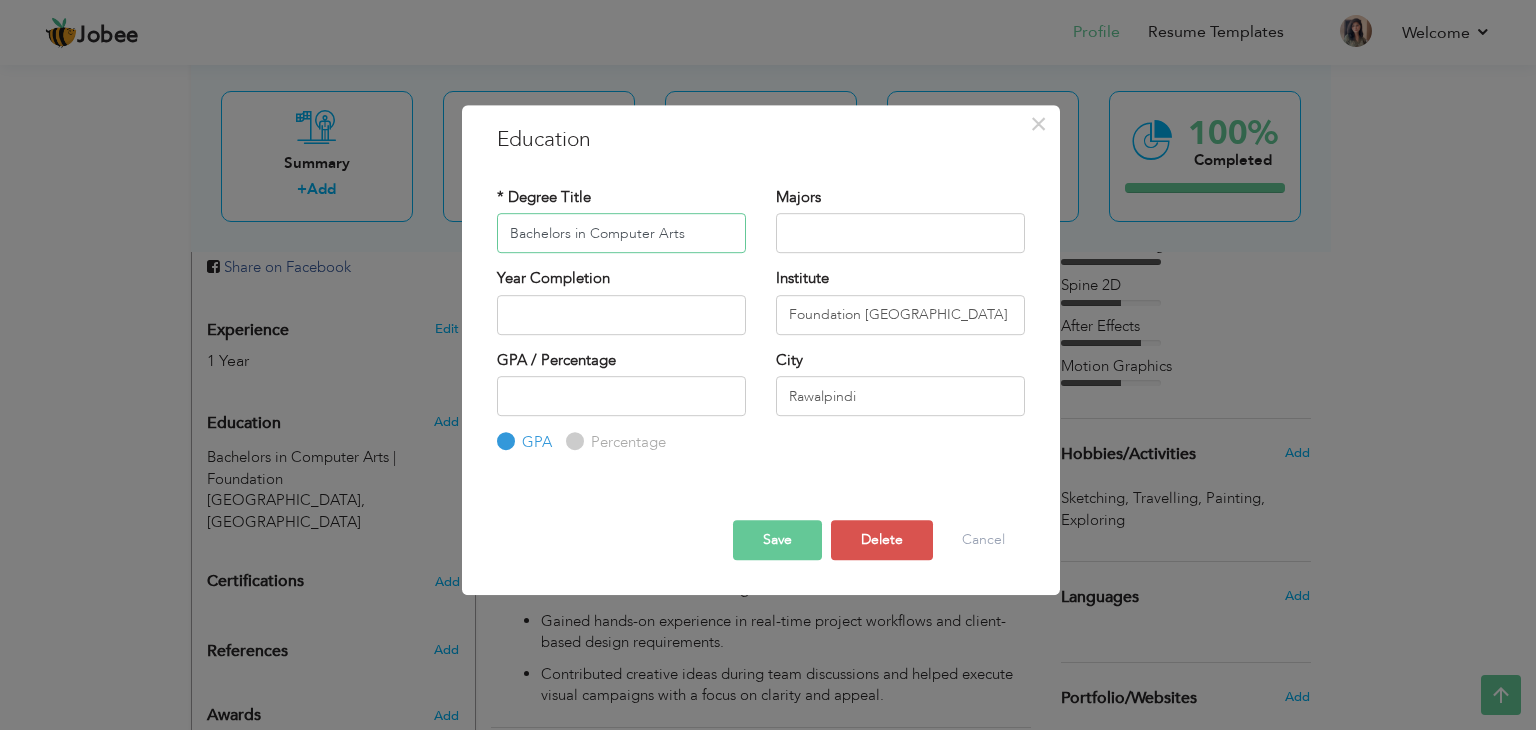 click on "Bachelors in Computer Arts" at bounding box center (621, 233) 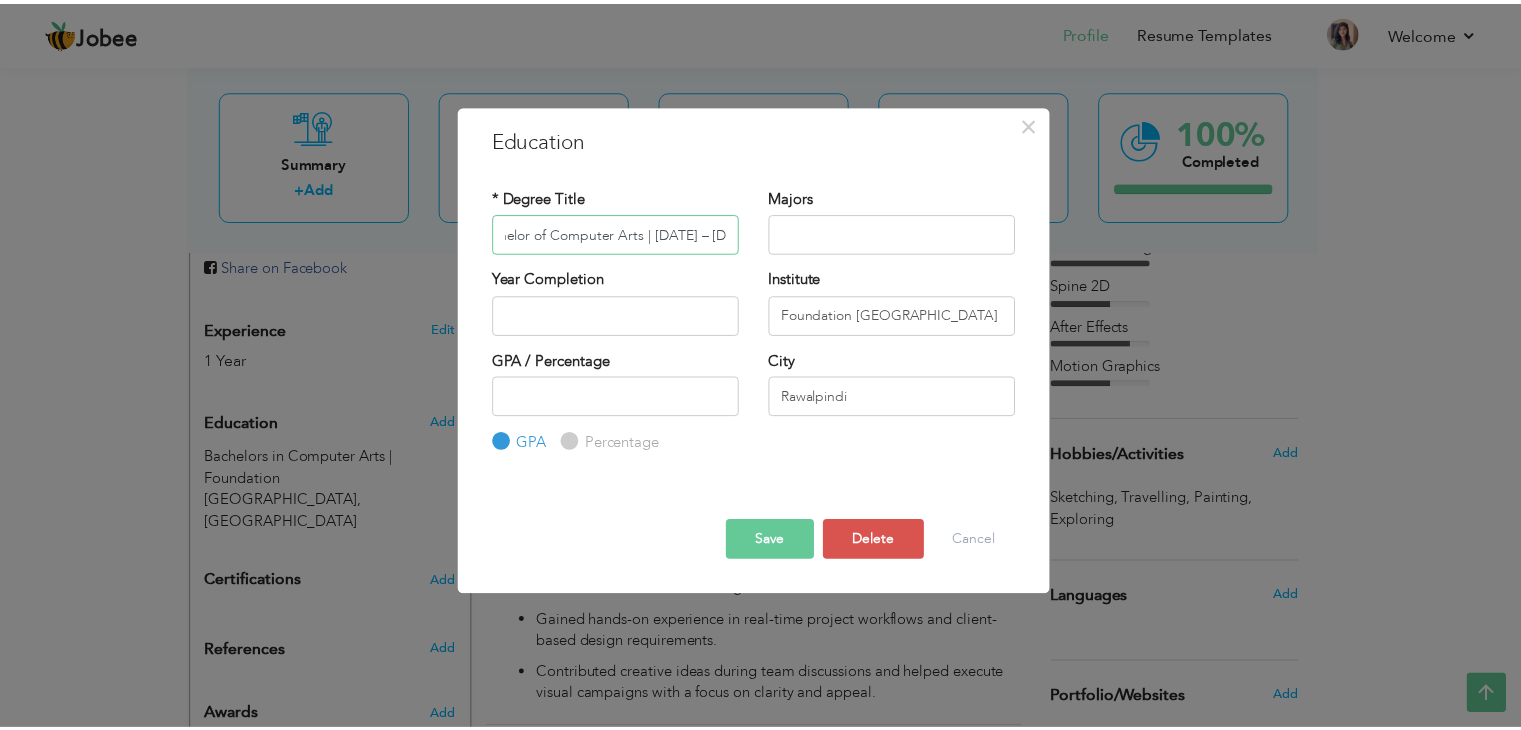scroll, scrollTop: 0, scrollLeft: 0, axis: both 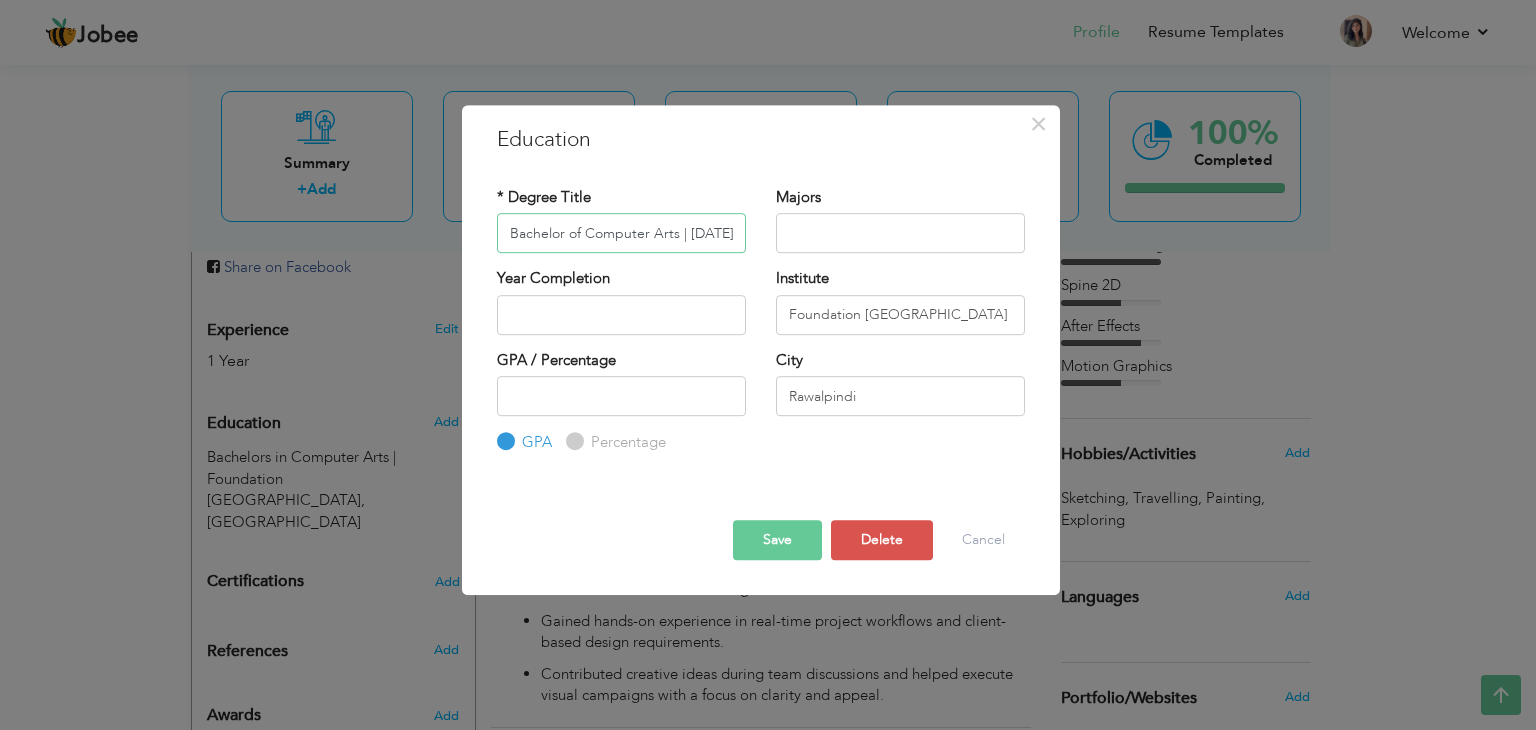 type on "Bachelor of Computer Arts | [DATE] – [DATE]" 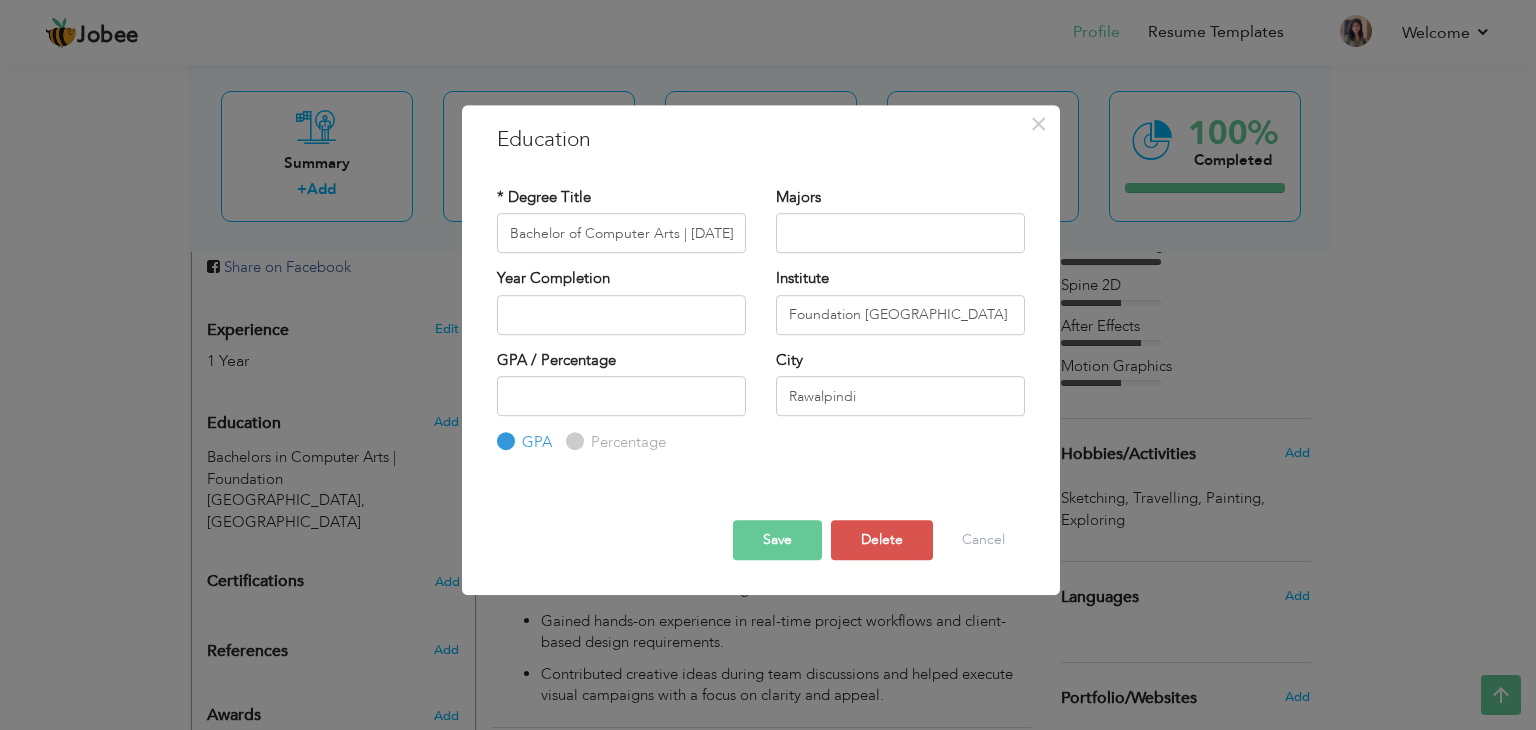 click on "Save" at bounding box center [777, 540] 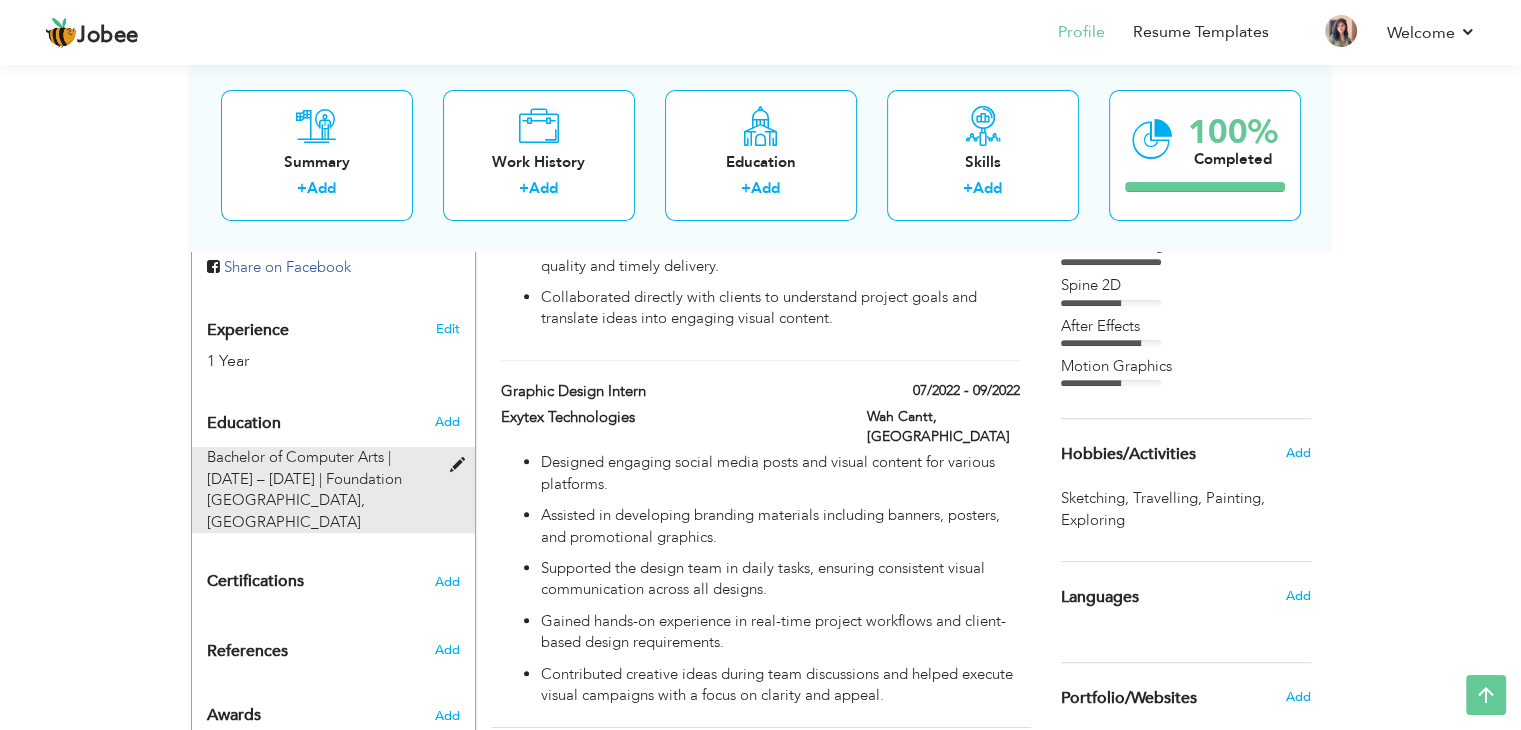 click on "Bachelor of Computer Arts | 2021 – 2025   |
Foundation University School of Science and Technology, Rawalpindi" at bounding box center [321, 490] 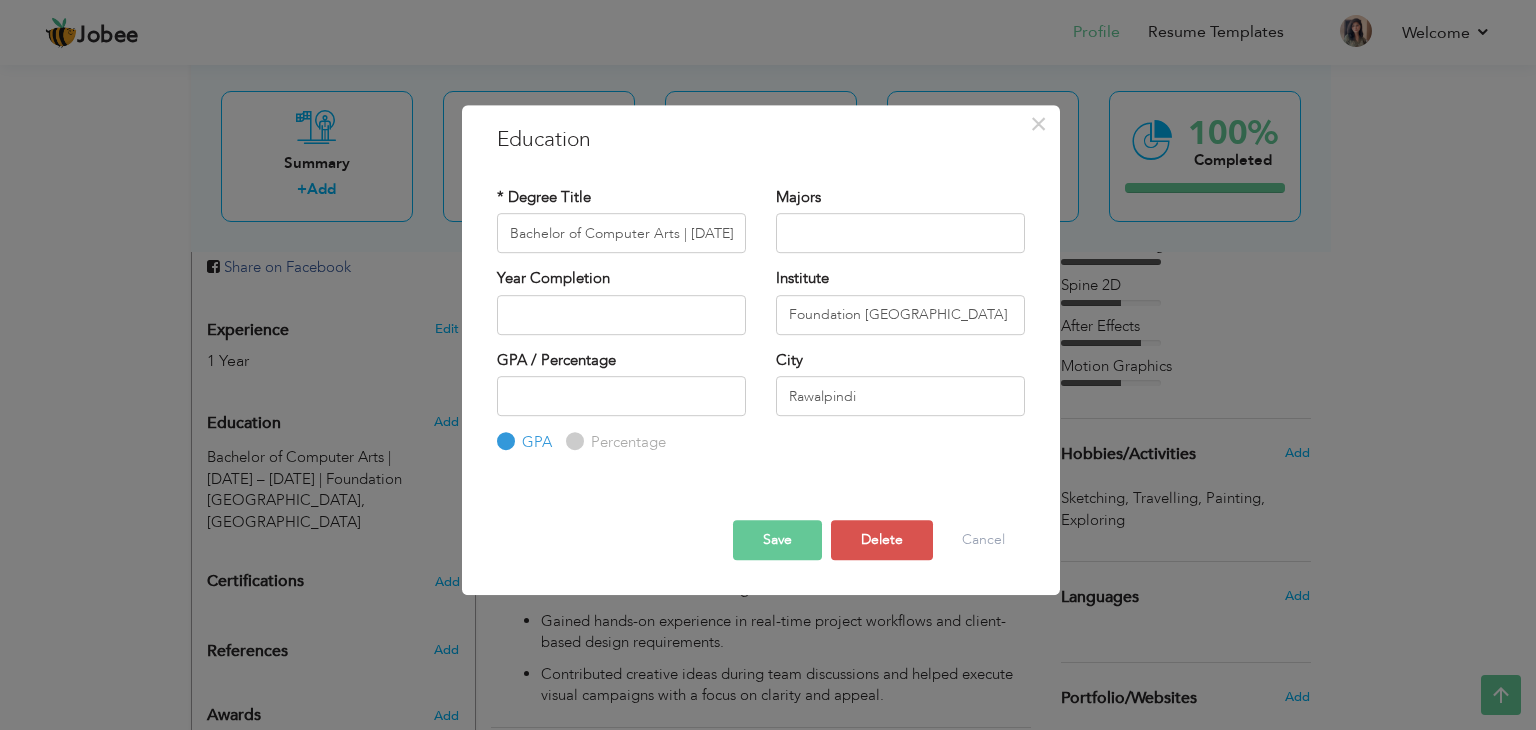 click on "Save" at bounding box center [777, 540] 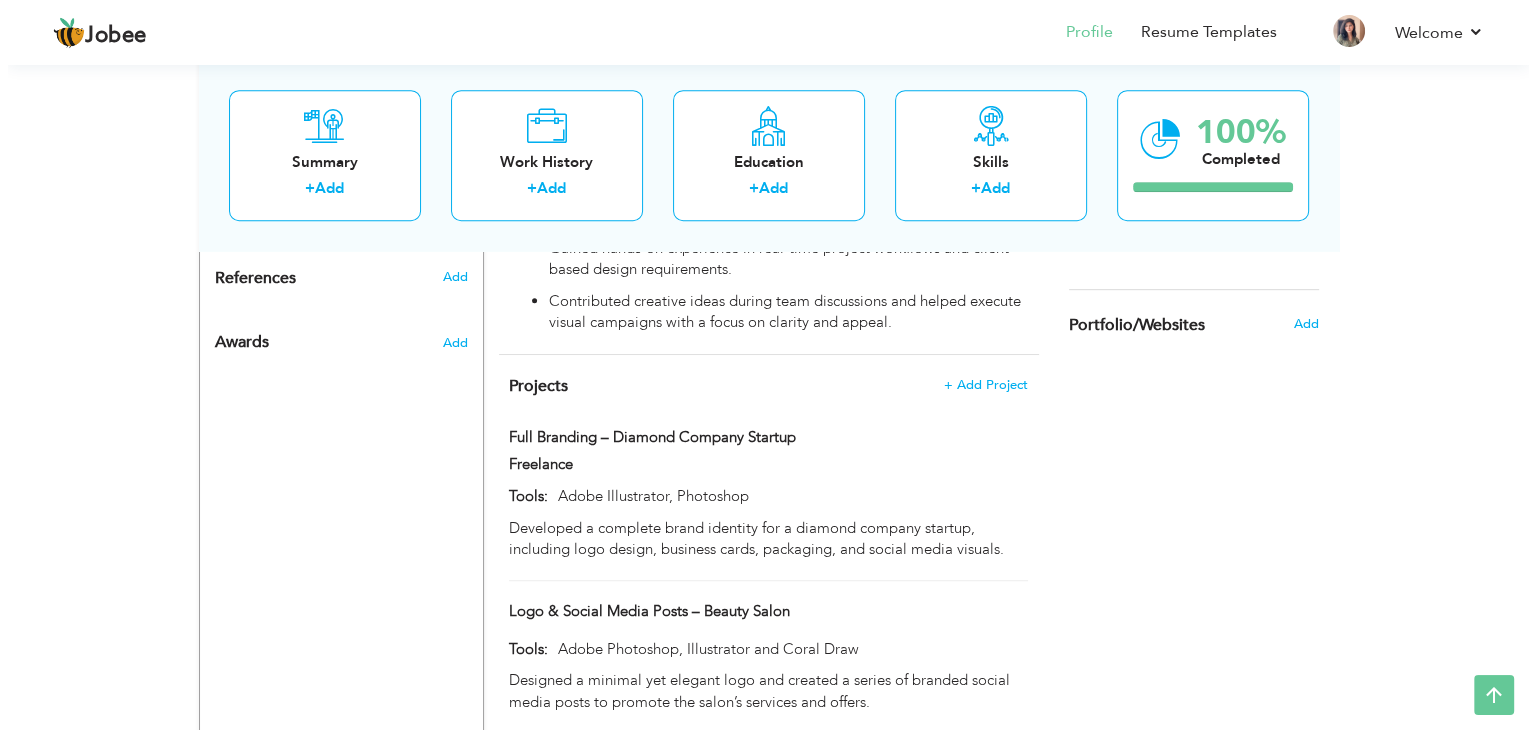 scroll, scrollTop: 1100, scrollLeft: 0, axis: vertical 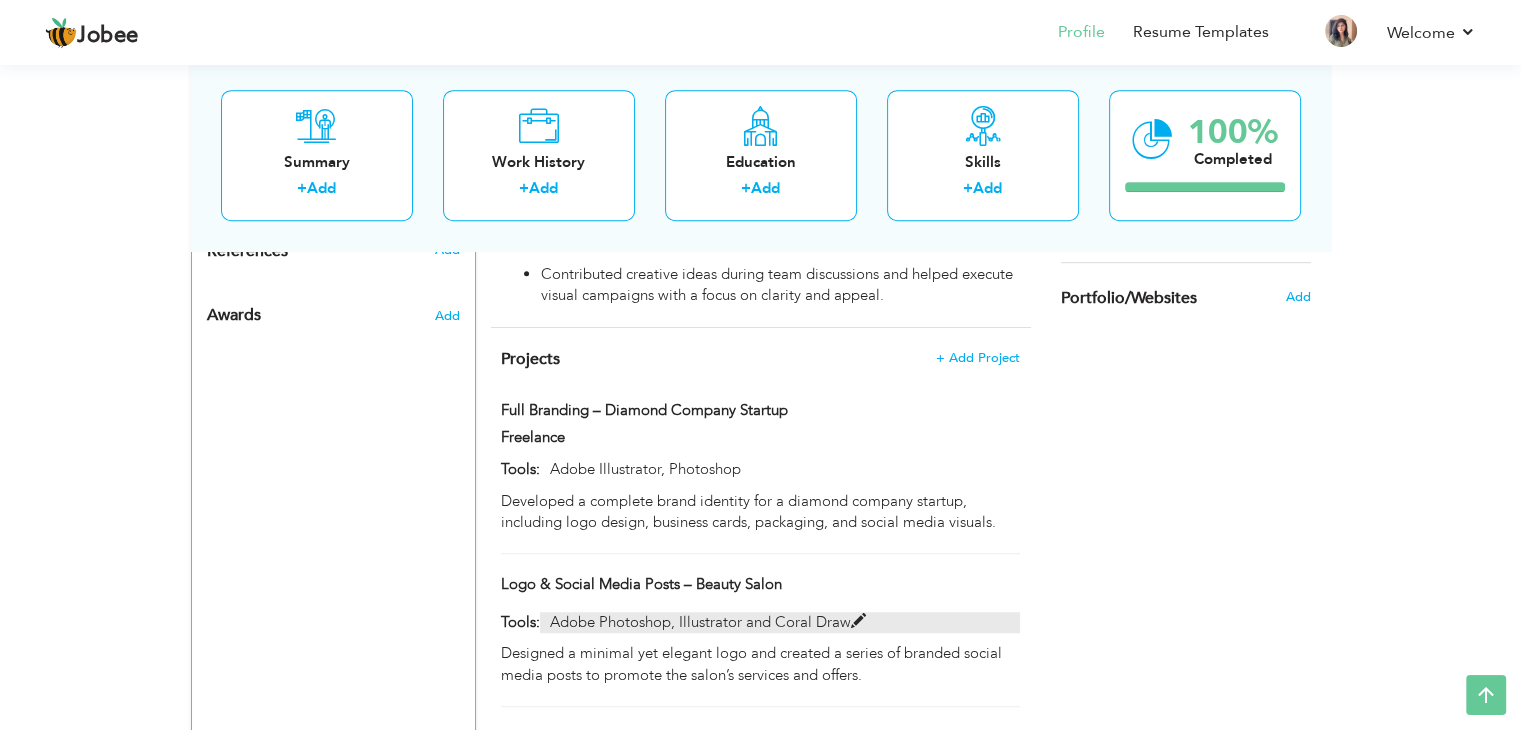 click at bounding box center [858, 621] 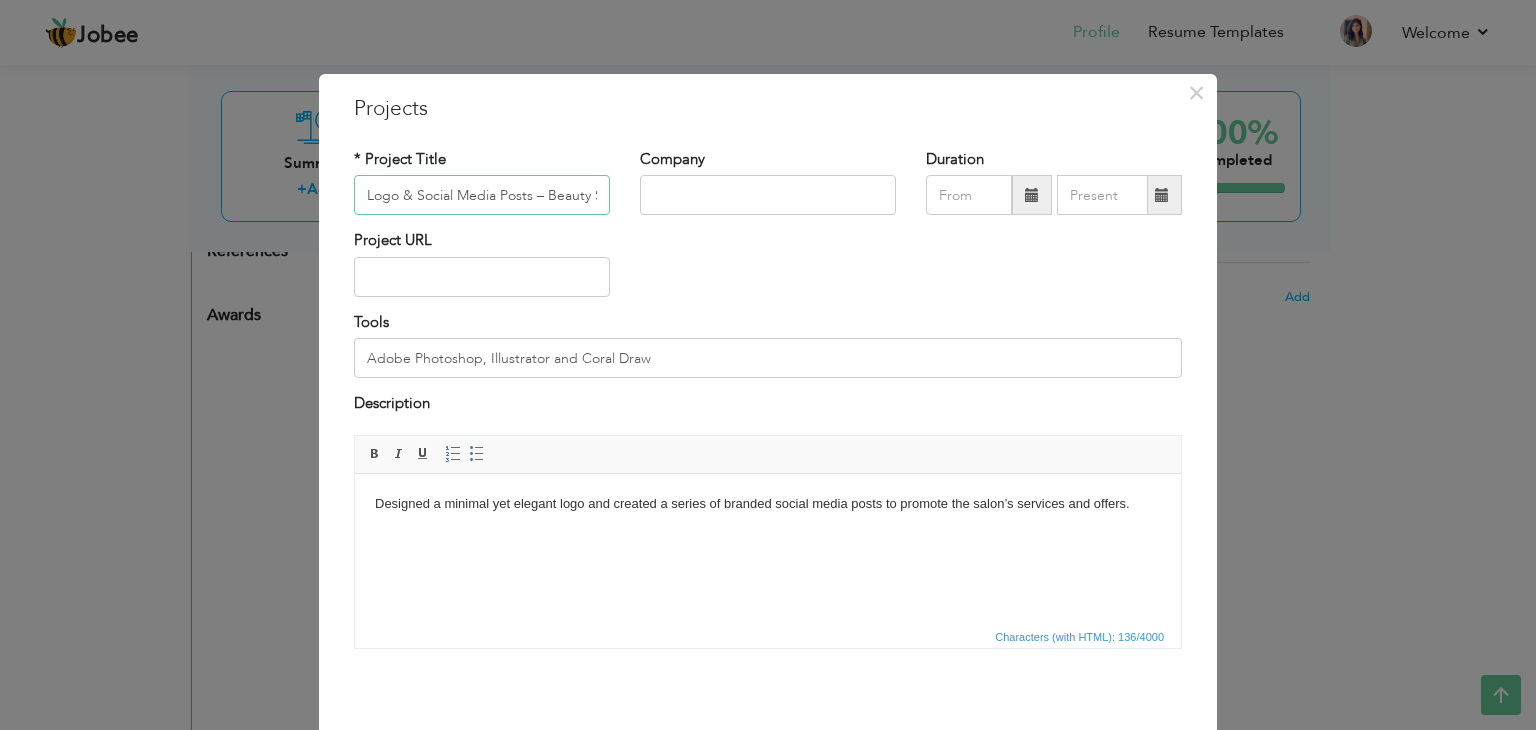 scroll, scrollTop: 0, scrollLeft: 30, axis: horizontal 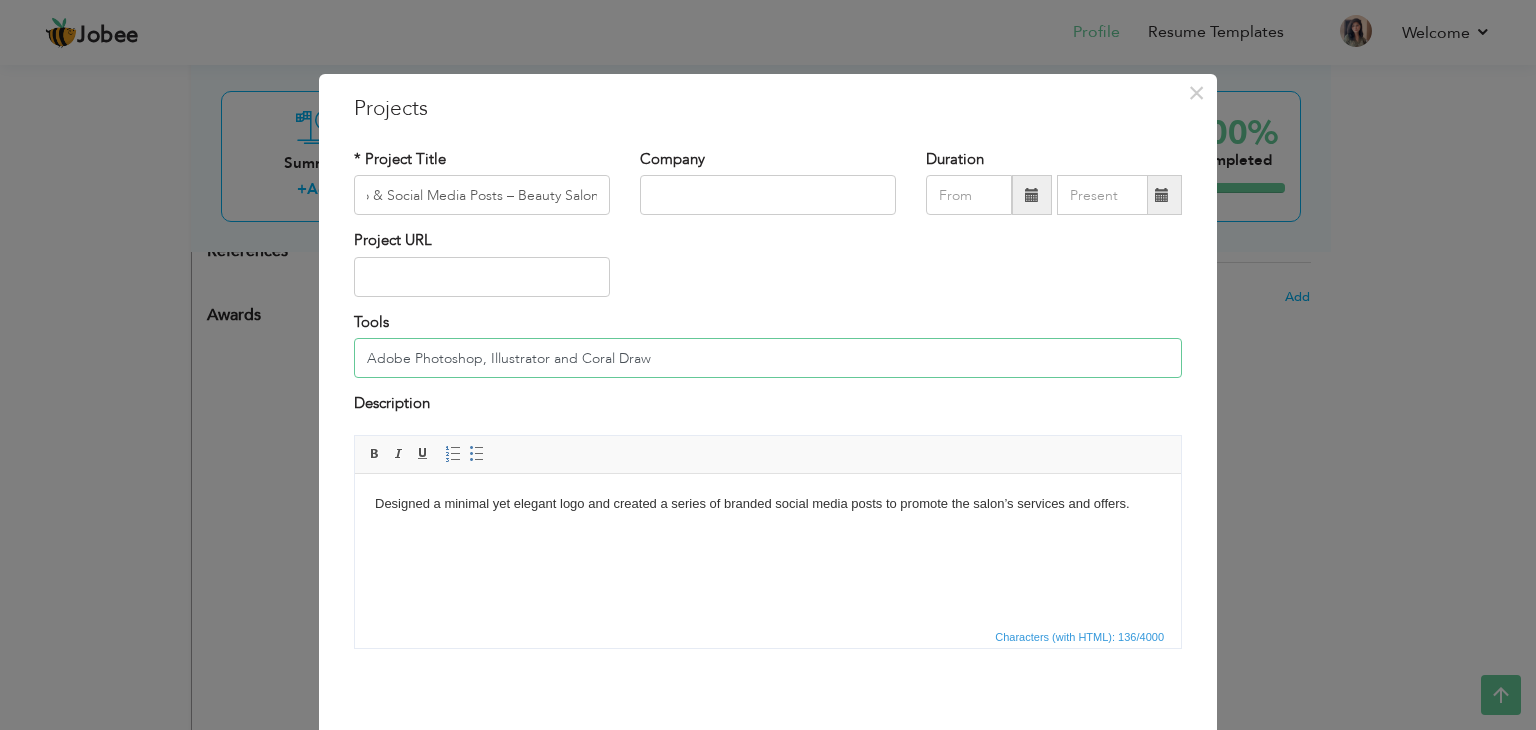 click on "Adobe Photoshop, Illustrator and Coral Draw" at bounding box center (768, 358) 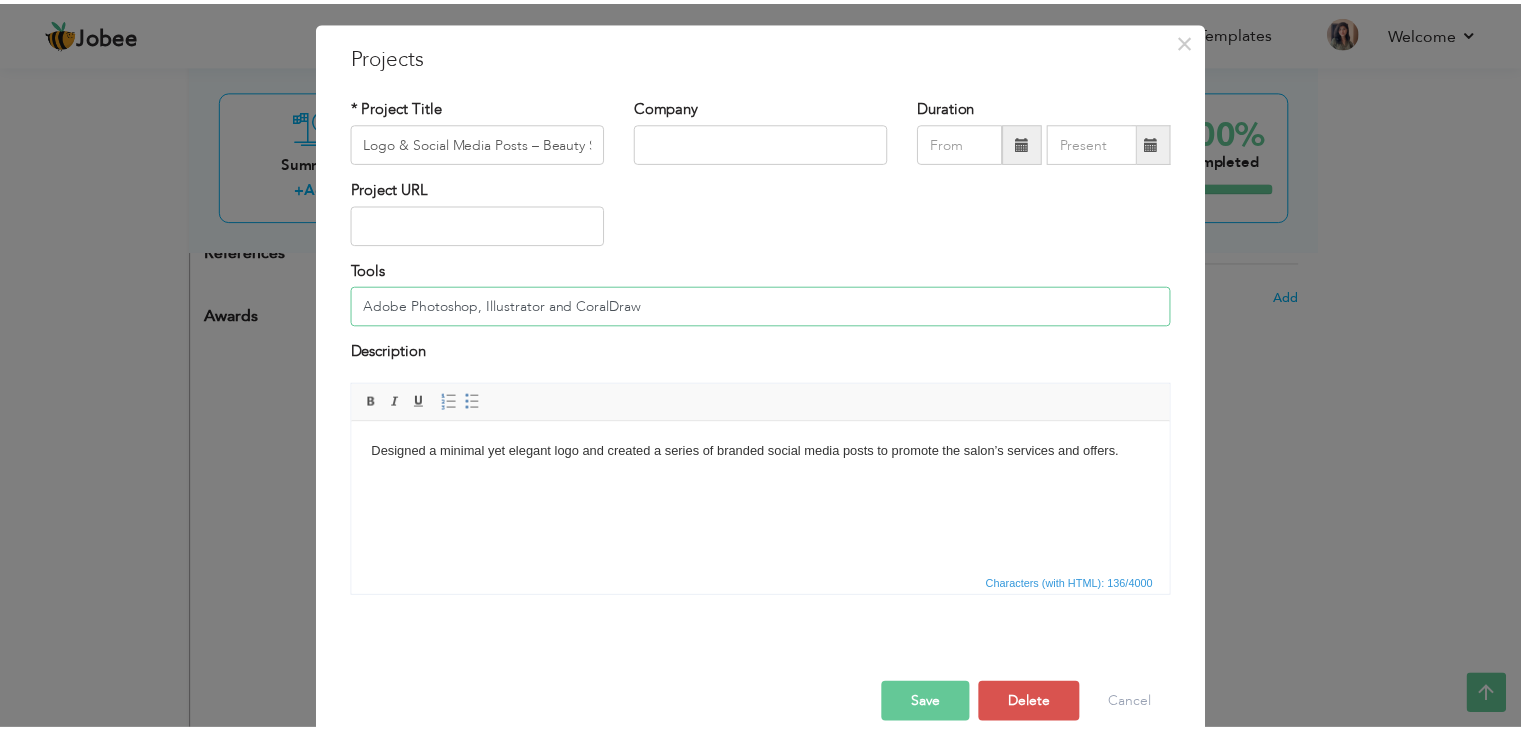 scroll, scrollTop: 80, scrollLeft: 0, axis: vertical 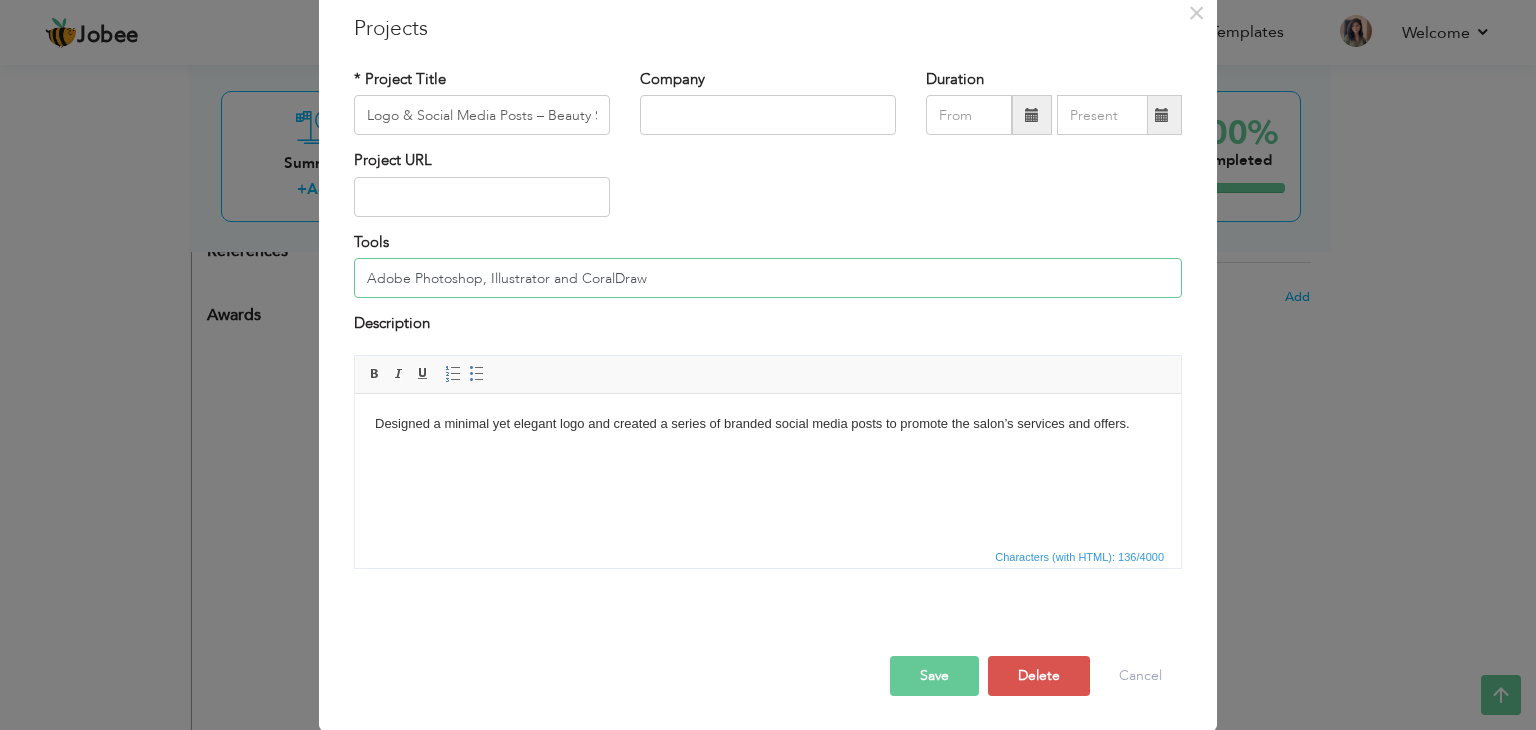 type on "Adobe Photoshop, Illustrator and CoralDraw" 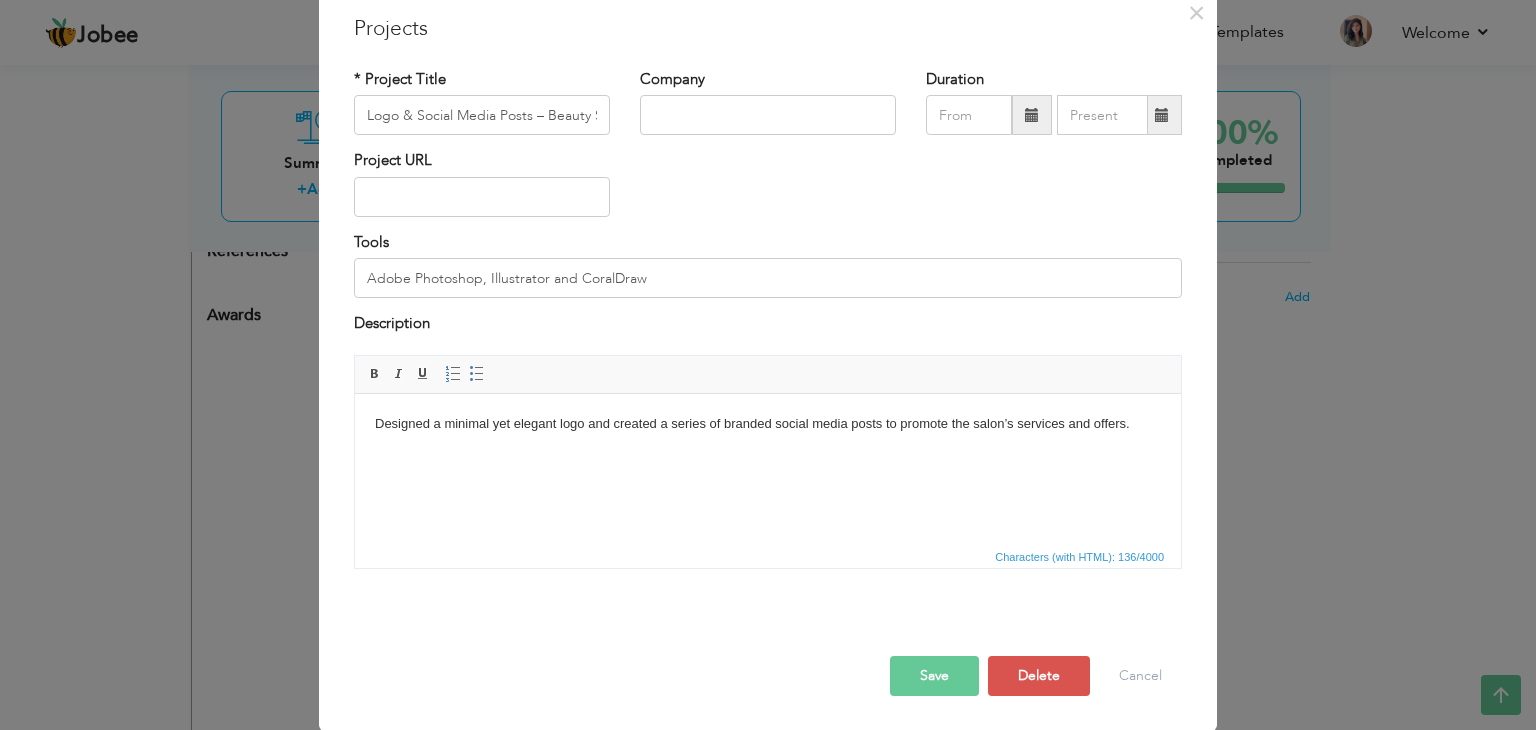 click on "Save" at bounding box center (934, 676) 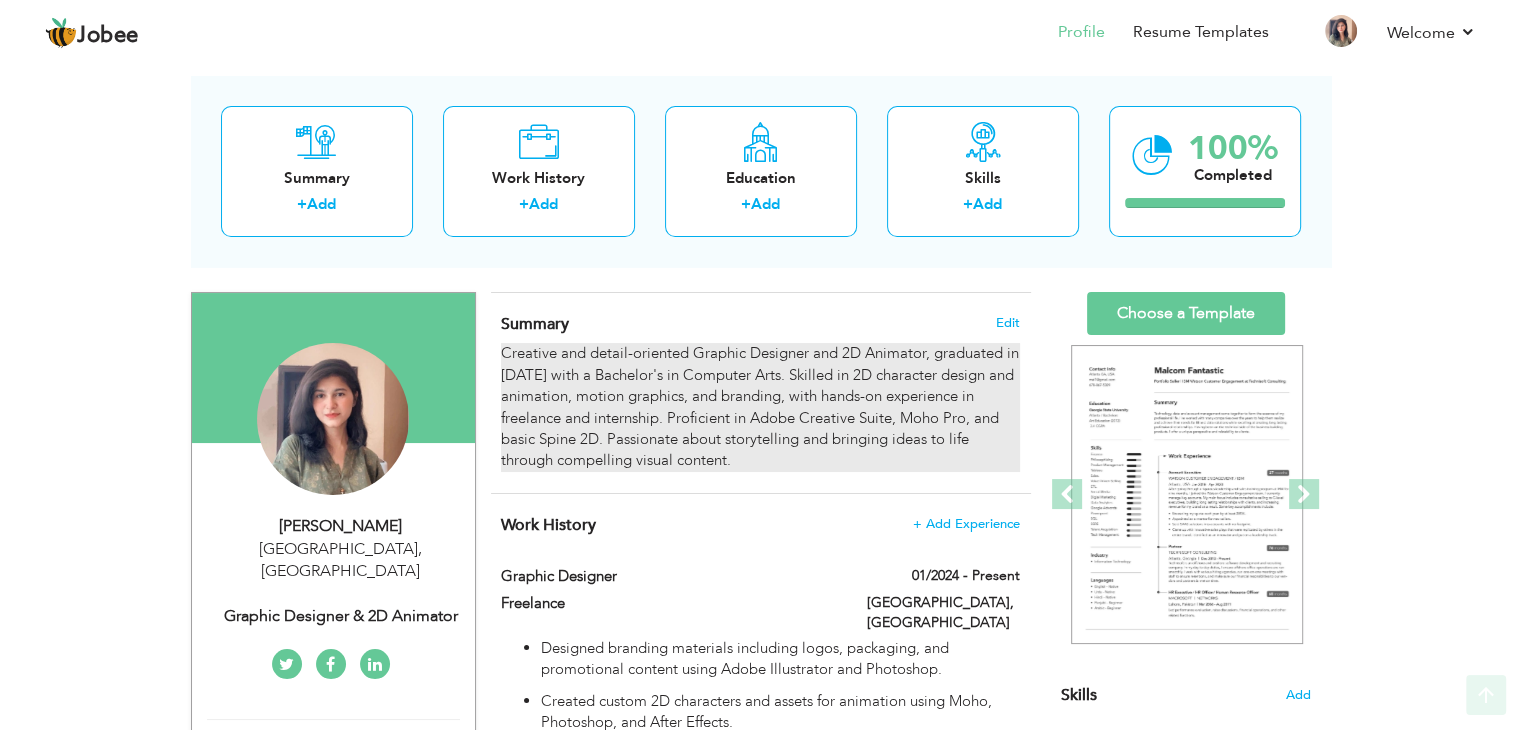 scroll, scrollTop: 0, scrollLeft: 0, axis: both 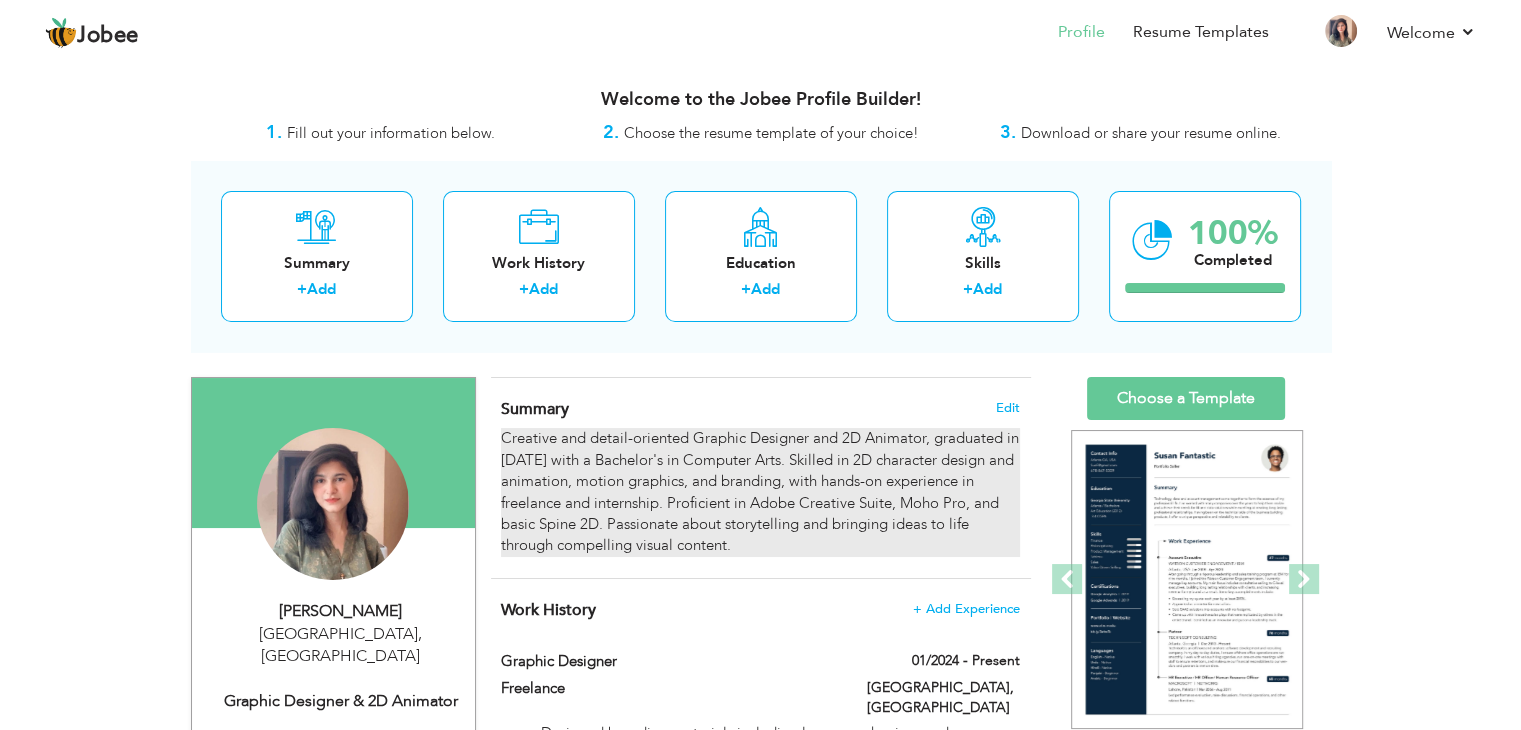 click on "Creative and detail-oriented Graphic Designer and 2D Animator, graduated in June 2025 with a Bachelor's in Computer Arts. Skilled in 2D character design and animation, motion graphics, and branding, with hands-on experience in freelance and internship. Proficient in Adobe Creative Suite, Moho Pro, and basic Spine 2D. Passionate about storytelling and bringing ideas to life through compelling visual content." at bounding box center (760, 492) 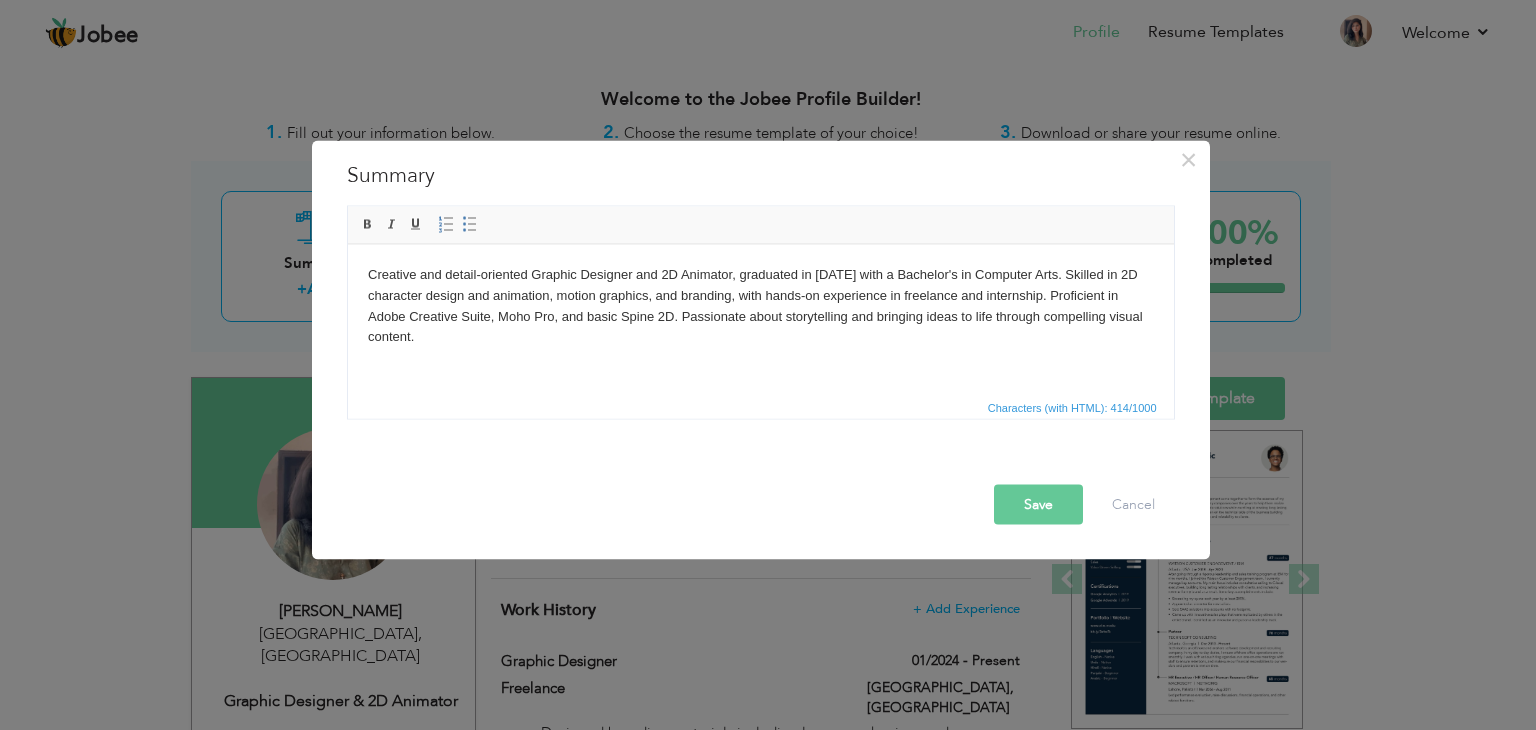 drag, startPoint x: 372, startPoint y: 277, endPoint x: 814, endPoint y: 641, distance: 572.5906 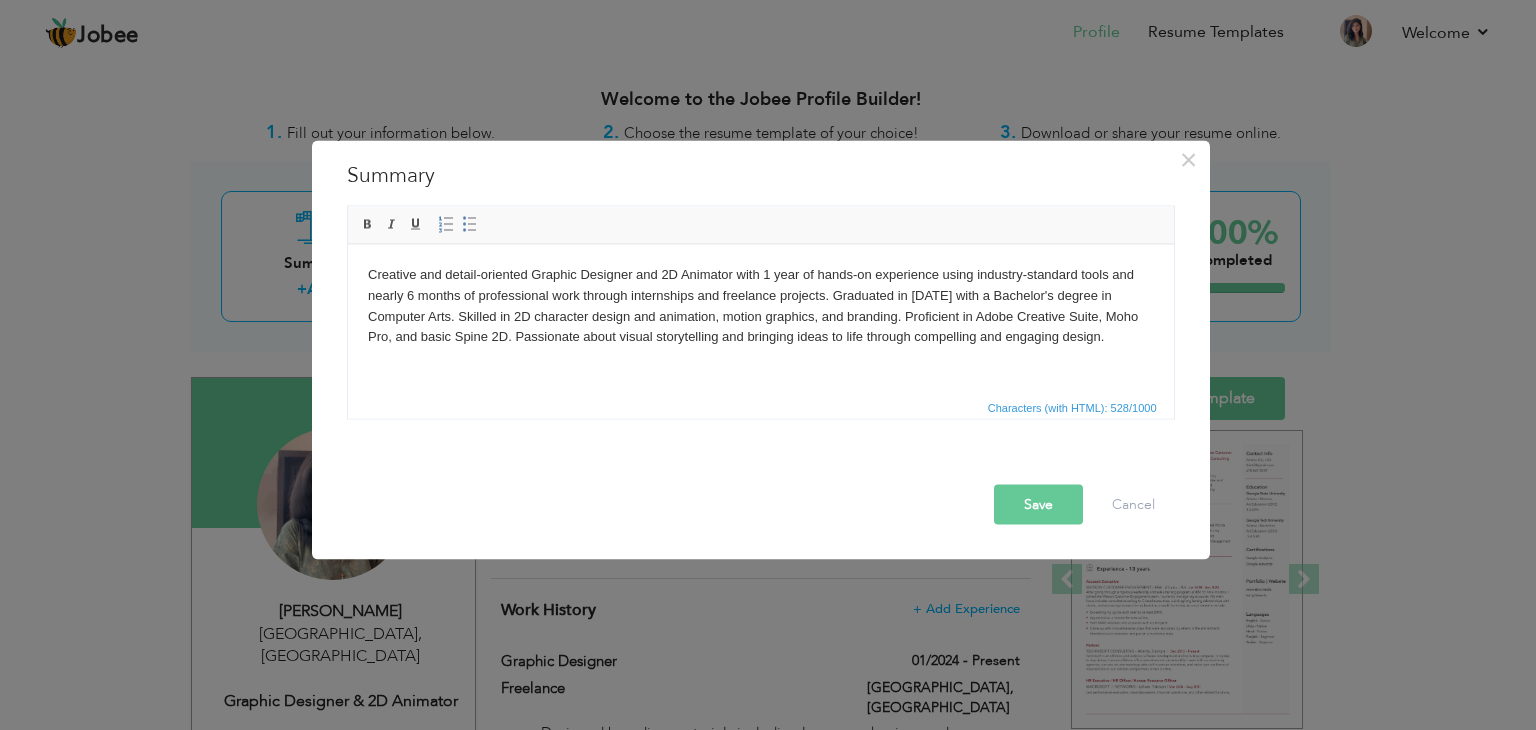 click on "Save" at bounding box center [1038, 505] 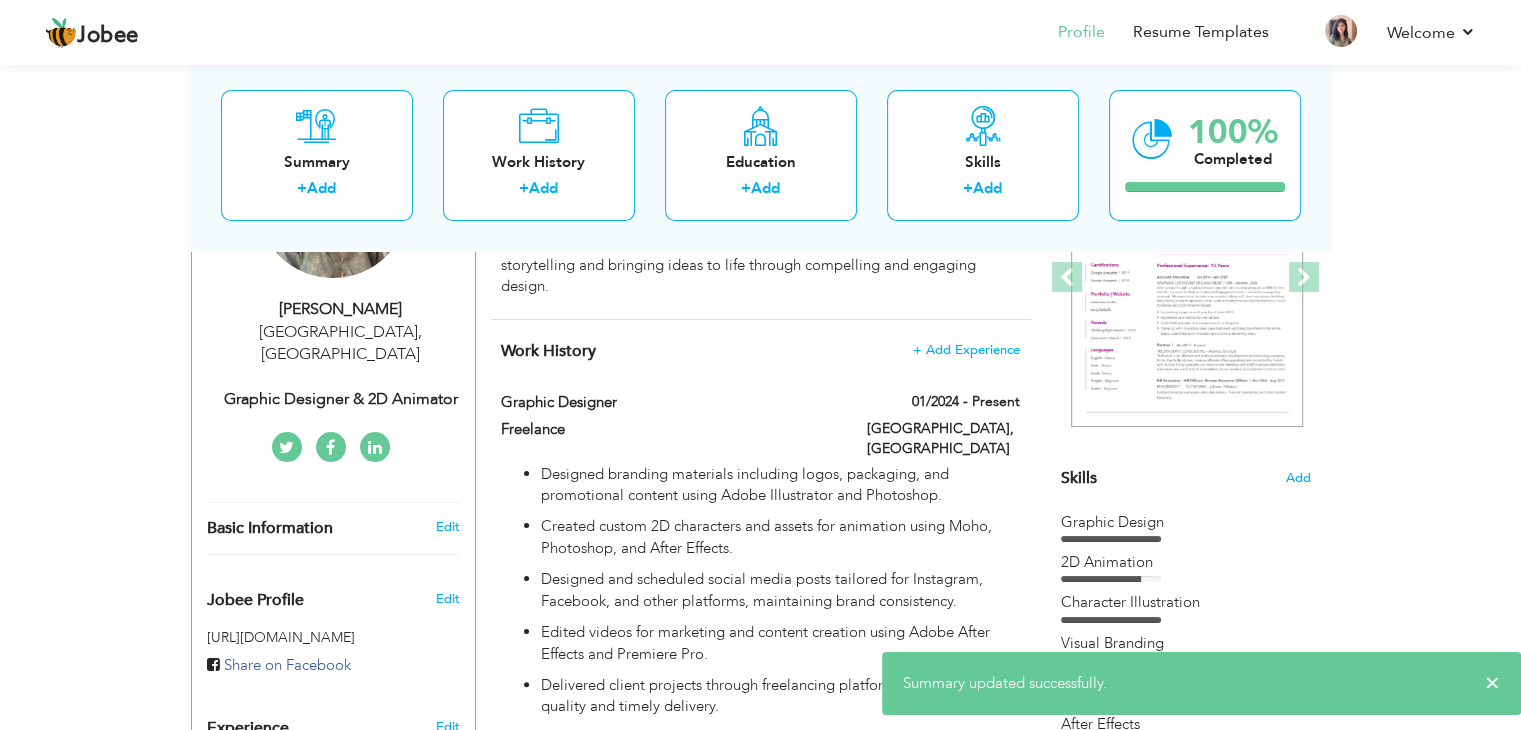 scroll, scrollTop: 0, scrollLeft: 0, axis: both 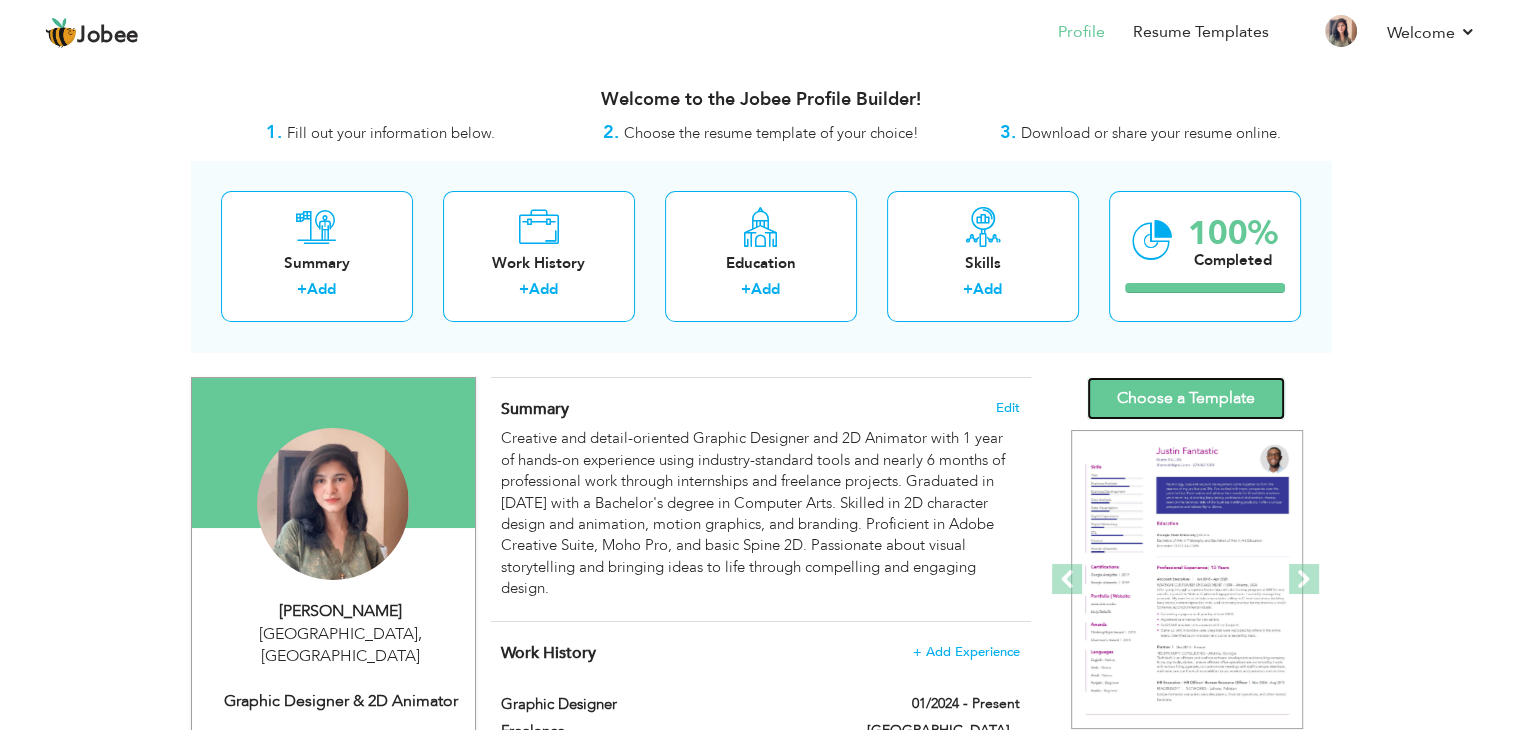 click on "Choose a Template" at bounding box center [1186, 398] 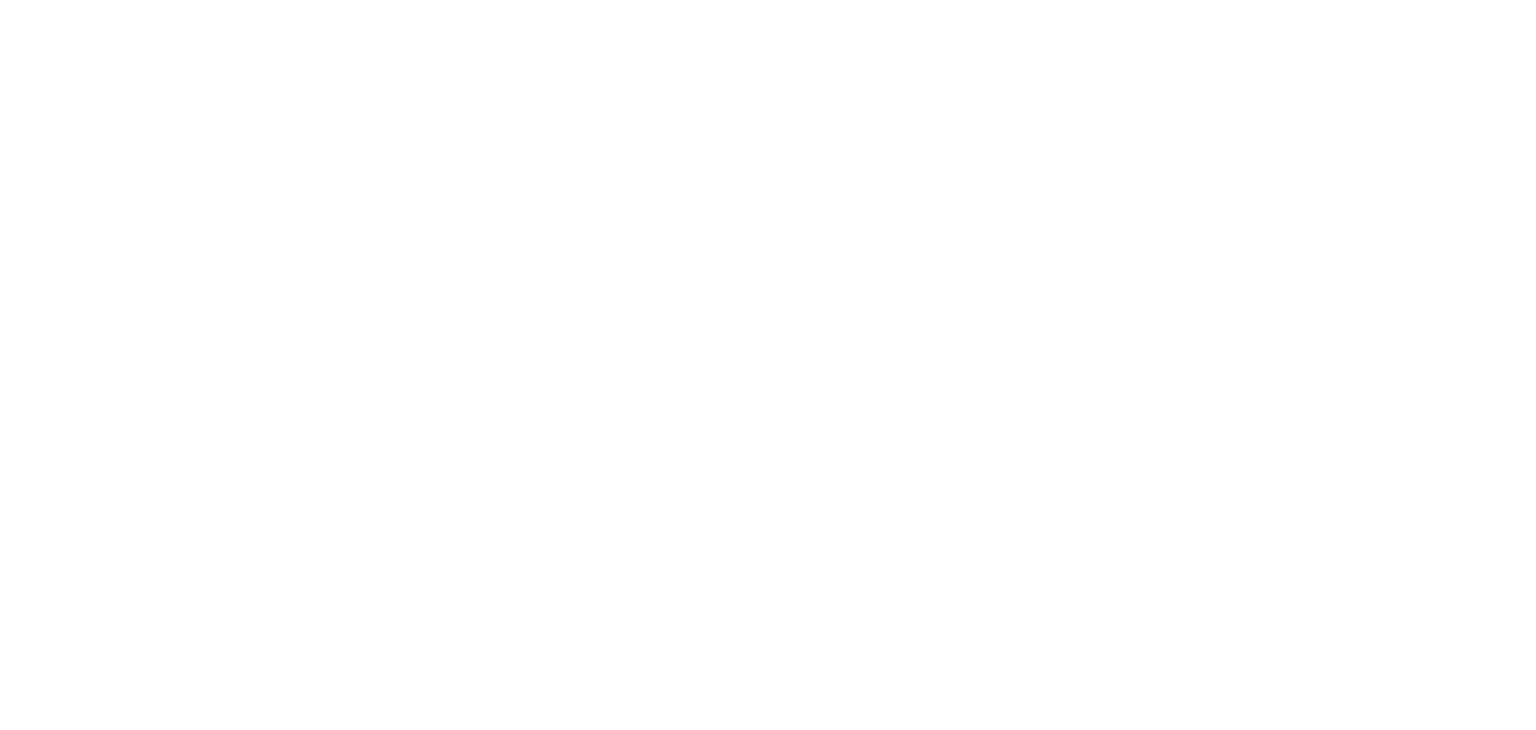scroll, scrollTop: 0, scrollLeft: 0, axis: both 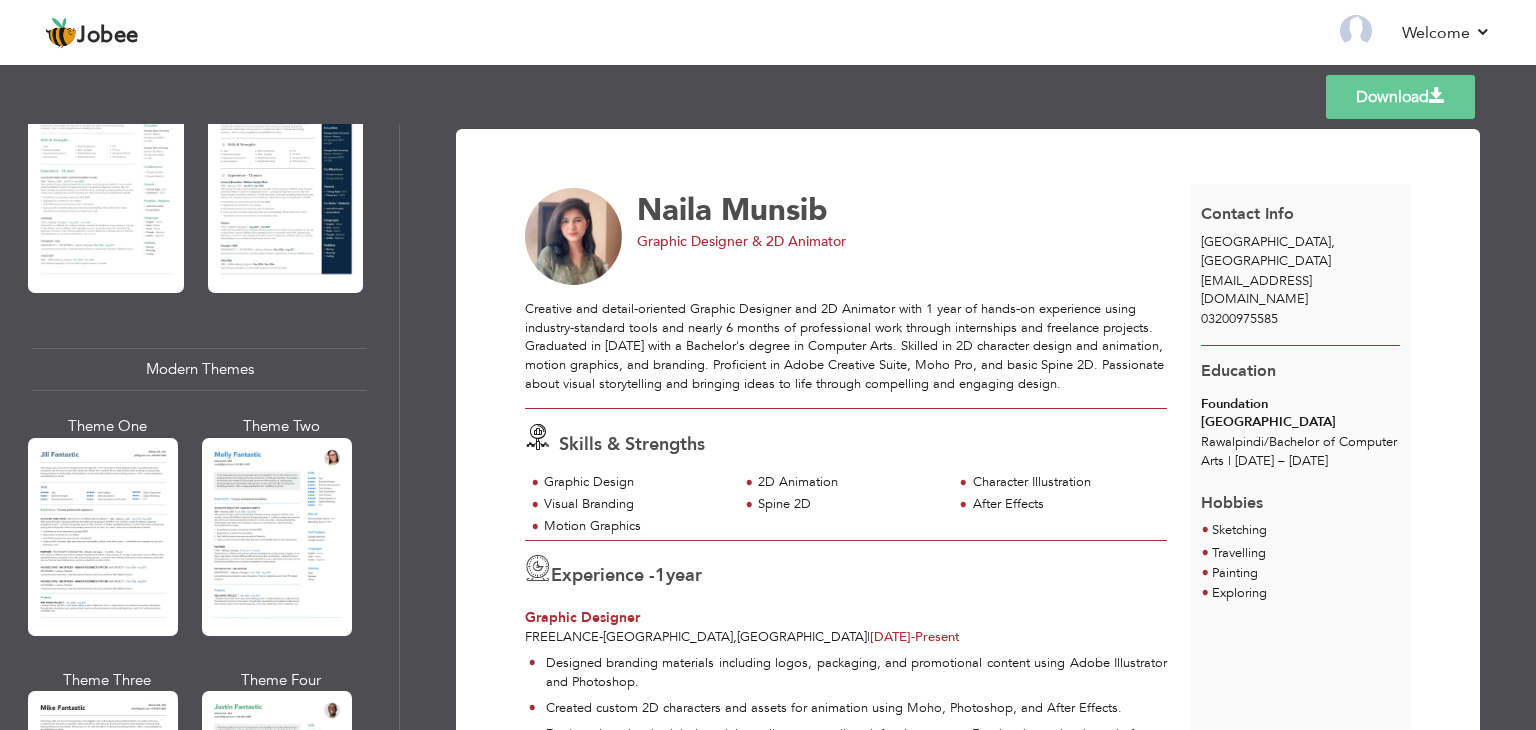 click at bounding box center [277, 537] 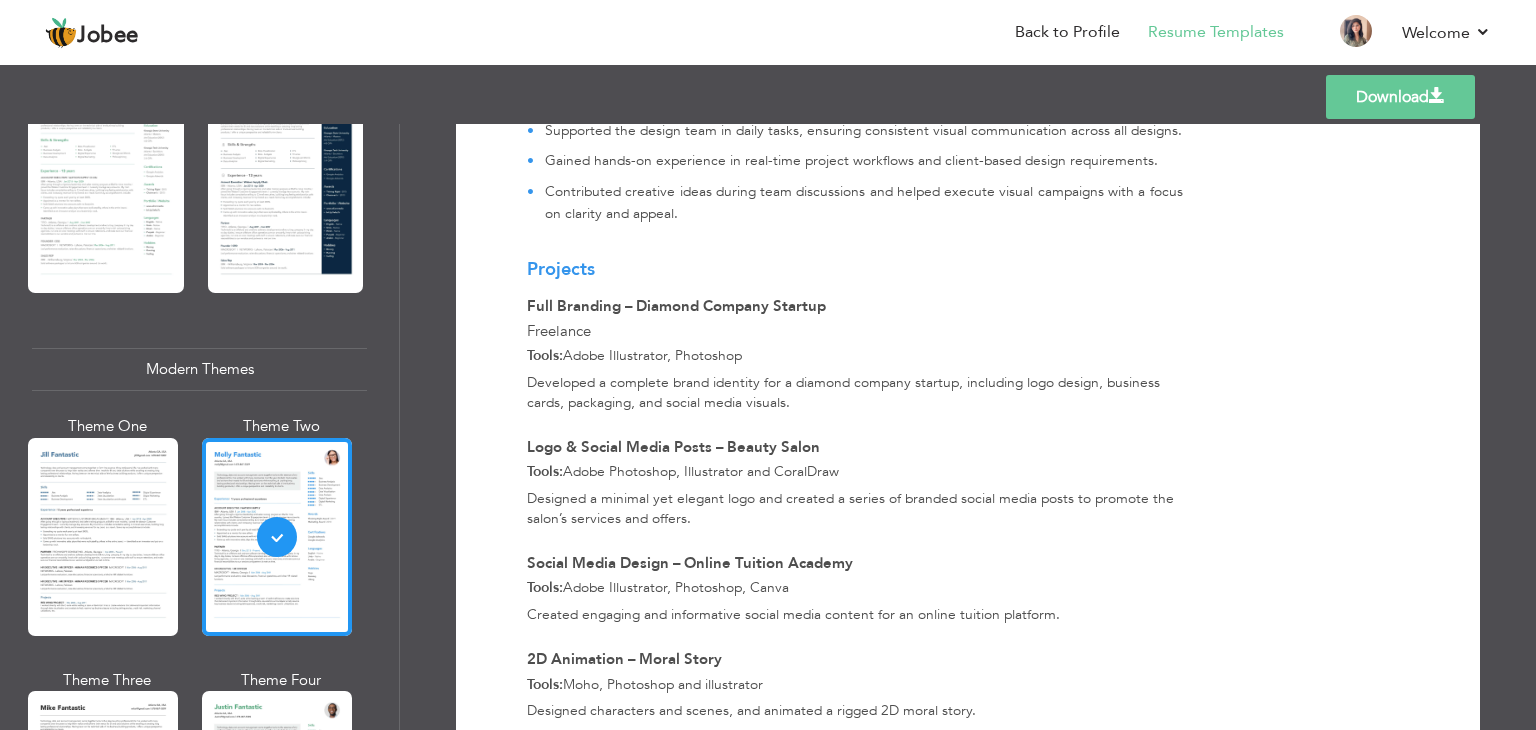 scroll, scrollTop: 1208, scrollLeft: 0, axis: vertical 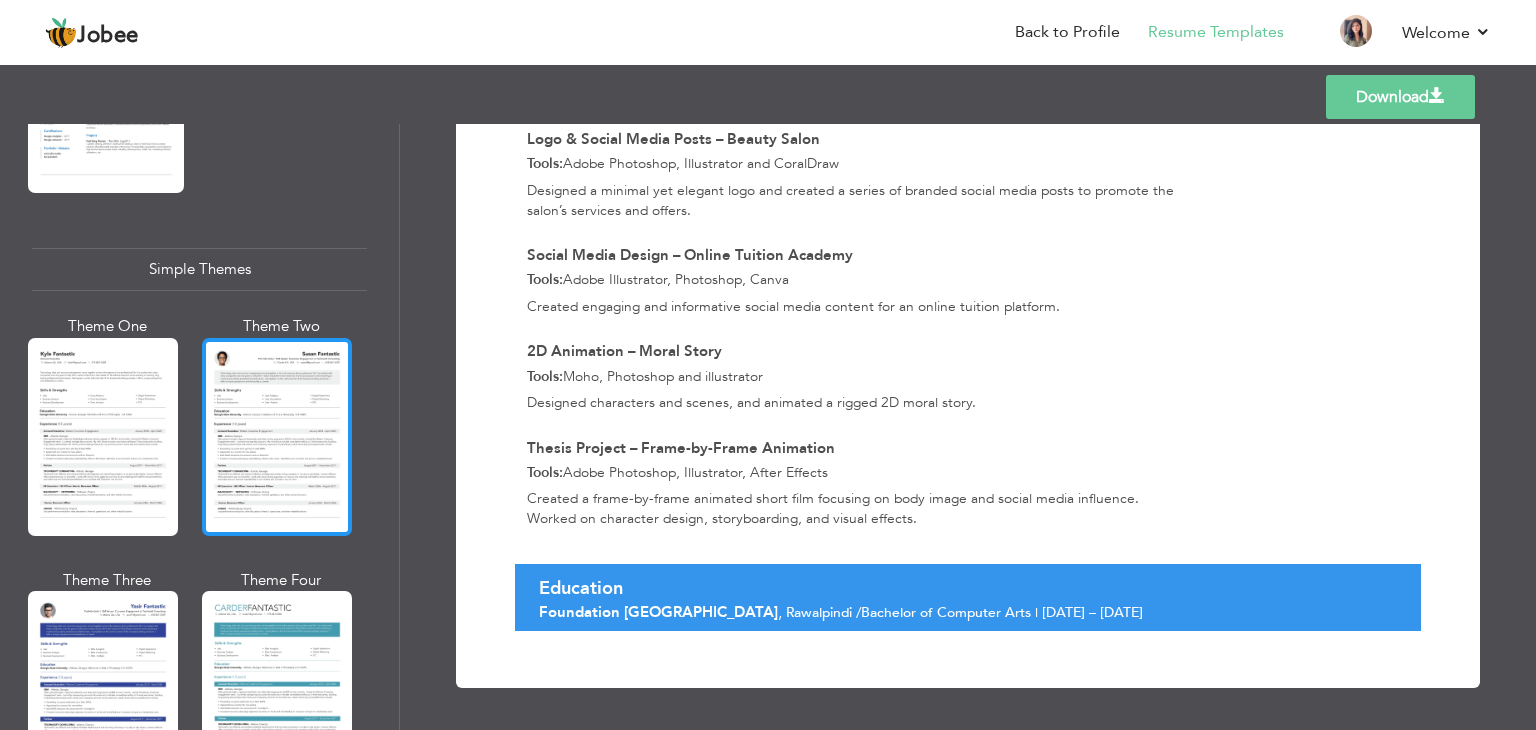 click at bounding box center [277, 437] 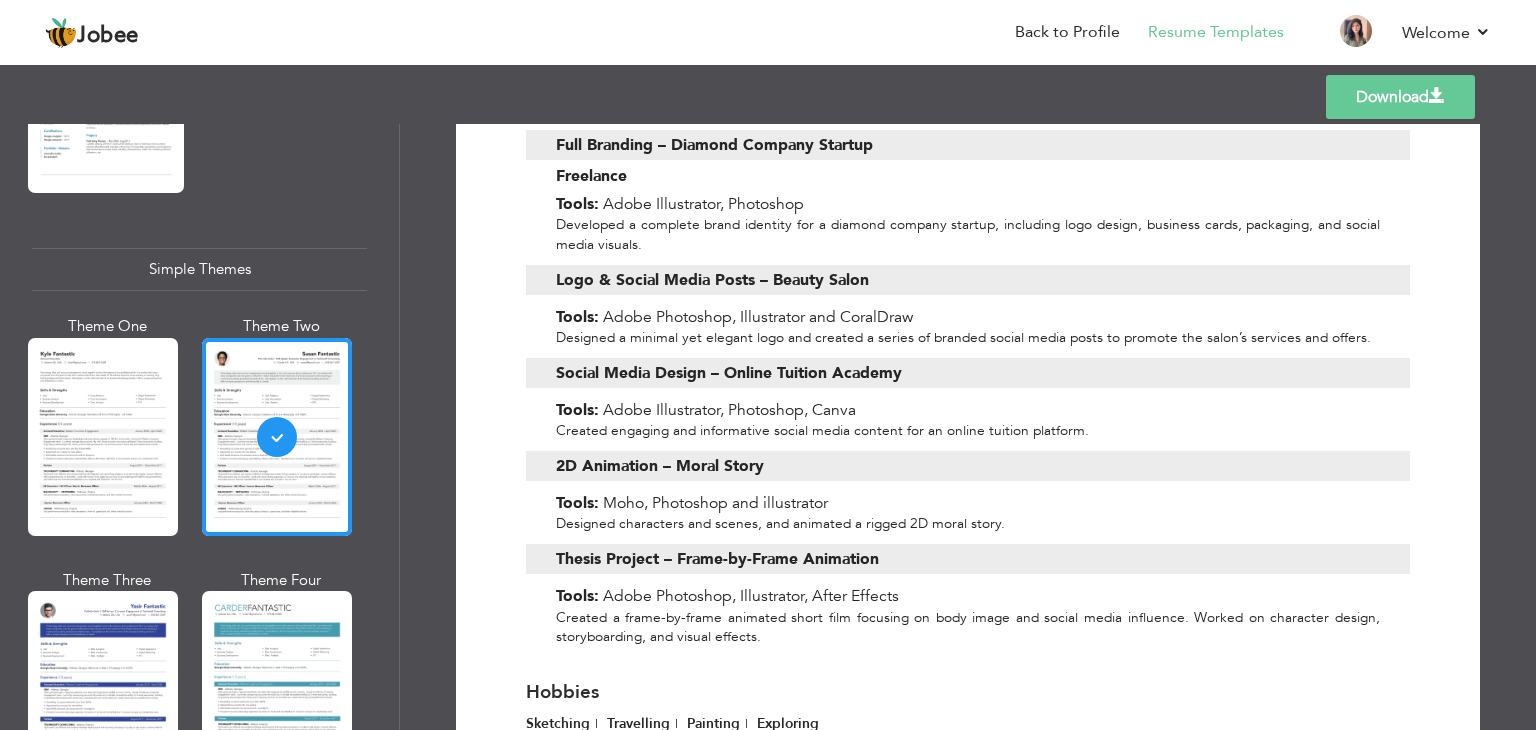 scroll, scrollTop: 1300, scrollLeft: 0, axis: vertical 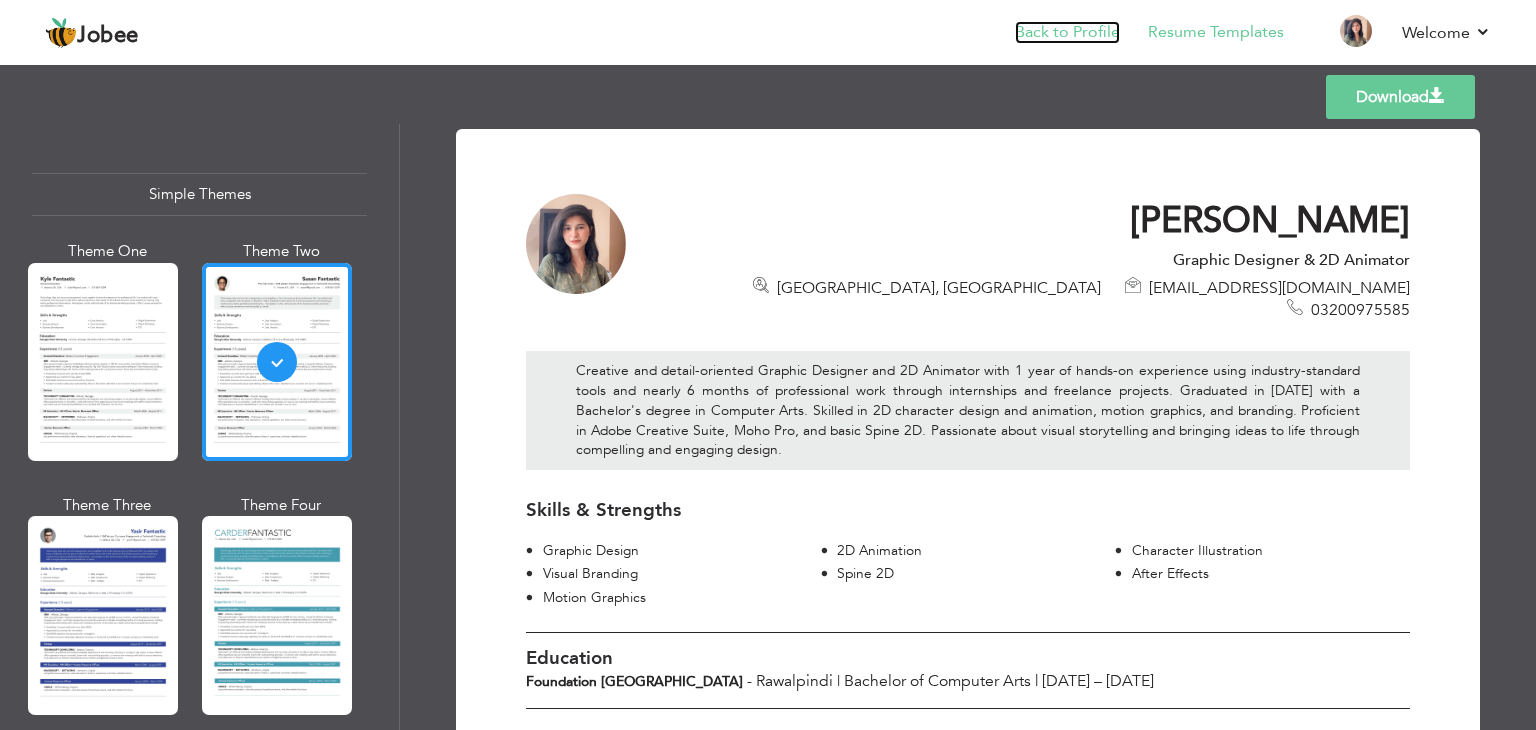 click on "Back to Profile" at bounding box center (1067, 32) 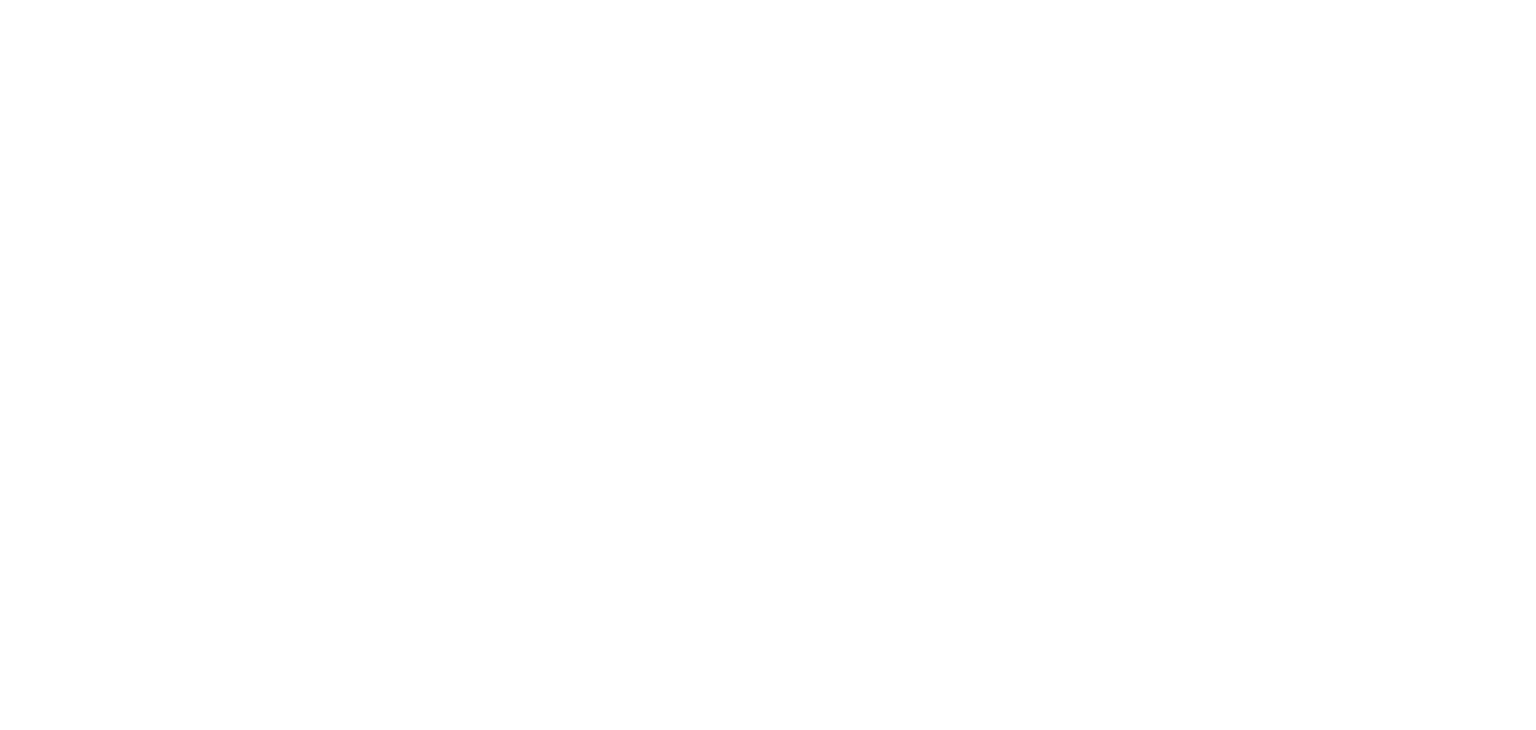 scroll, scrollTop: 0, scrollLeft: 0, axis: both 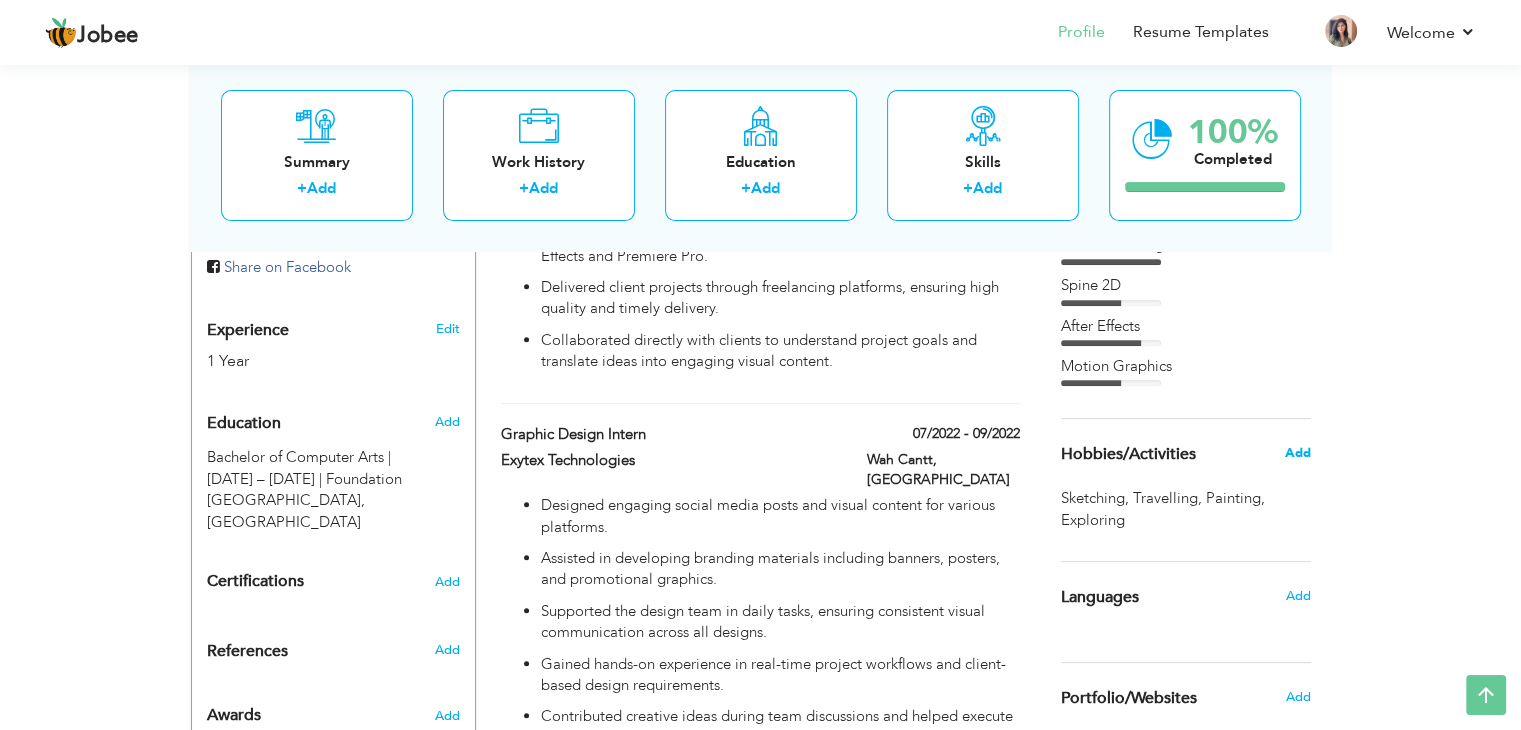 click on "Add" at bounding box center (1297, 453) 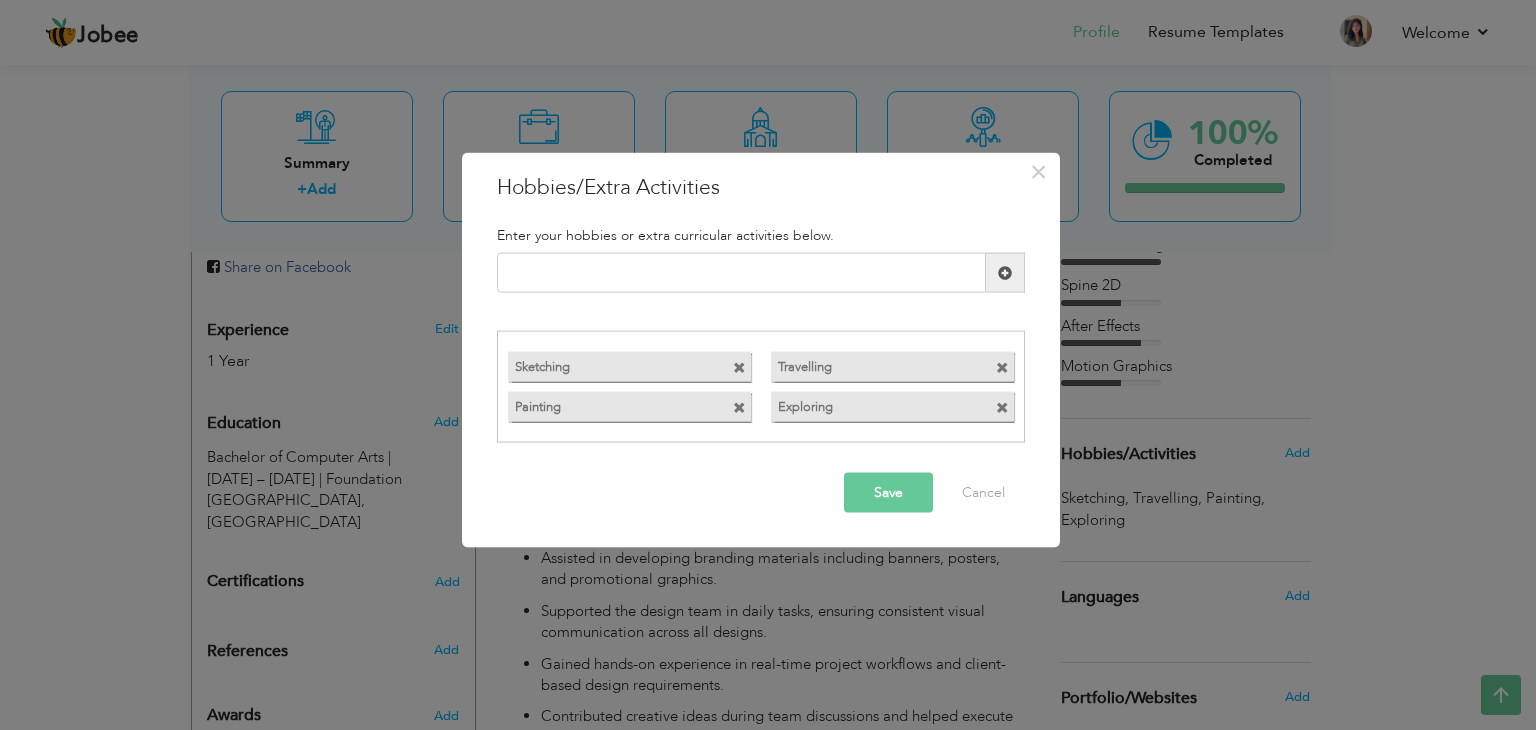 click at bounding box center [739, 367] 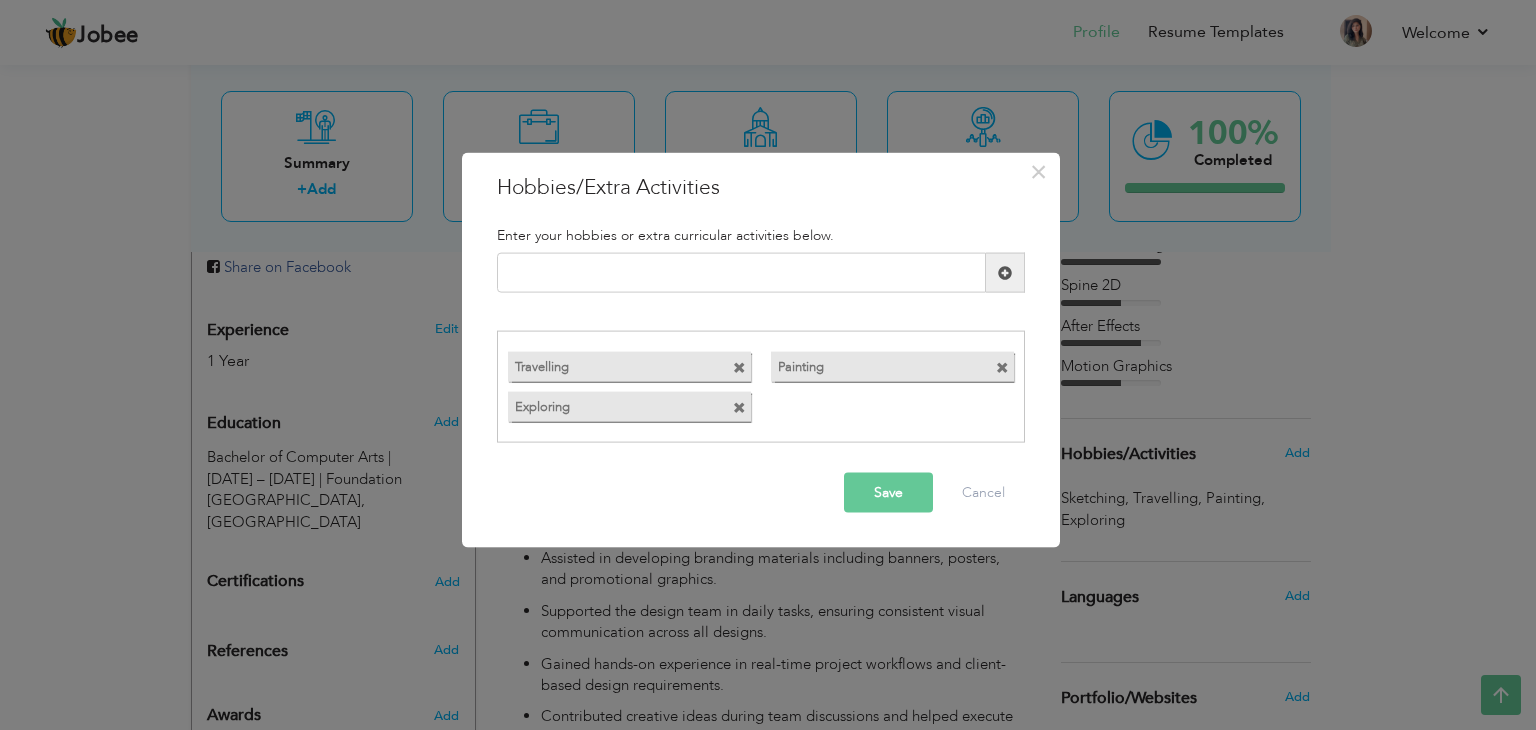 click at bounding box center (739, 367) 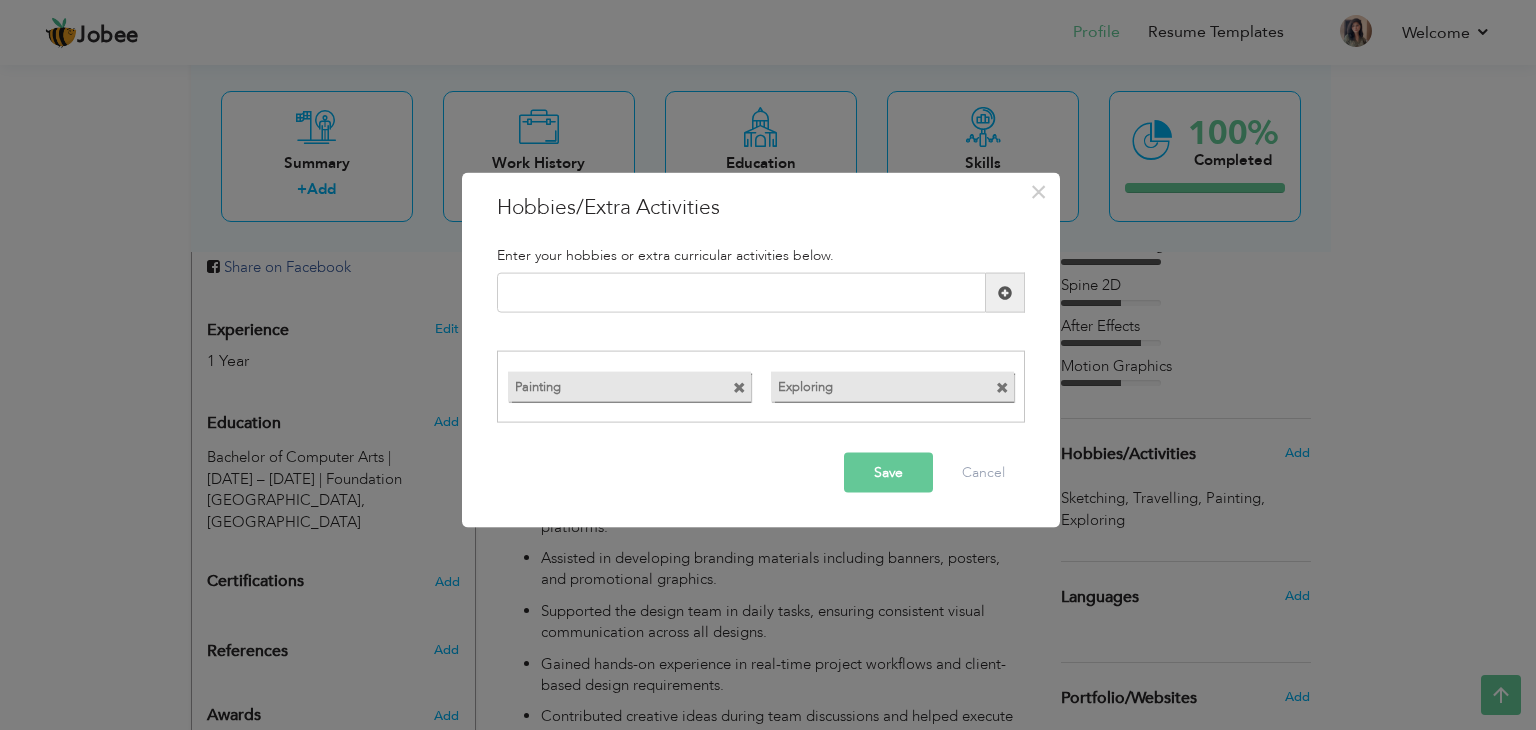 click at bounding box center [739, 387] 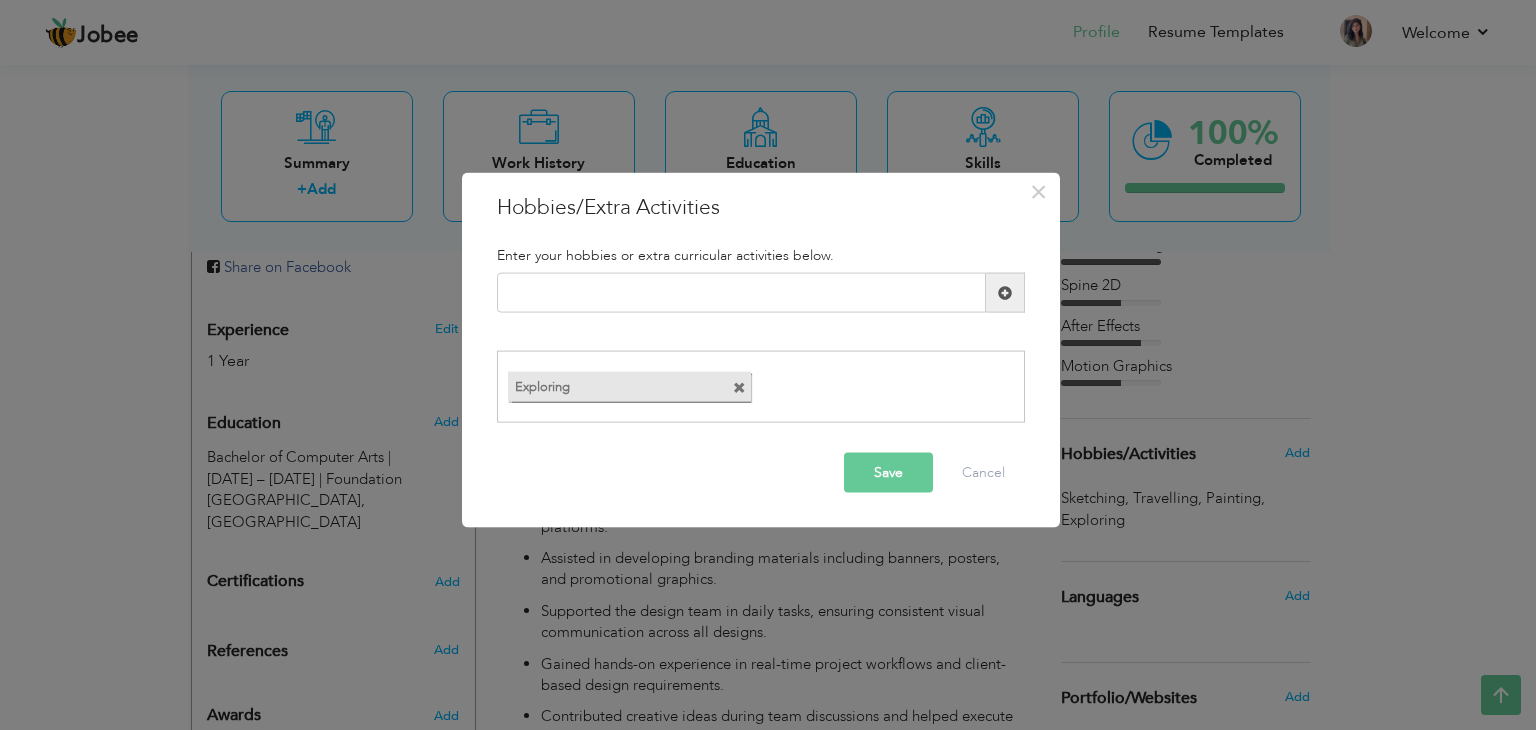 click at bounding box center (739, 387) 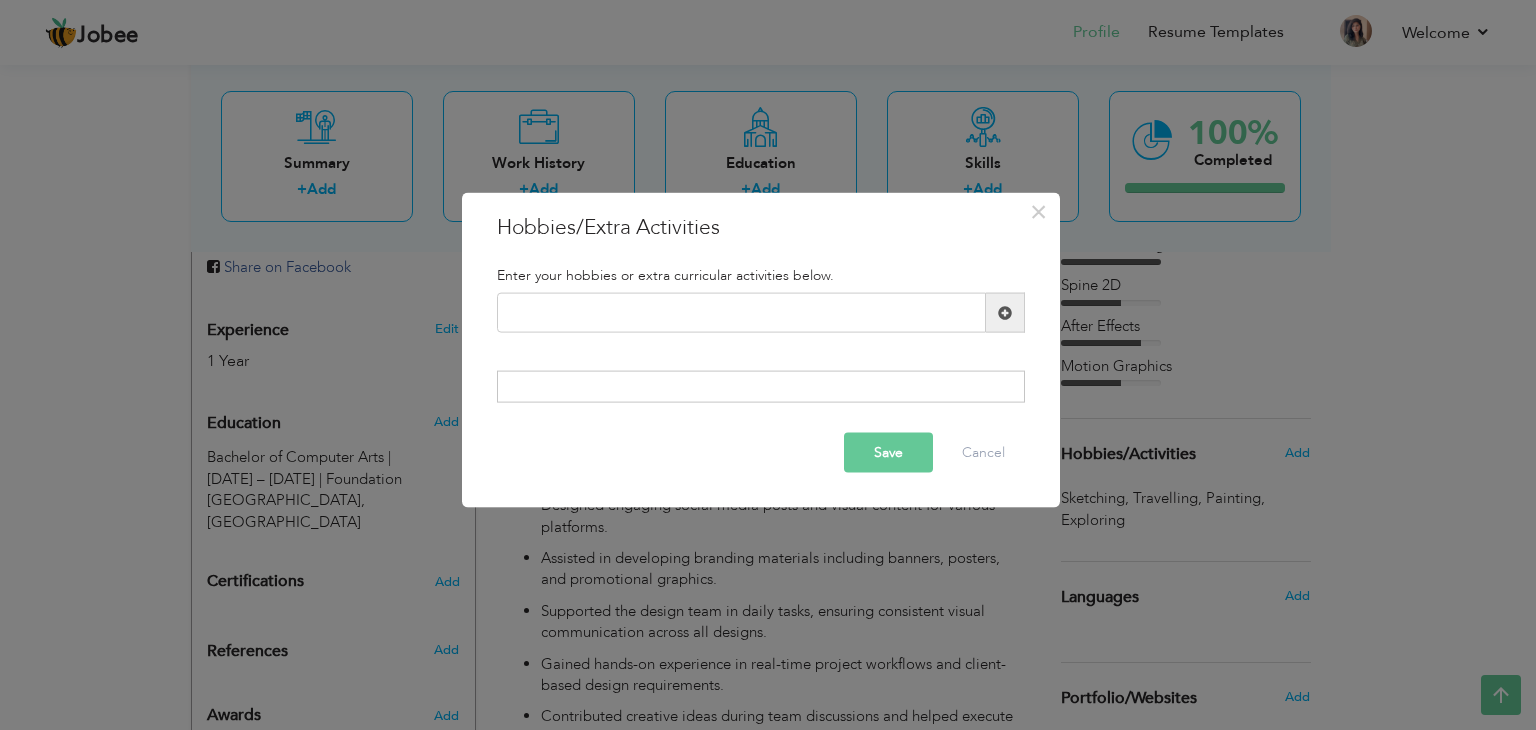 click on "Save" at bounding box center (888, 452) 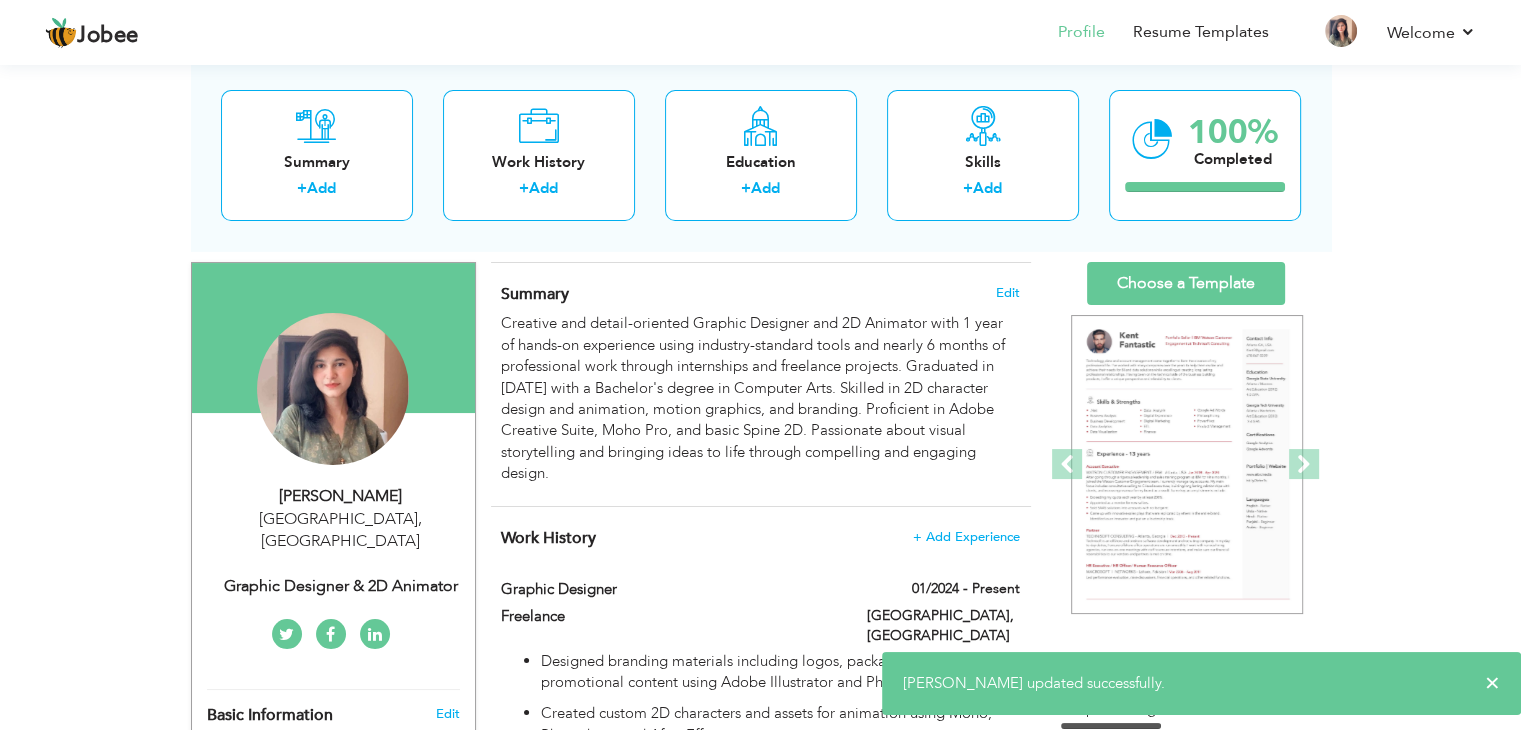 scroll, scrollTop: 0, scrollLeft: 0, axis: both 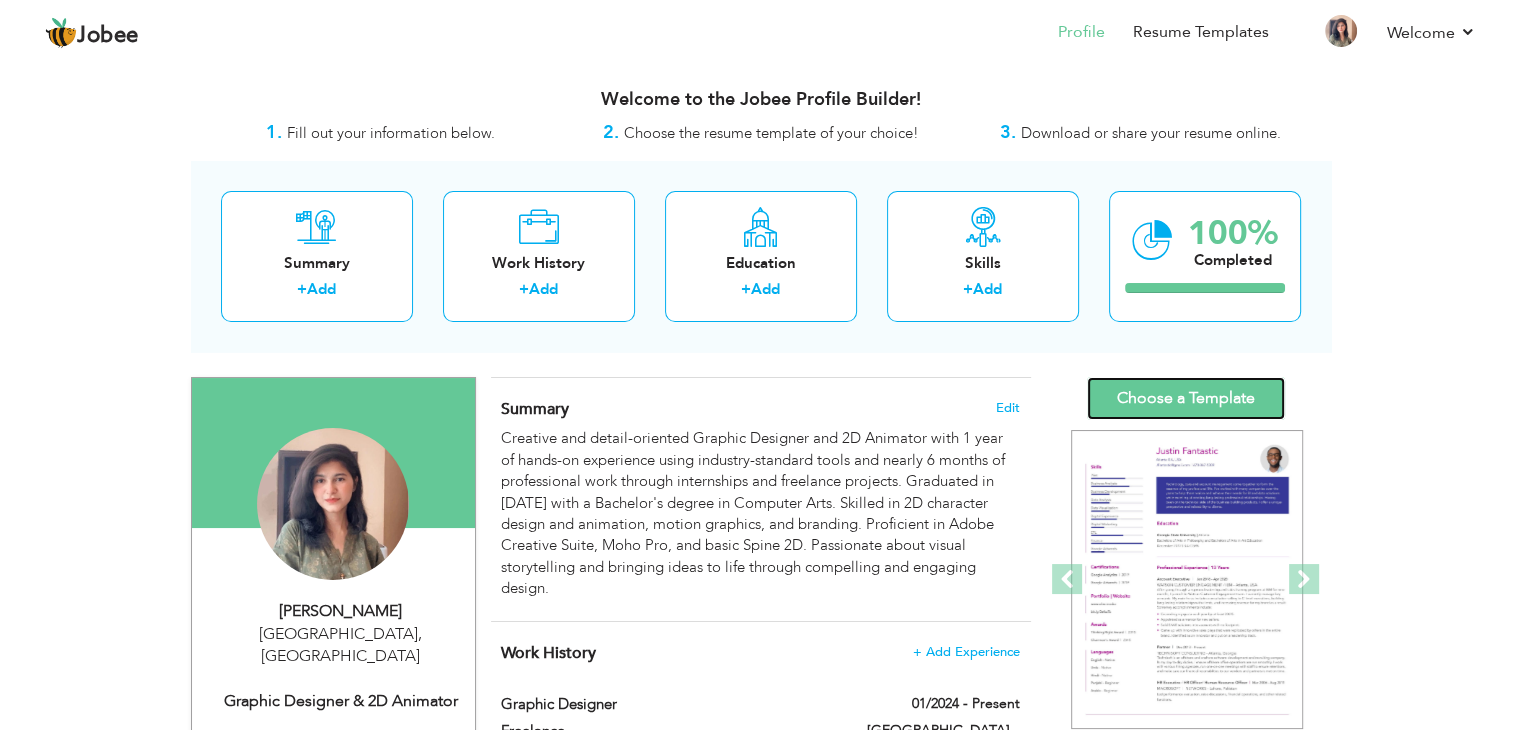 click on "Choose a Template" at bounding box center (1186, 398) 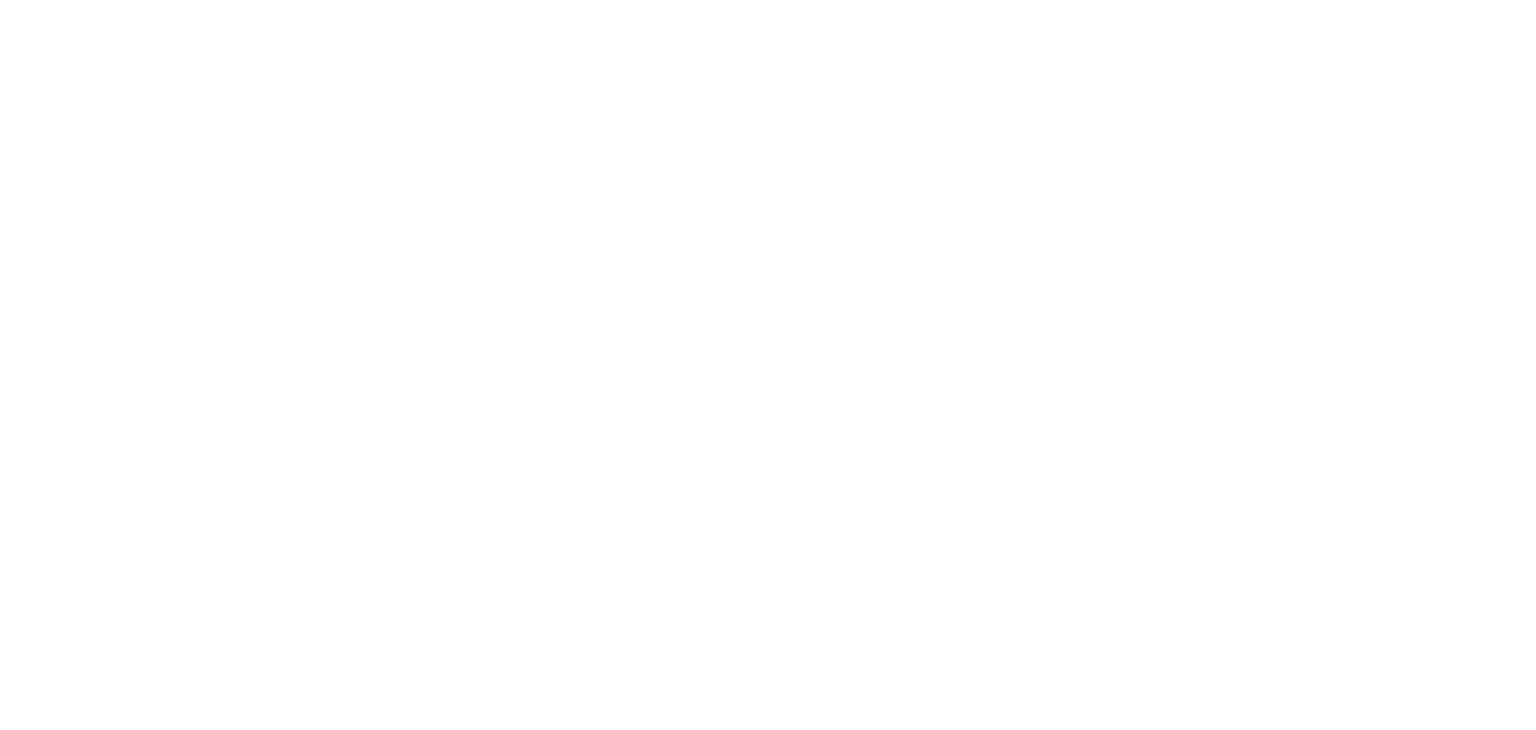 scroll, scrollTop: 0, scrollLeft: 0, axis: both 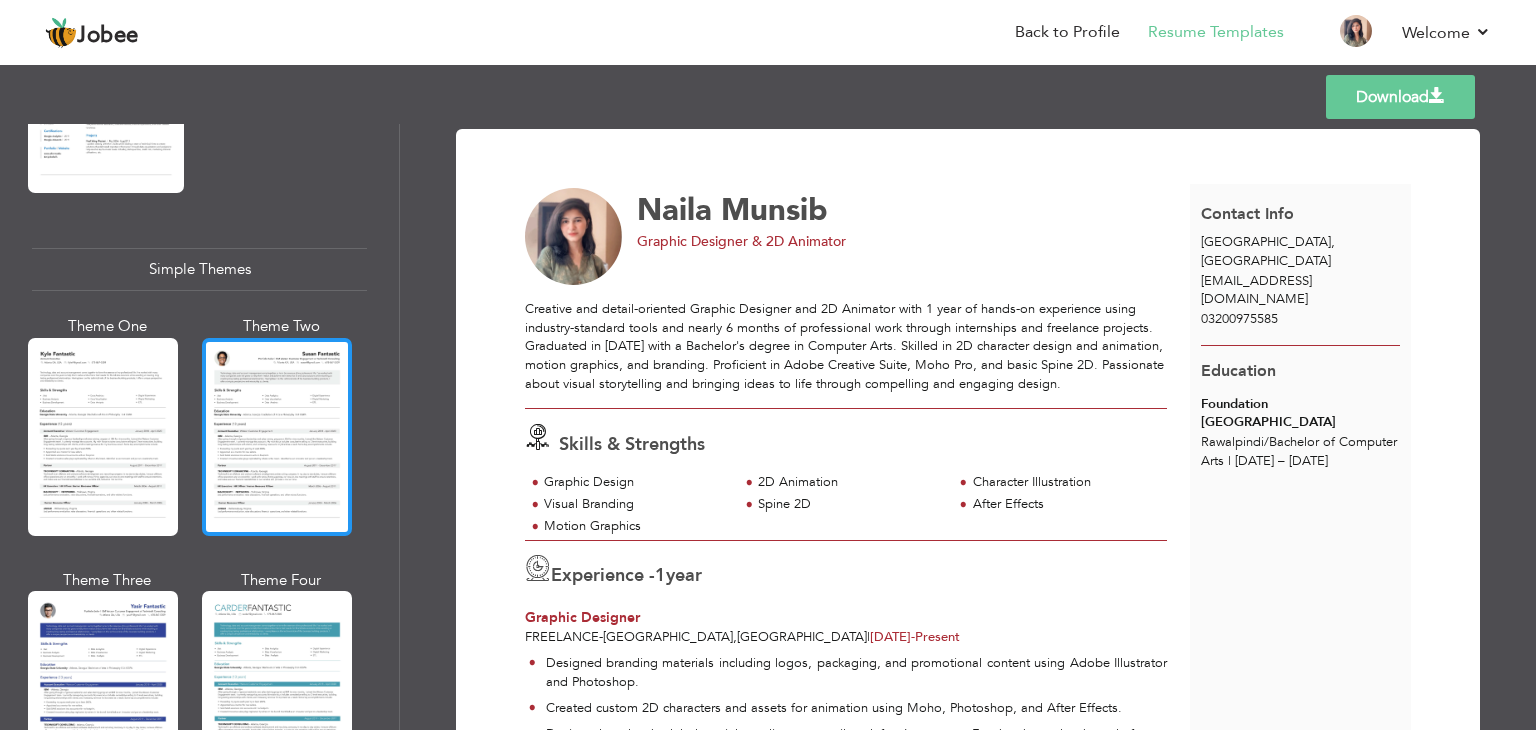 click at bounding box center [277, 437] 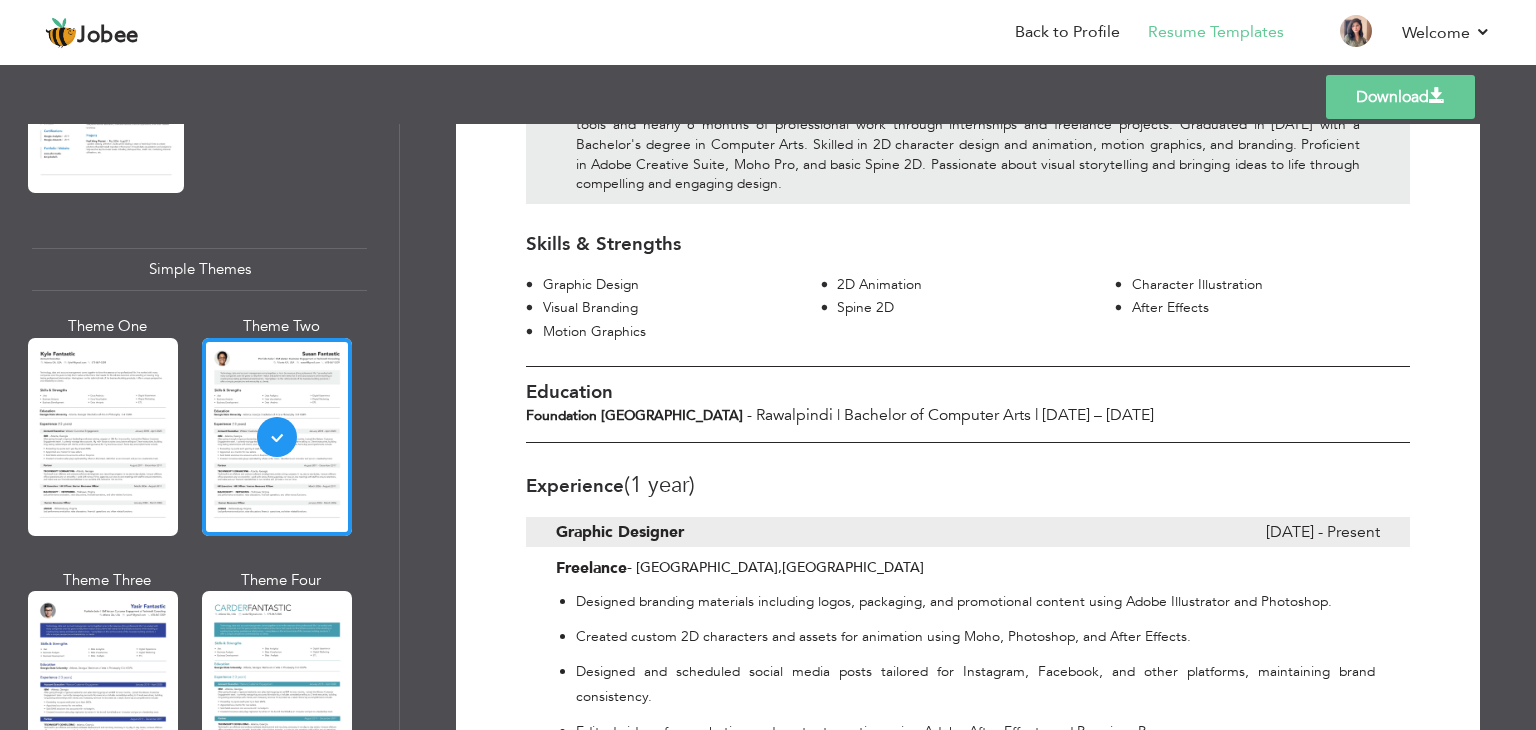 scroll, scrollTop: 300, scrollLeft: 0, axis: vertical 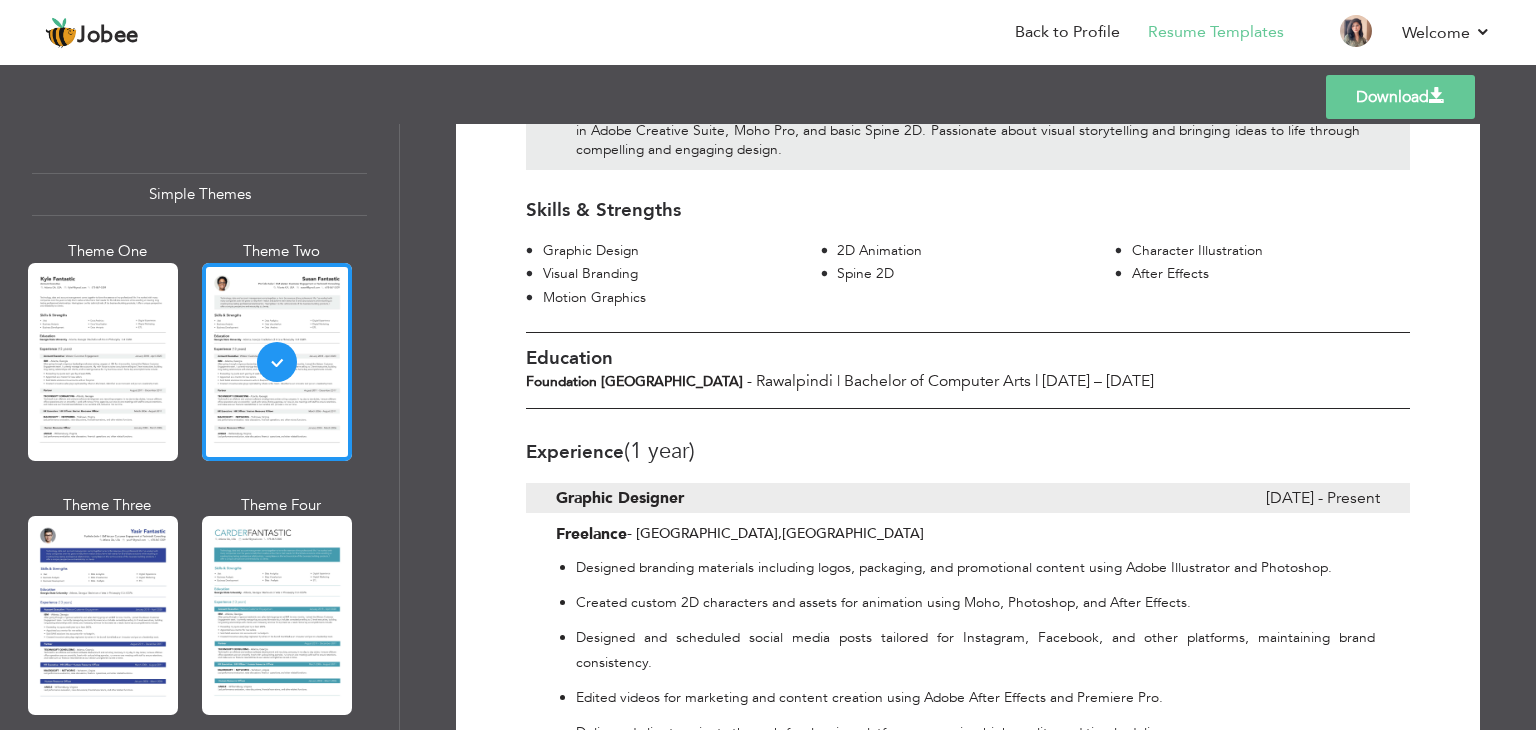 click at bounding box center [103, 615] 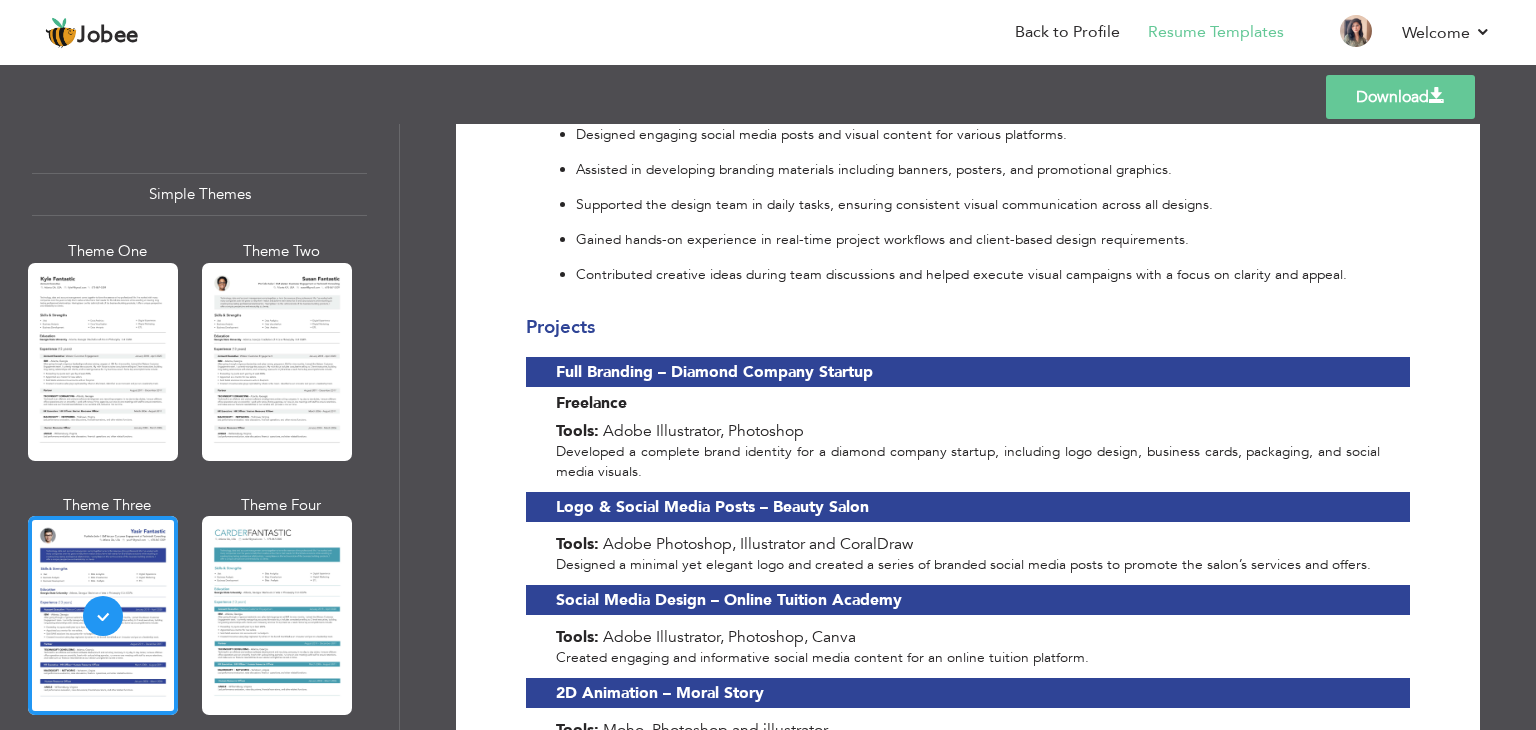 scroll, scrollTop: 1310, scrollLeft: 0, axis: vertical 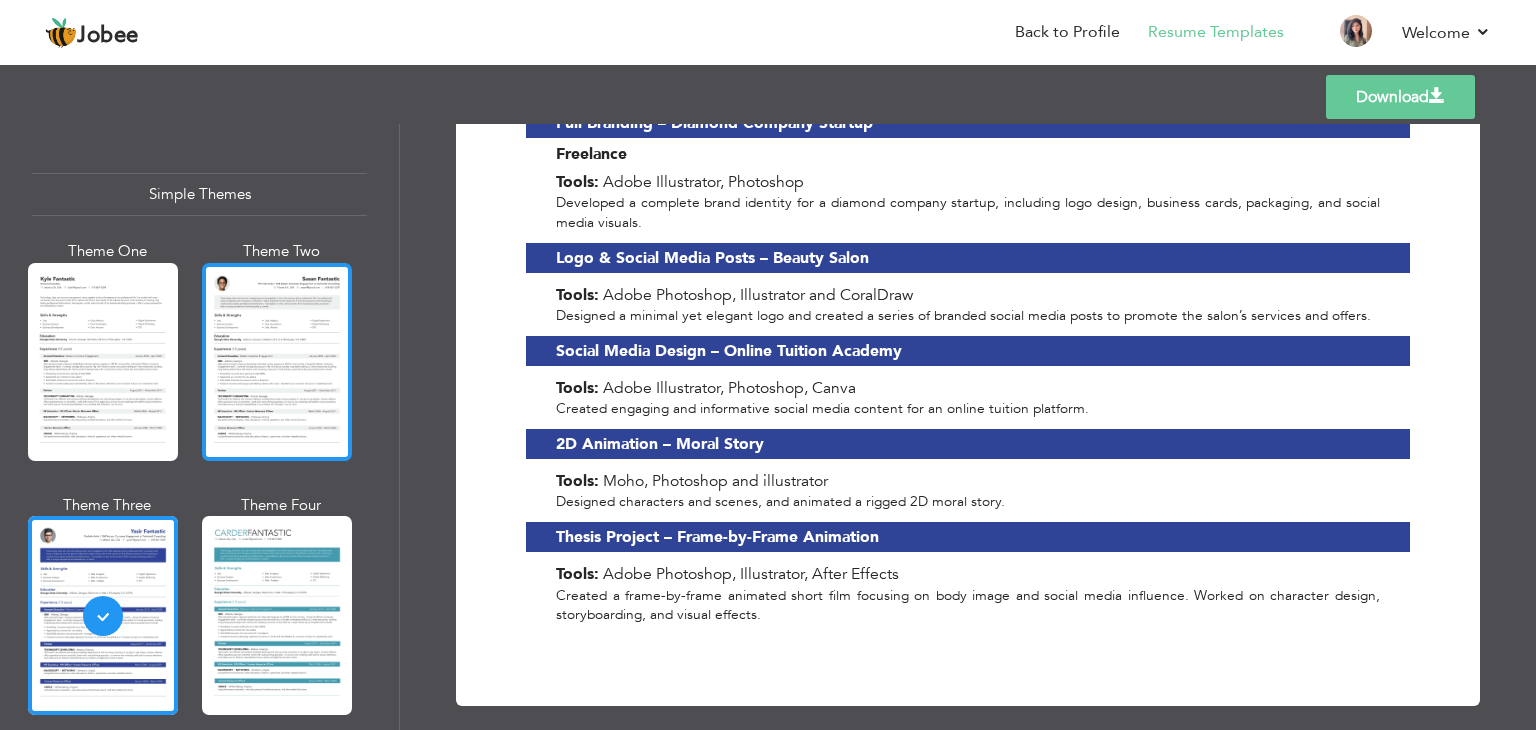 click at bounding box center [277, 362] 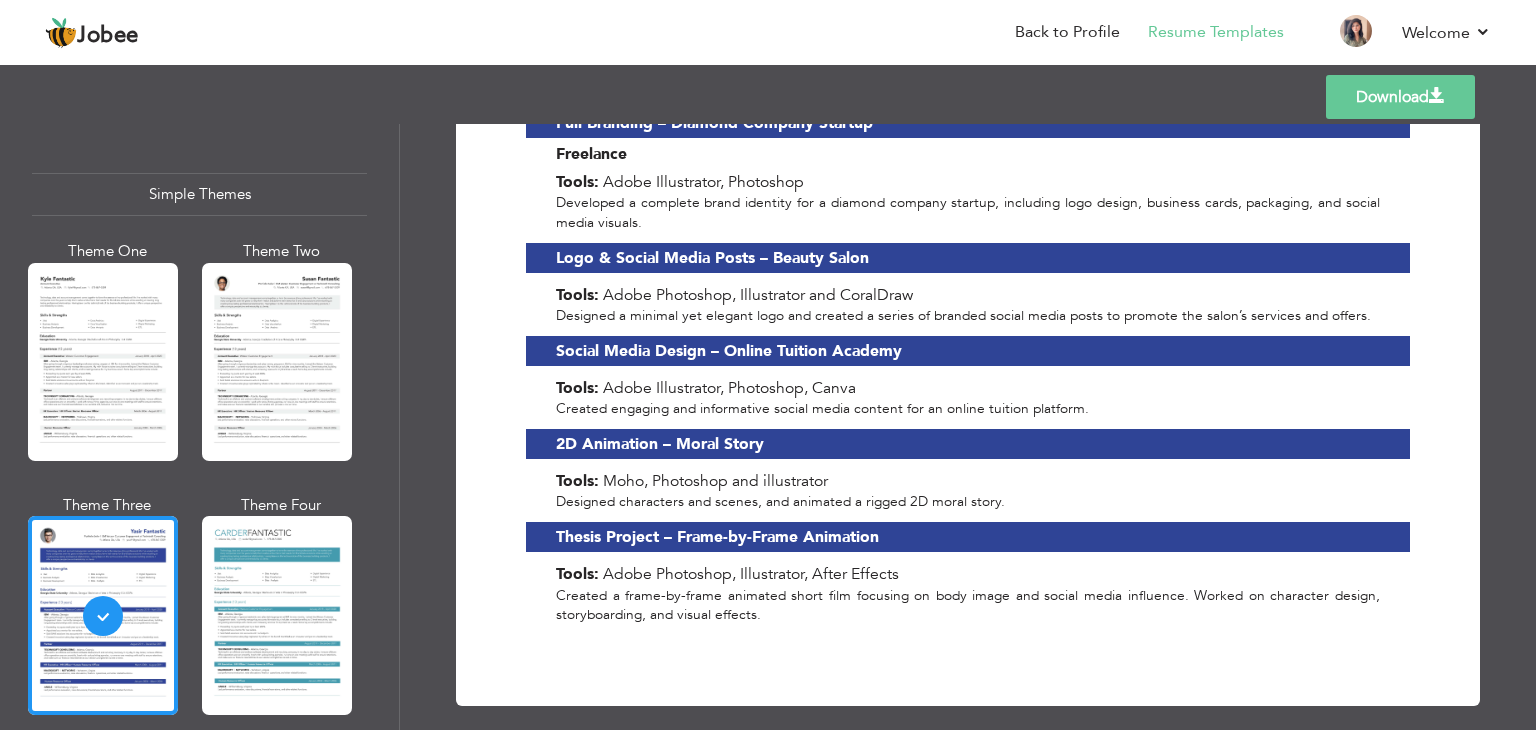 scroll, scrollTop: 0, scrollLeft: 0, axis: both 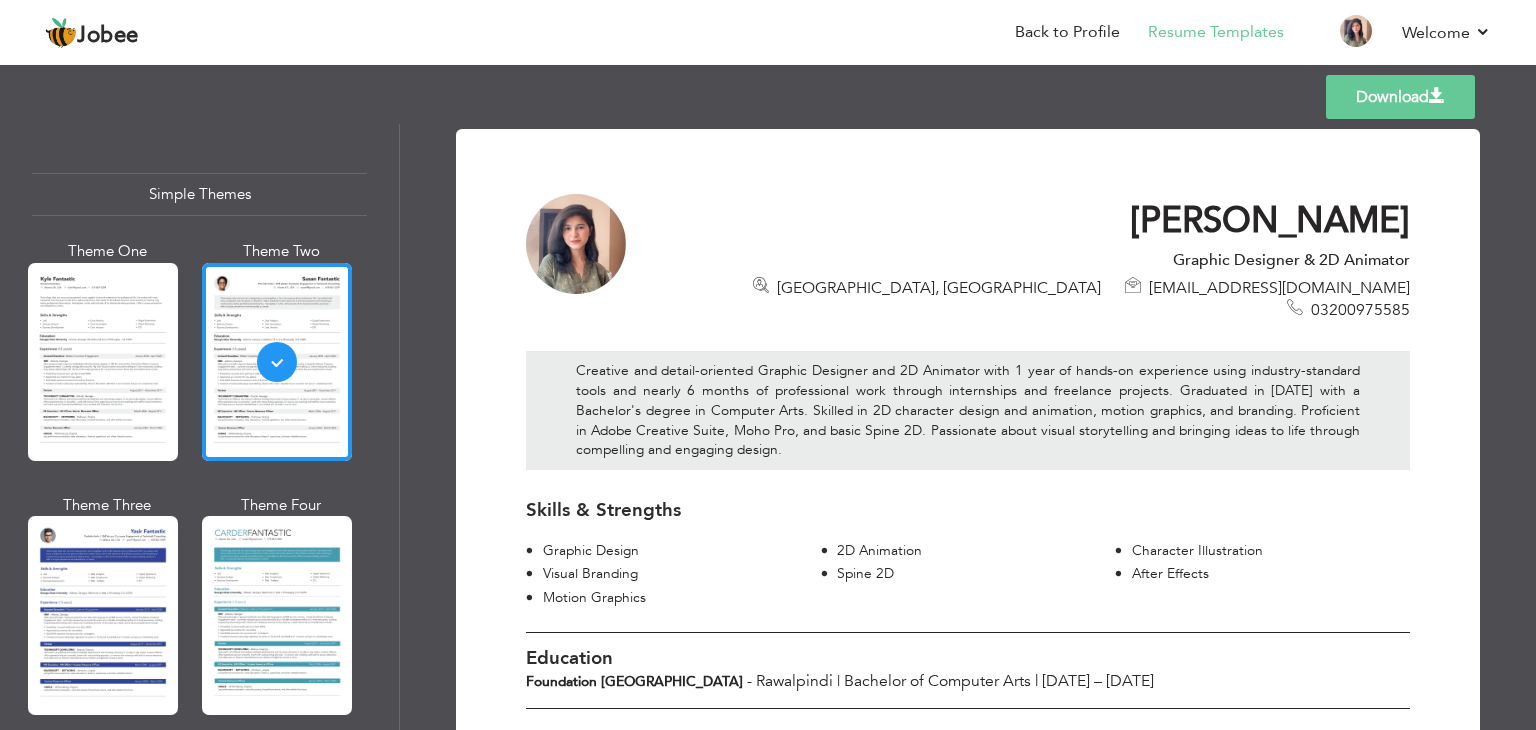 click at bounding box center [103, 362] 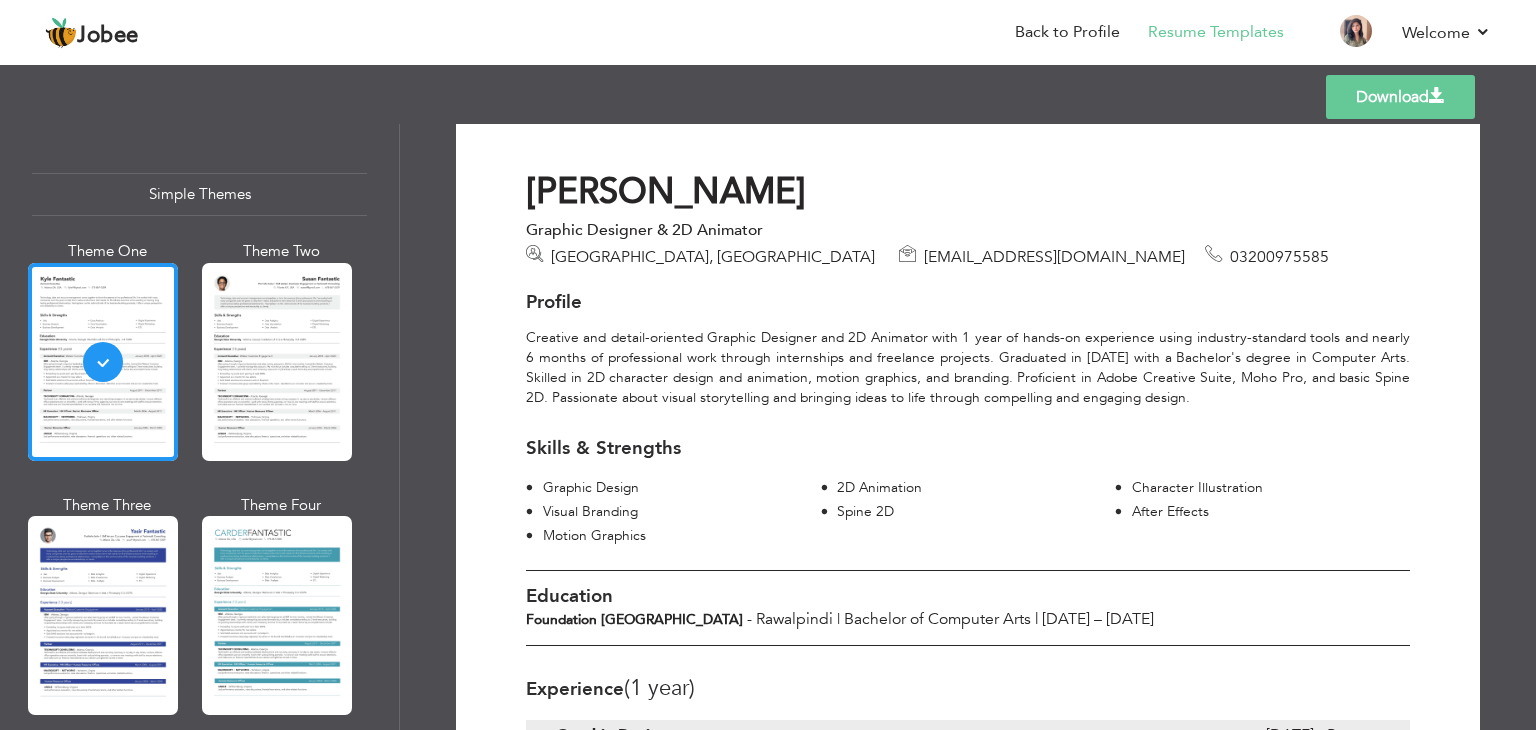 scroll, scrollTop: 0, scrollLeft: 0, axis: both 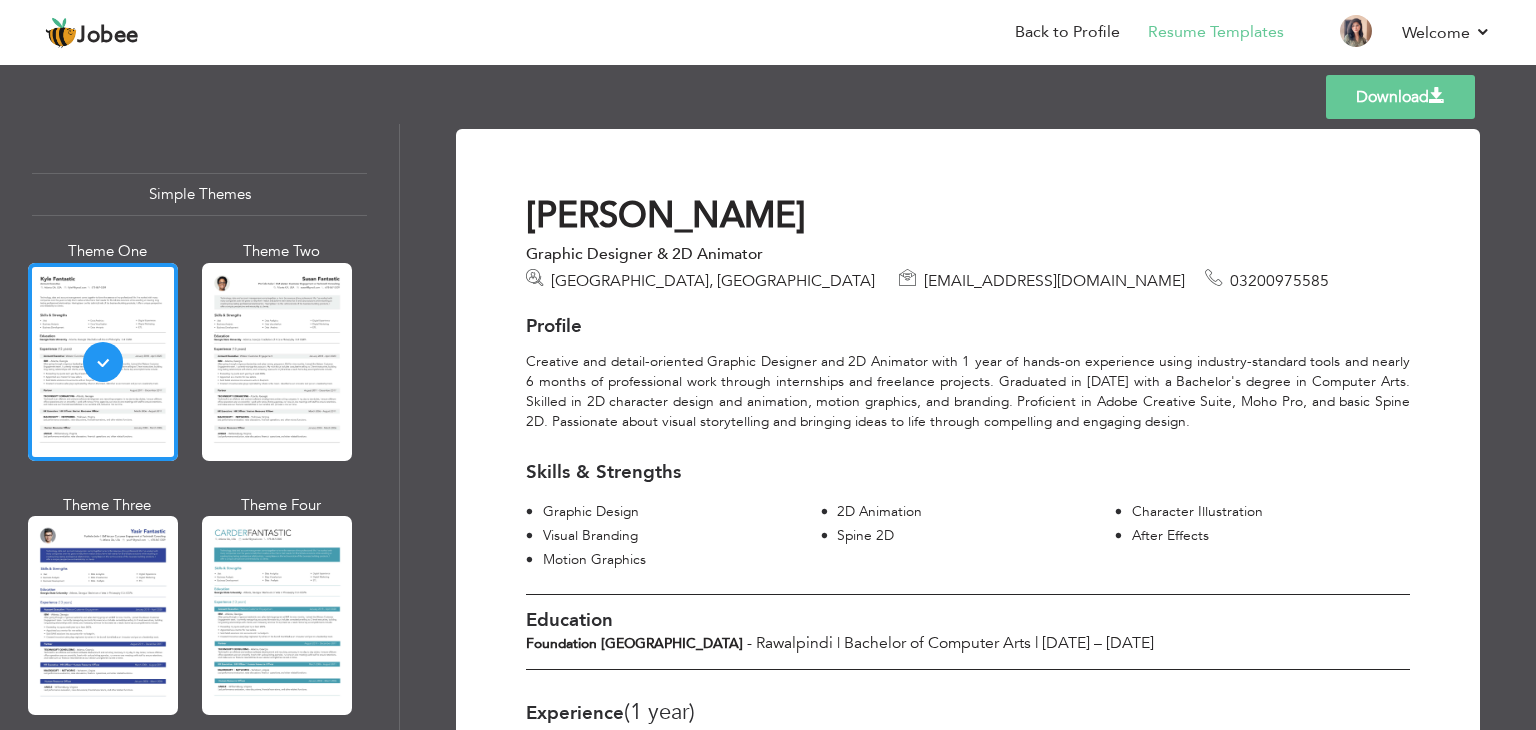 click at bounding box center (277, 362) 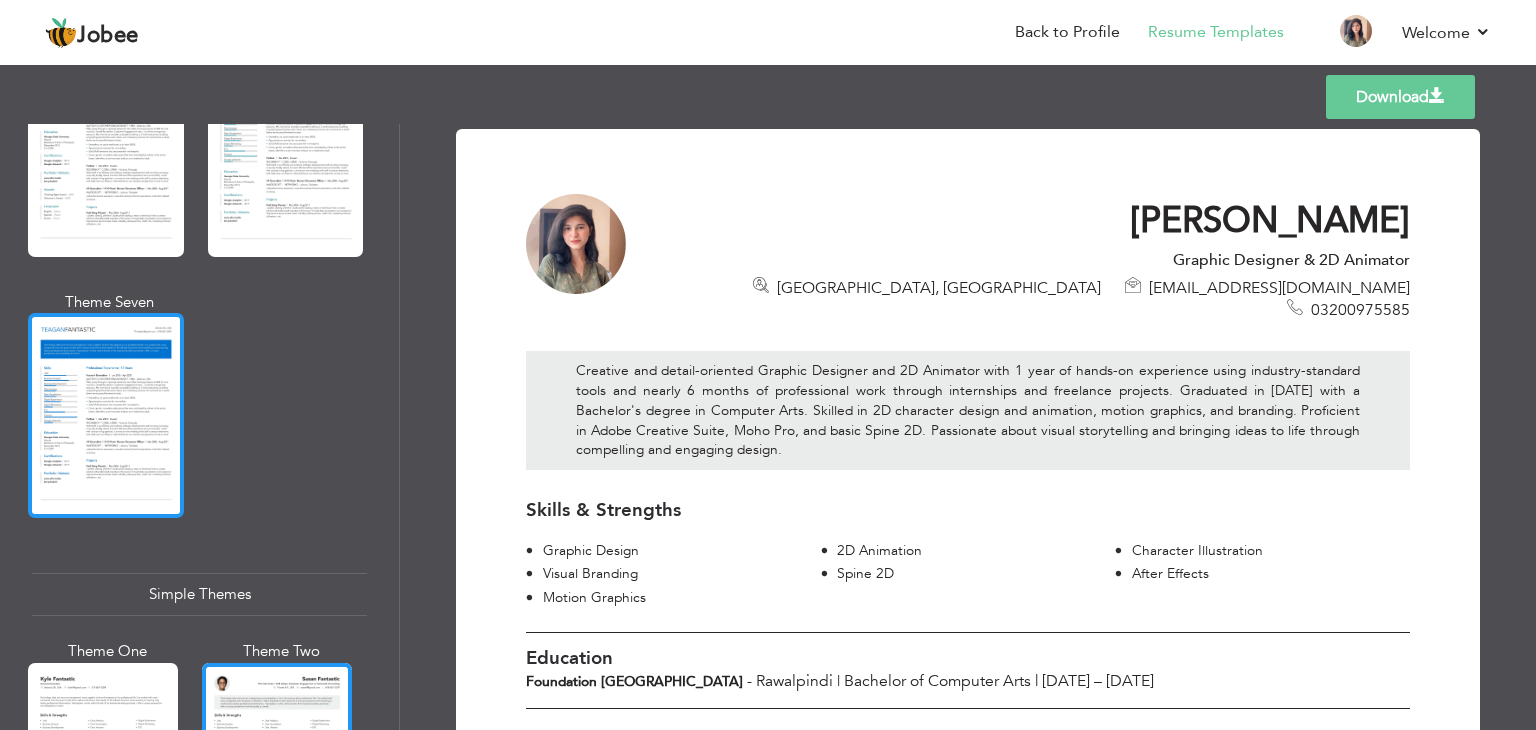 scroll, scrollTop: 3475, scrollLeft: 0, axis: vertical 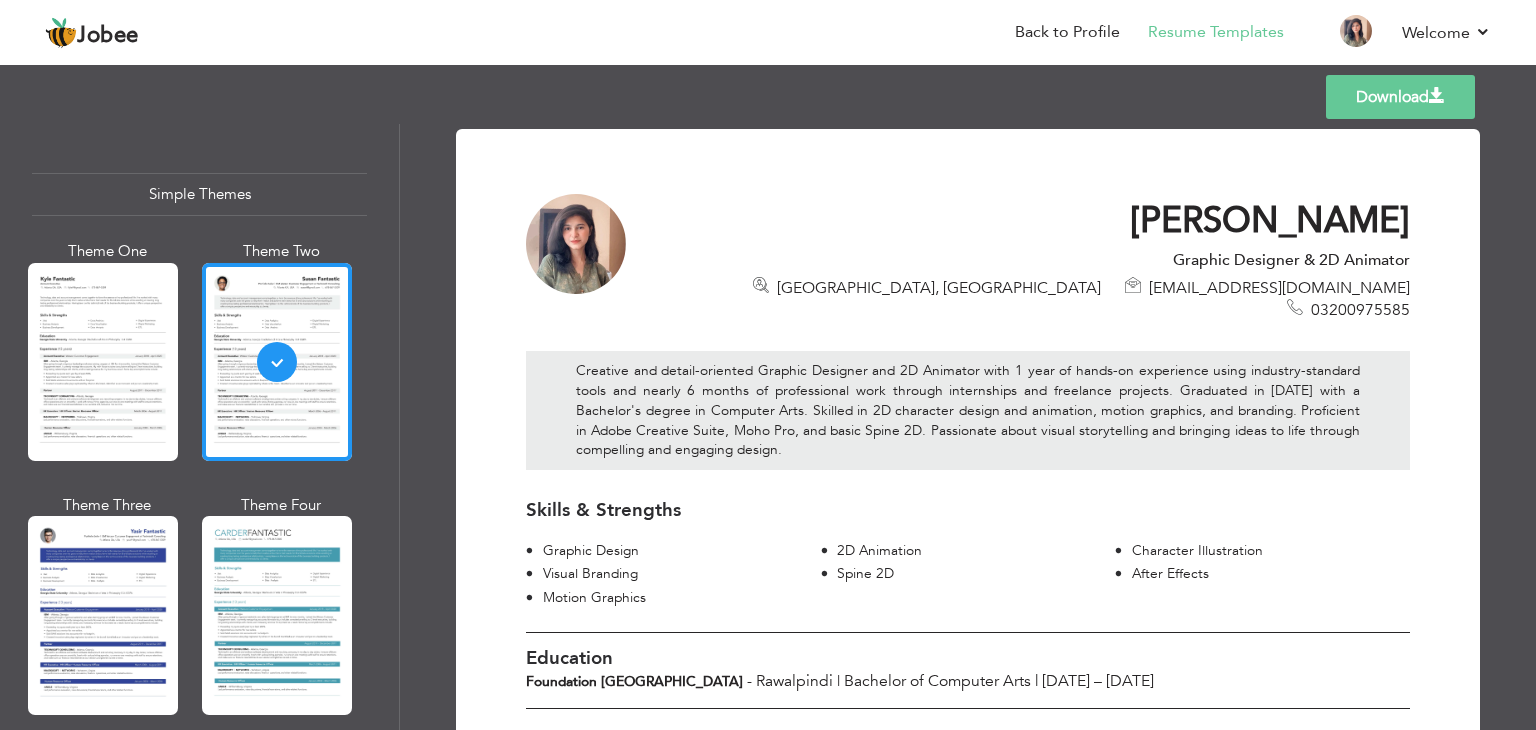click on "Download" at bounding box center (1400, 97) 